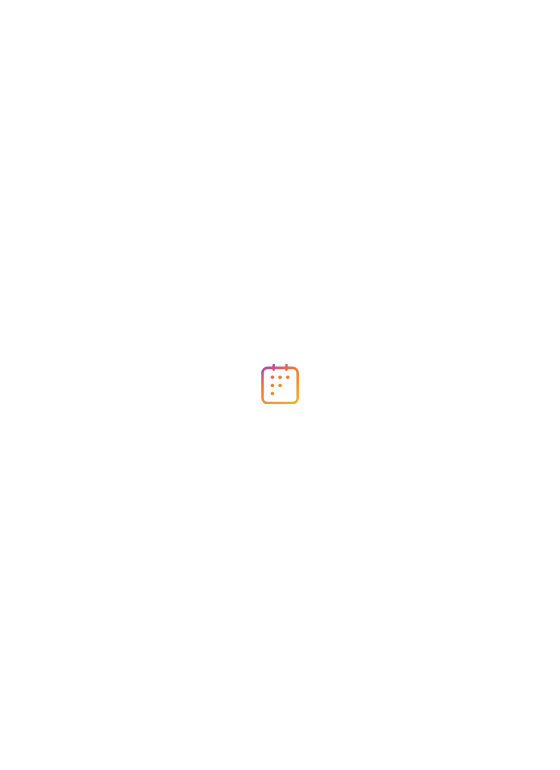 scroll, scrollTop: 0, scrollLeft: 0, axis: both 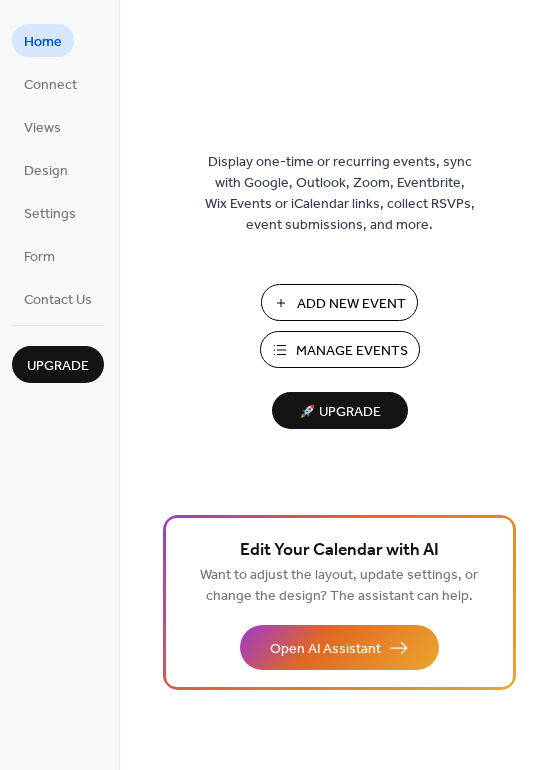 click on "Add New Event" at bounding box center [351, 304] 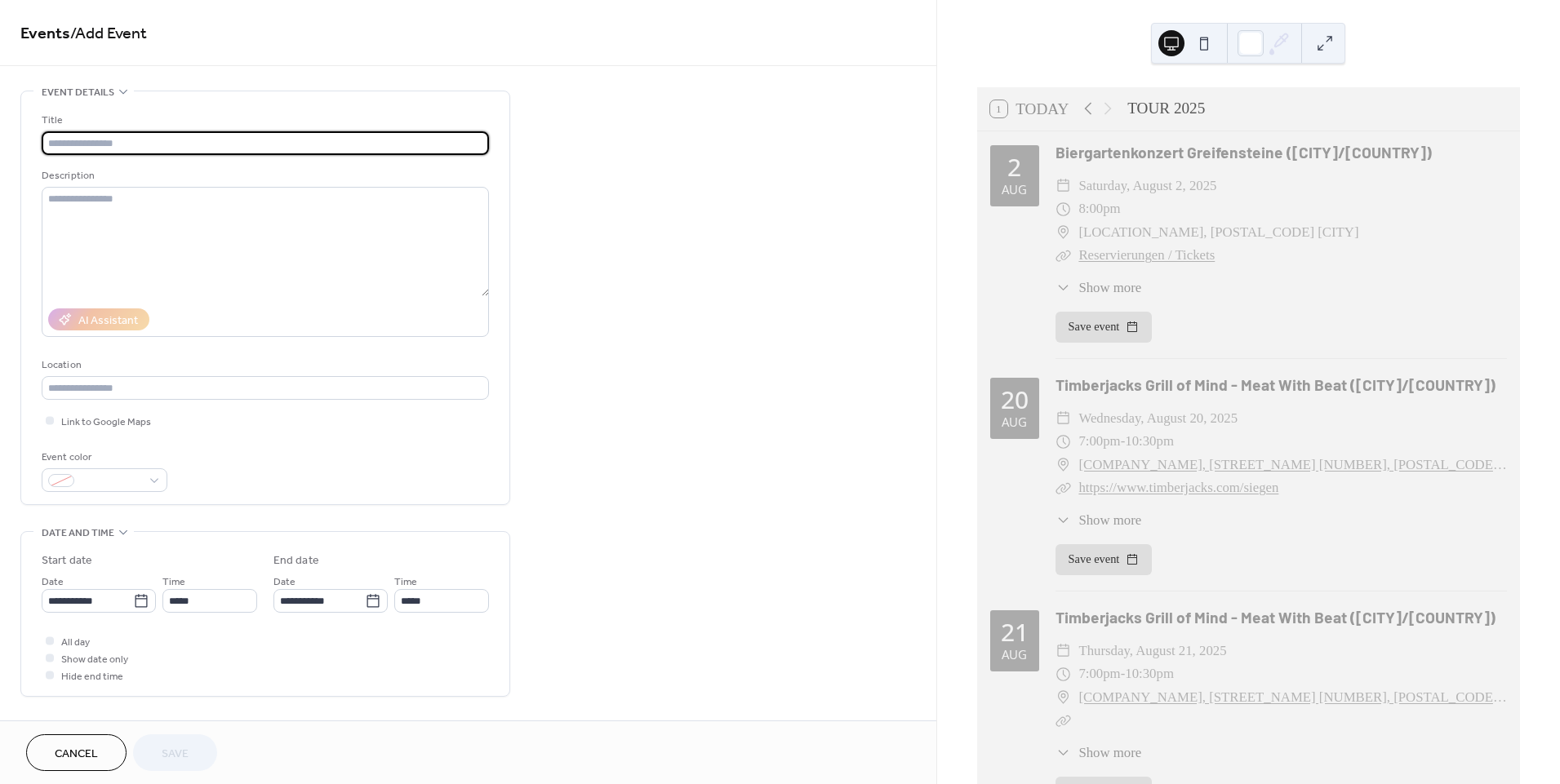 scroll, scrollTop: 0, scrollLeft: 0, axis: both 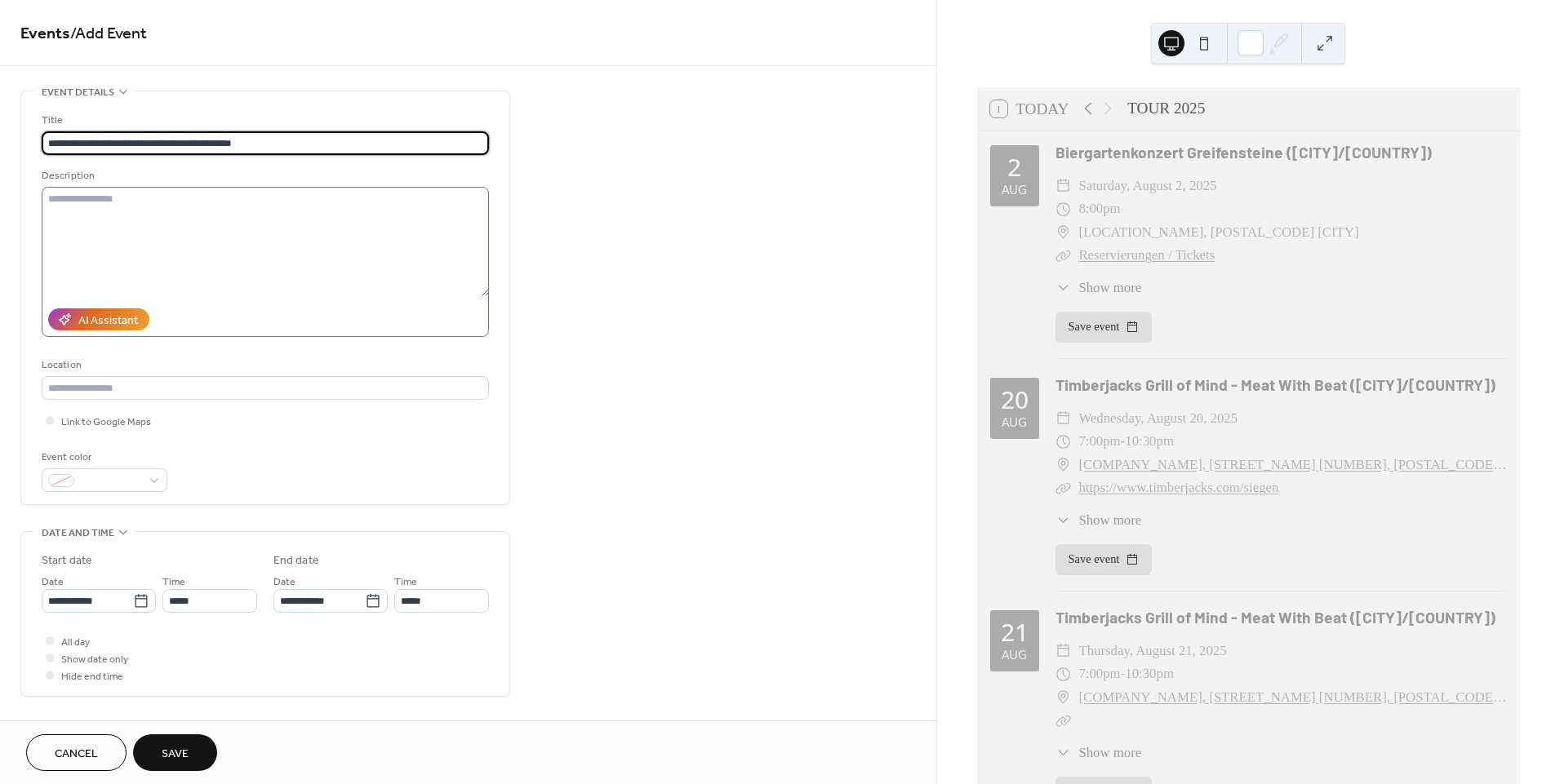 type on "**********" 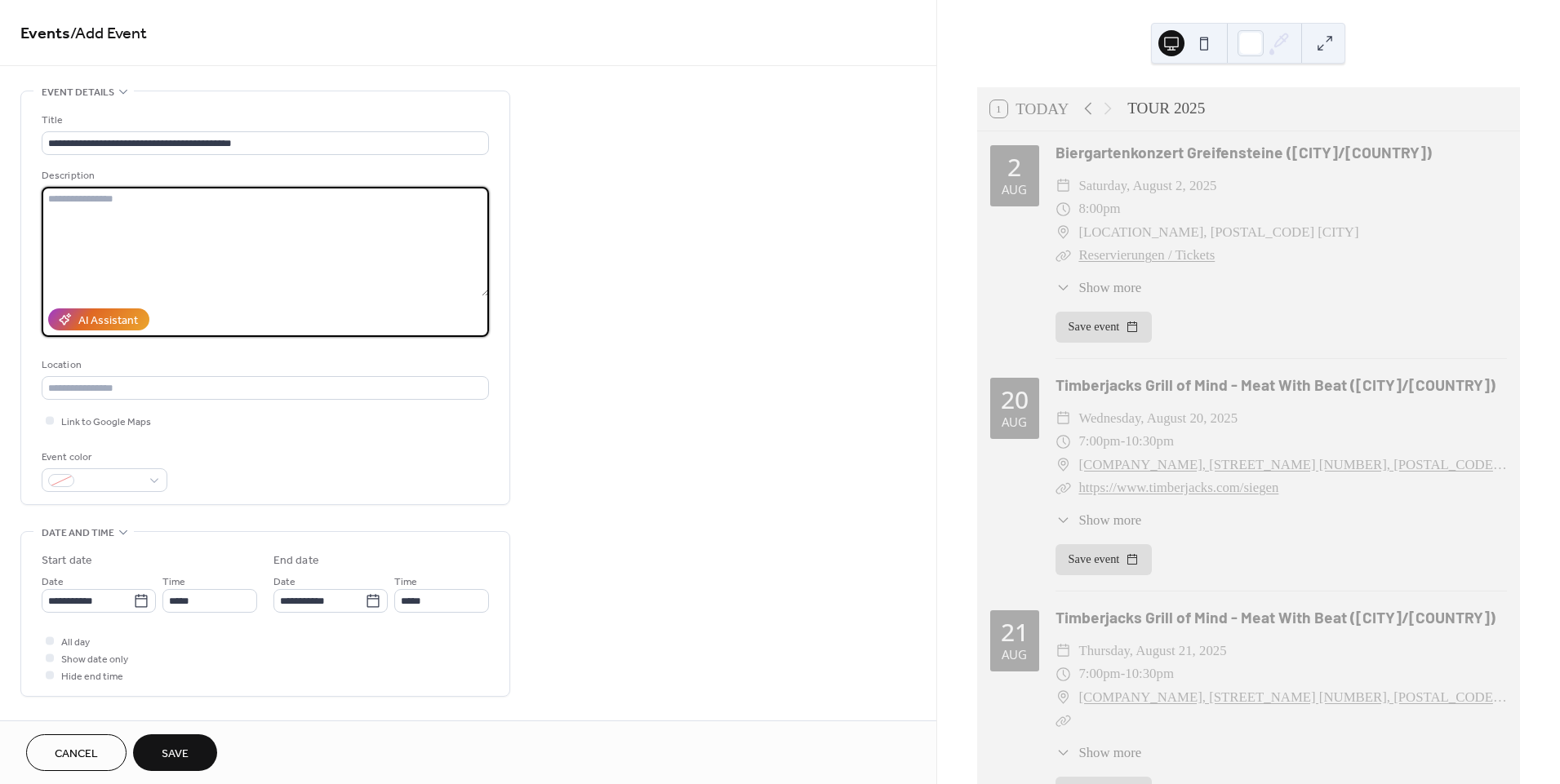 click at bounding box center (265, 241) 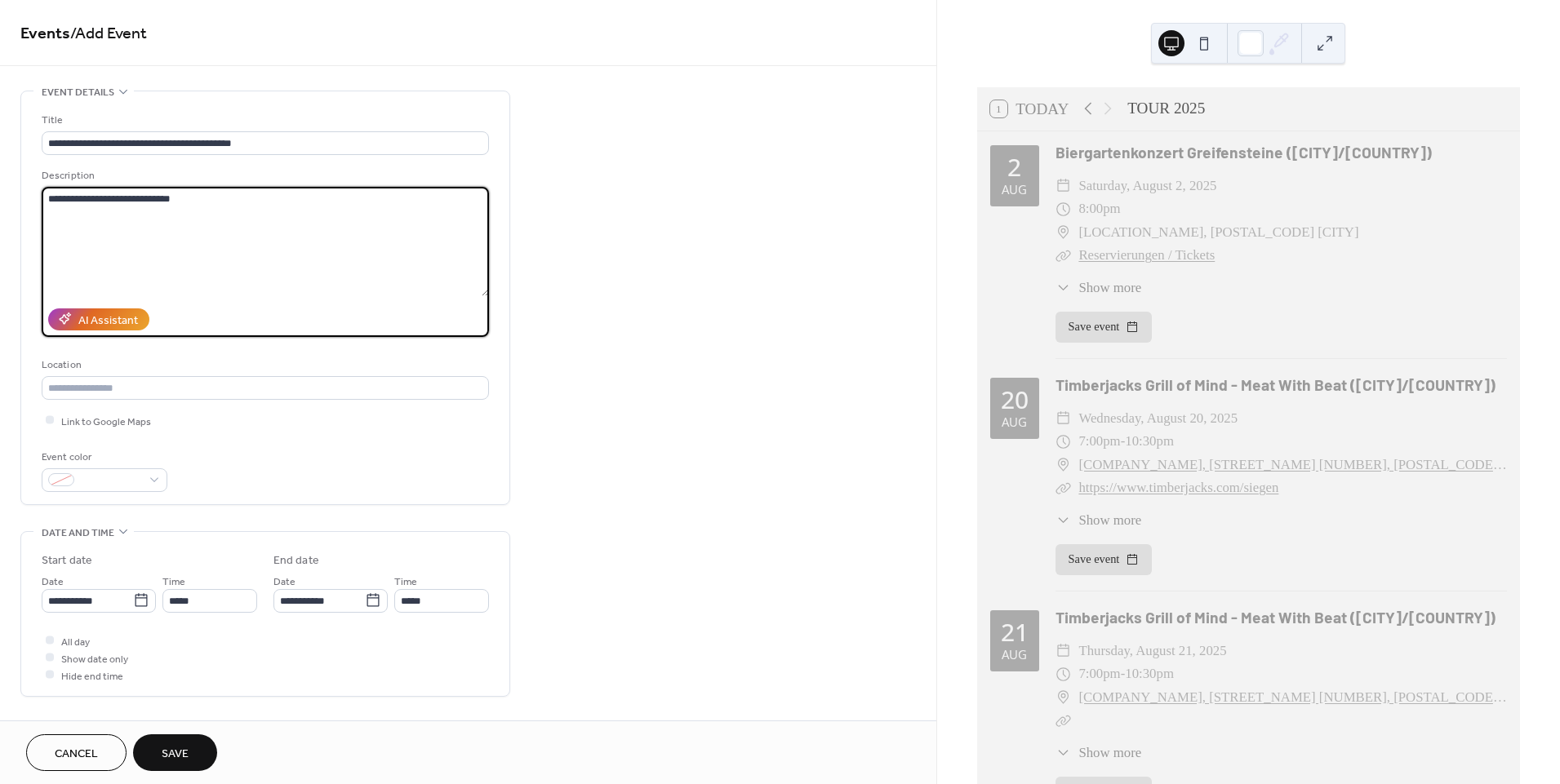 click on "**********" at bounding box center (265, 241) 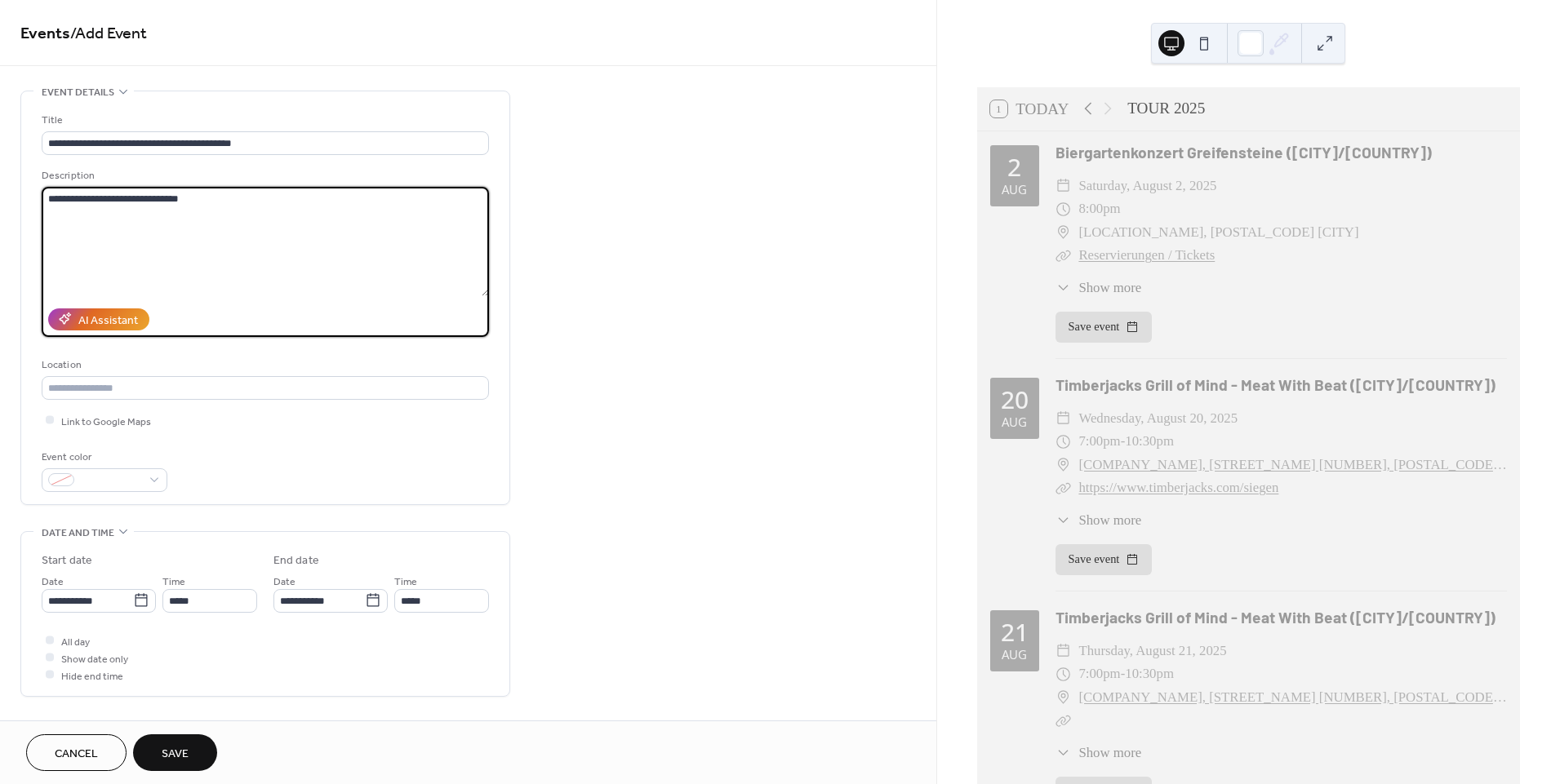 paste on "**********" 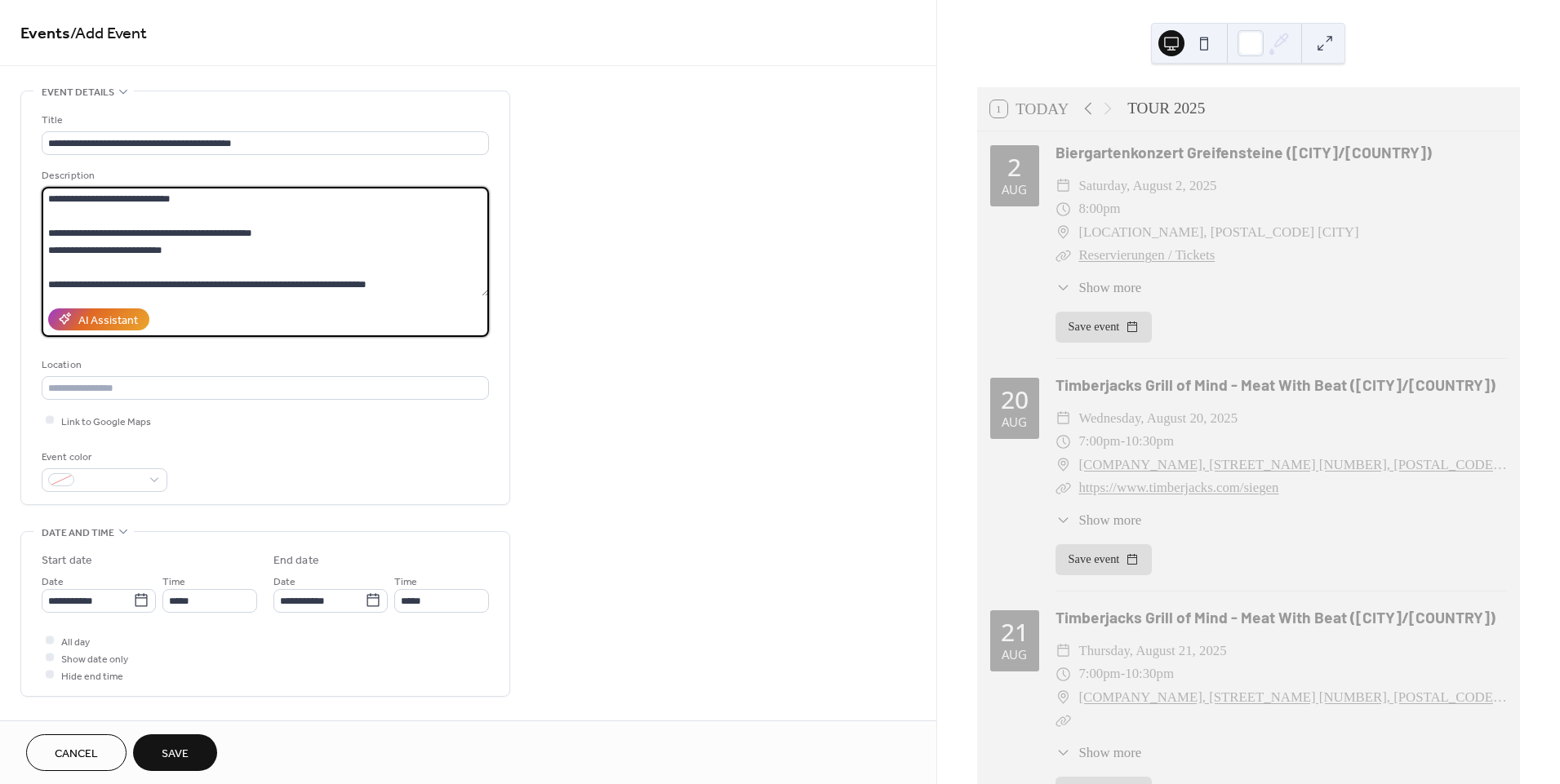 scroll, scrollTop: 117, scrollLeft: 0, axis: vertical 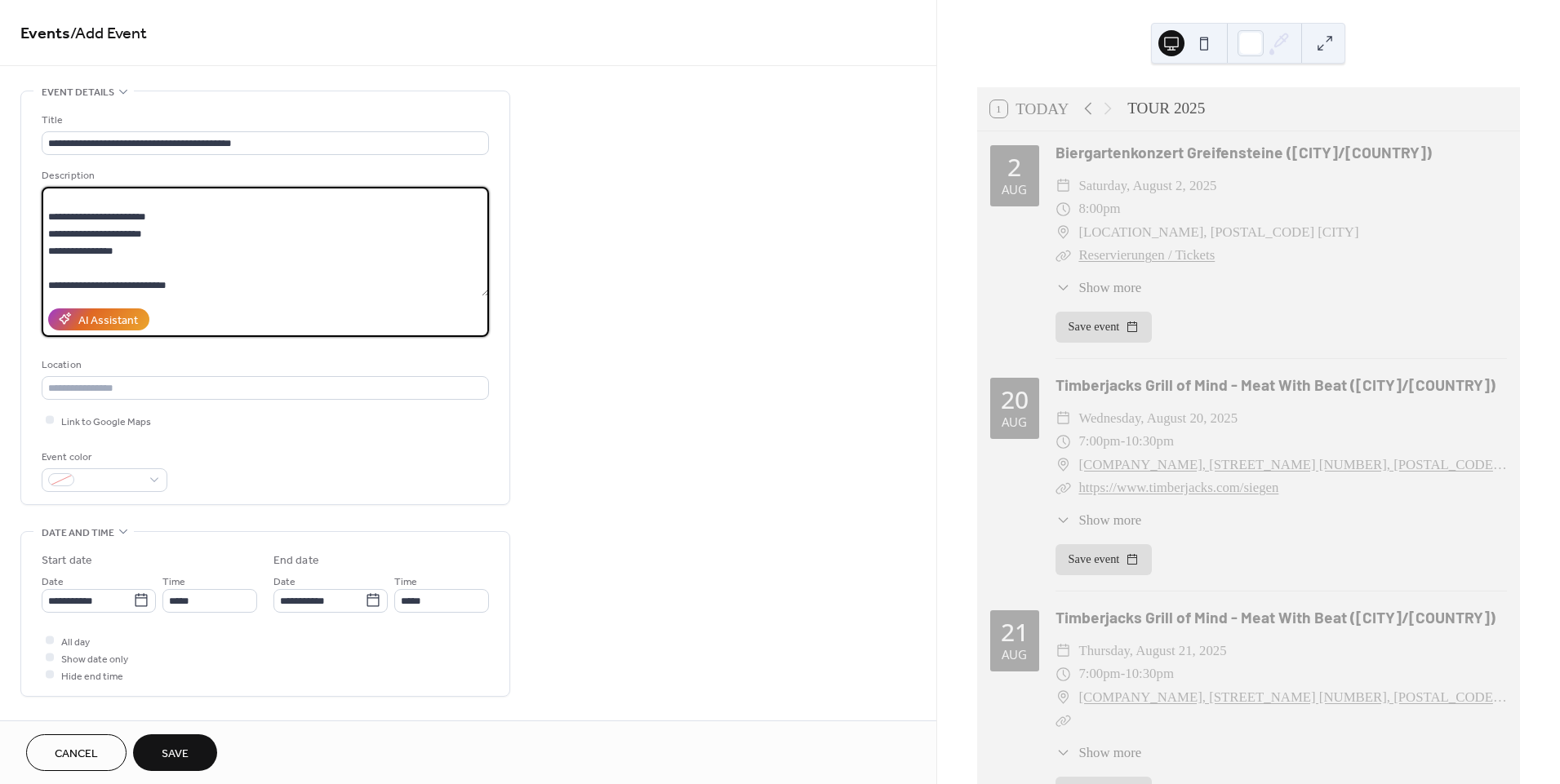 drag, startPoint x: 230, startPoint y: 288, endPoint x: 39, endPoint y: 295, distance: 191.12823 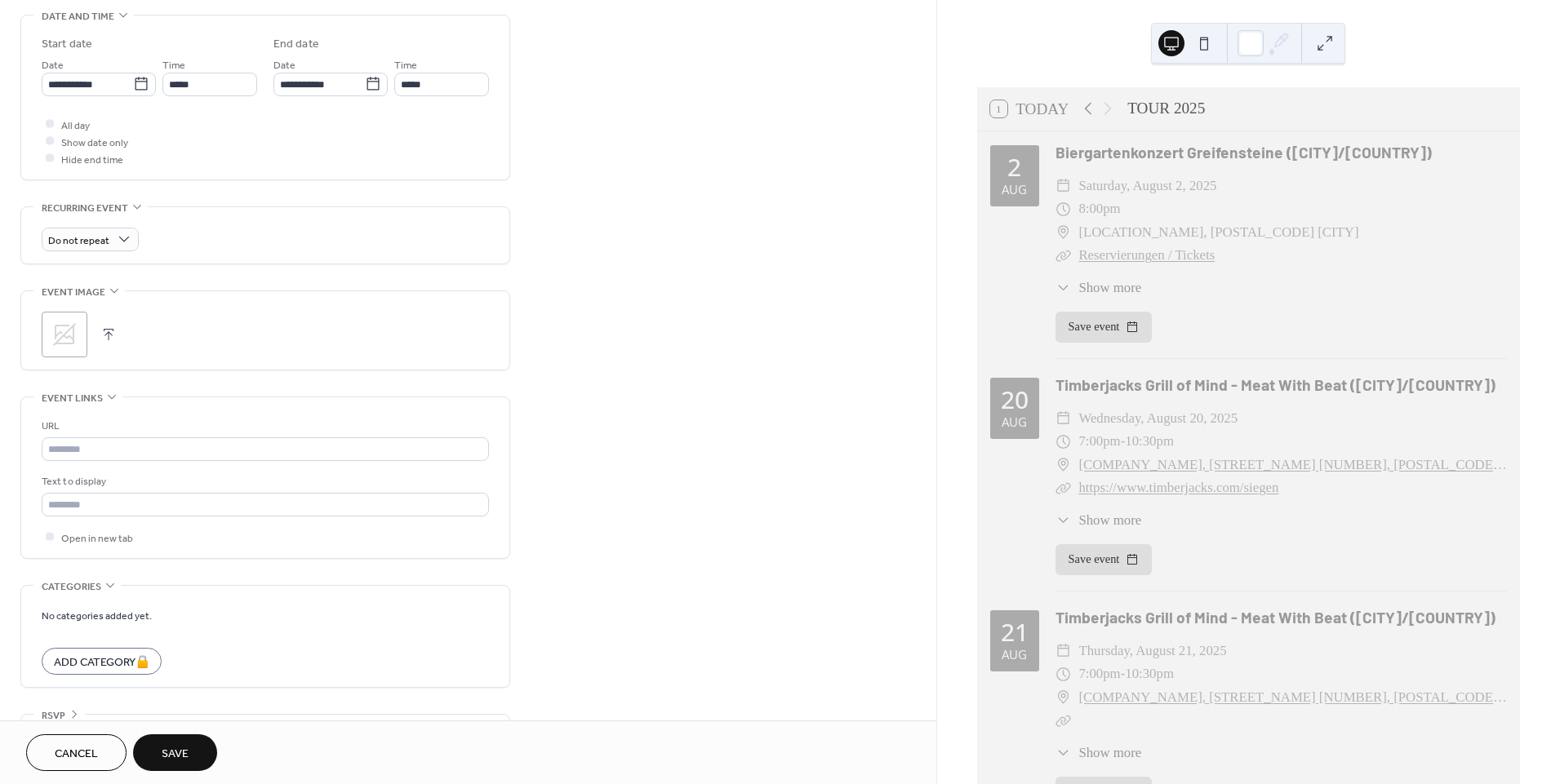 scroll, scrollTop: 543, scrollLeft: 0, axis: vertical 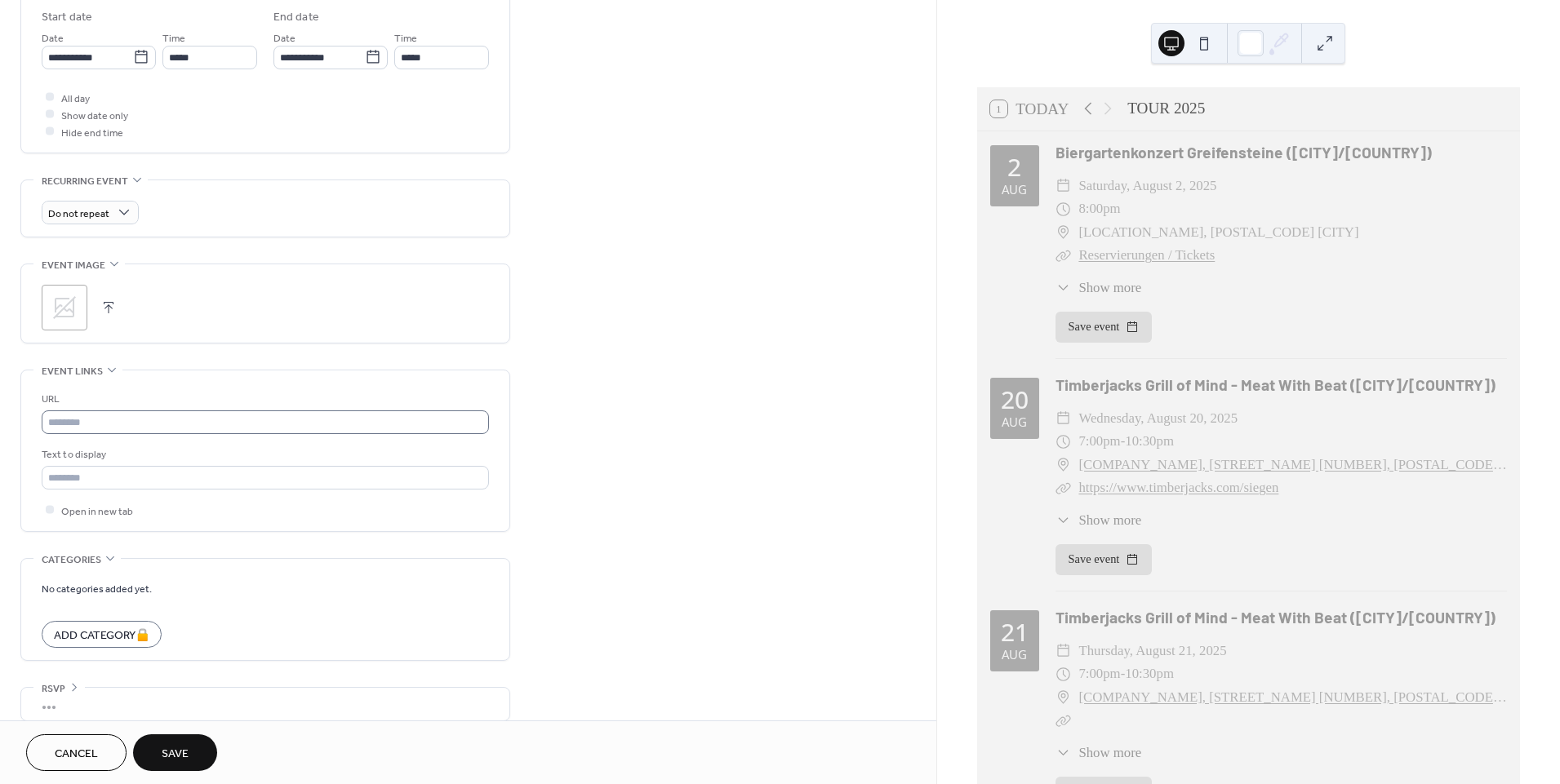 type on "**********" 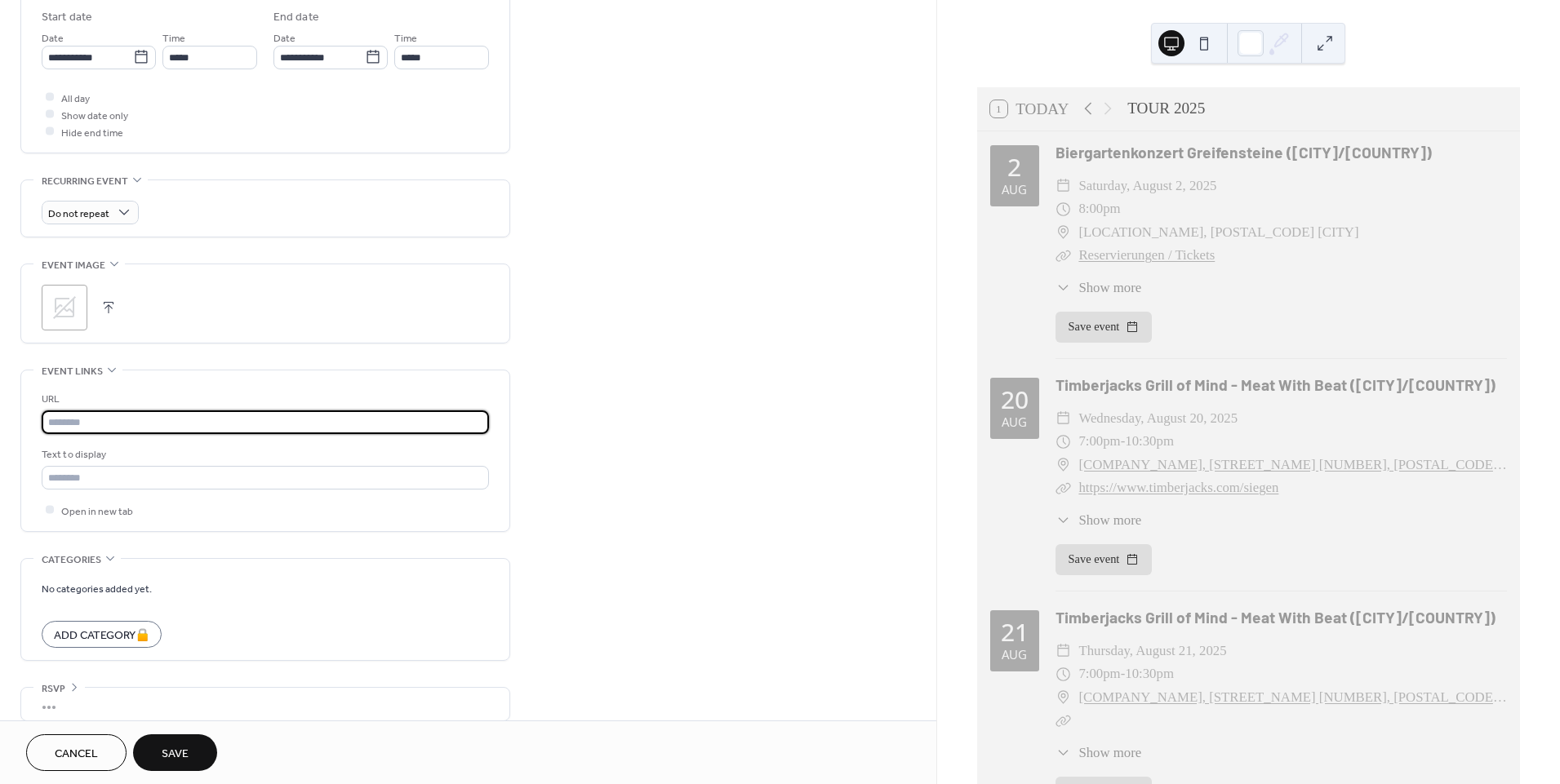 click at bounding box center (265, 422) 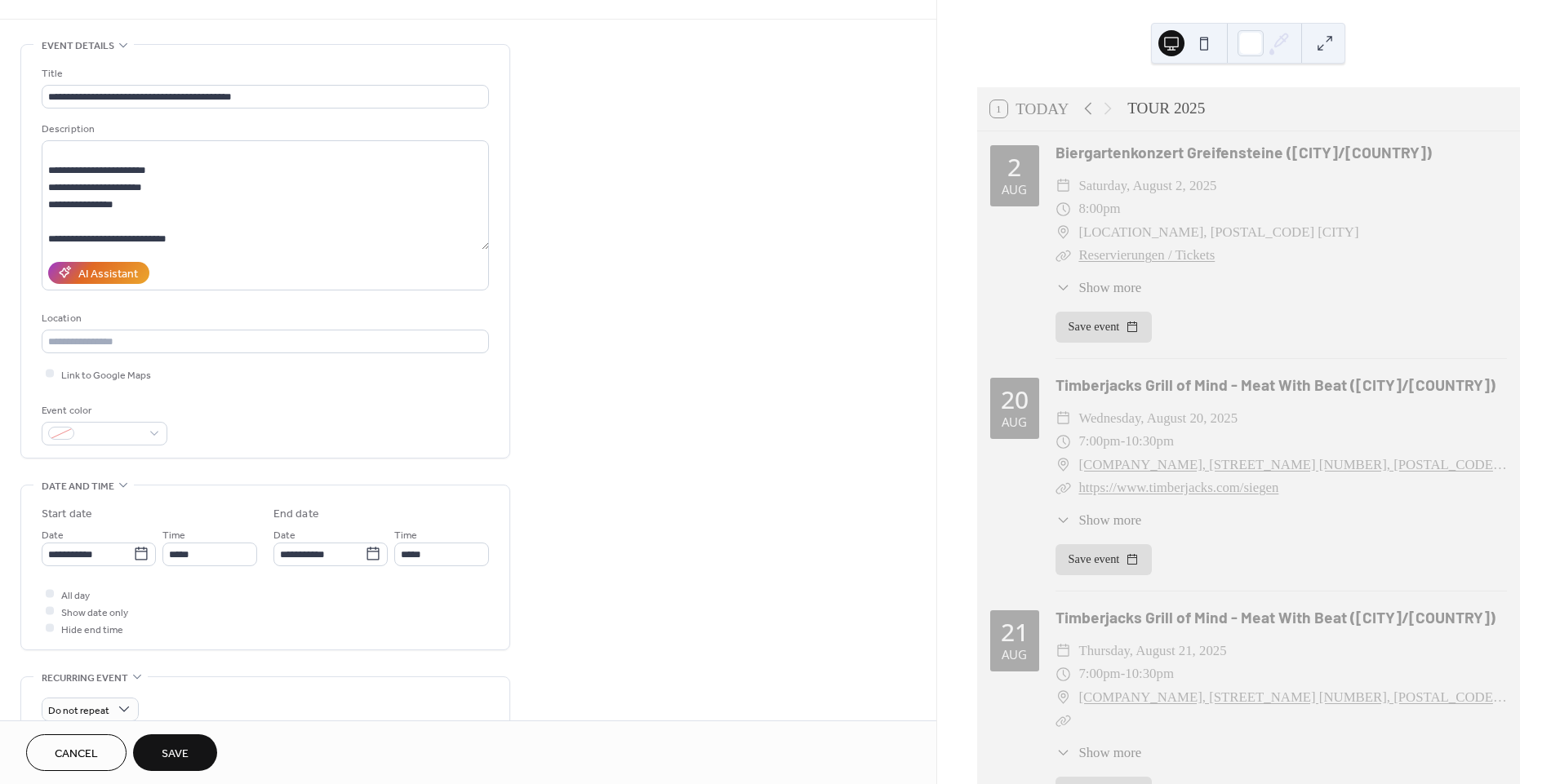 scroll, scrollTop: 0, scrollLeft: 0, axis: both 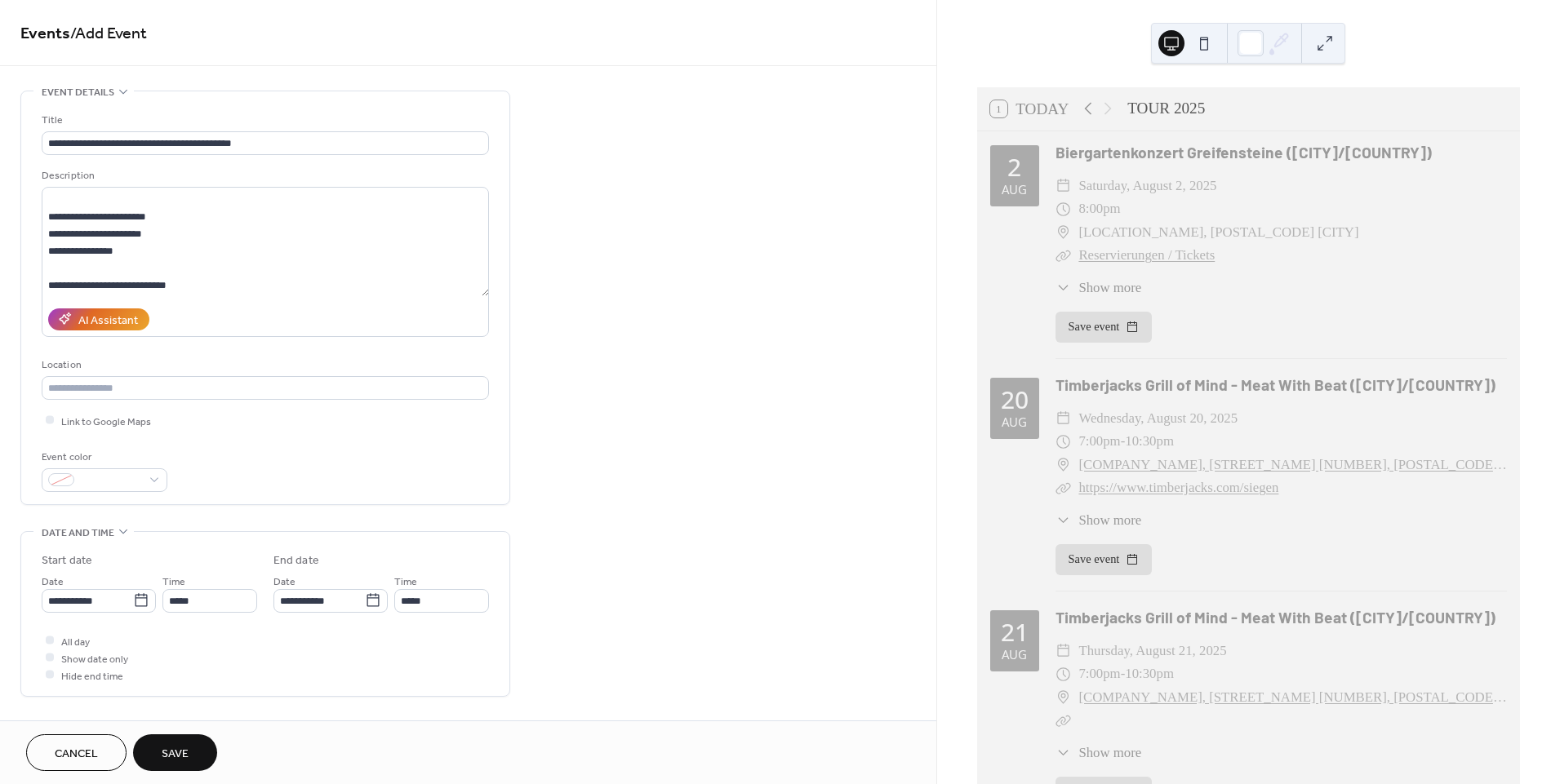 type on "**********" 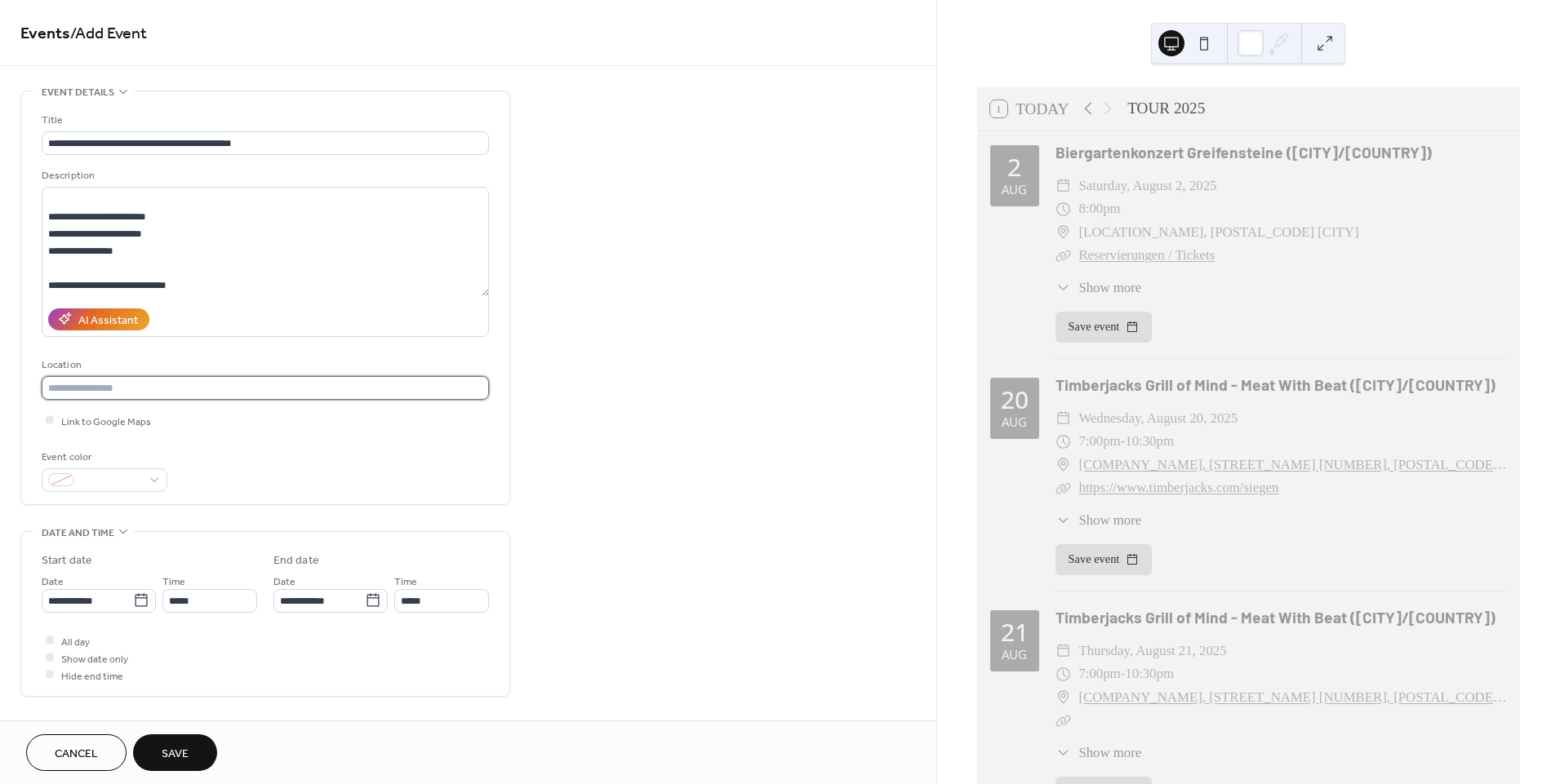 click at bounding box center (265, 388) 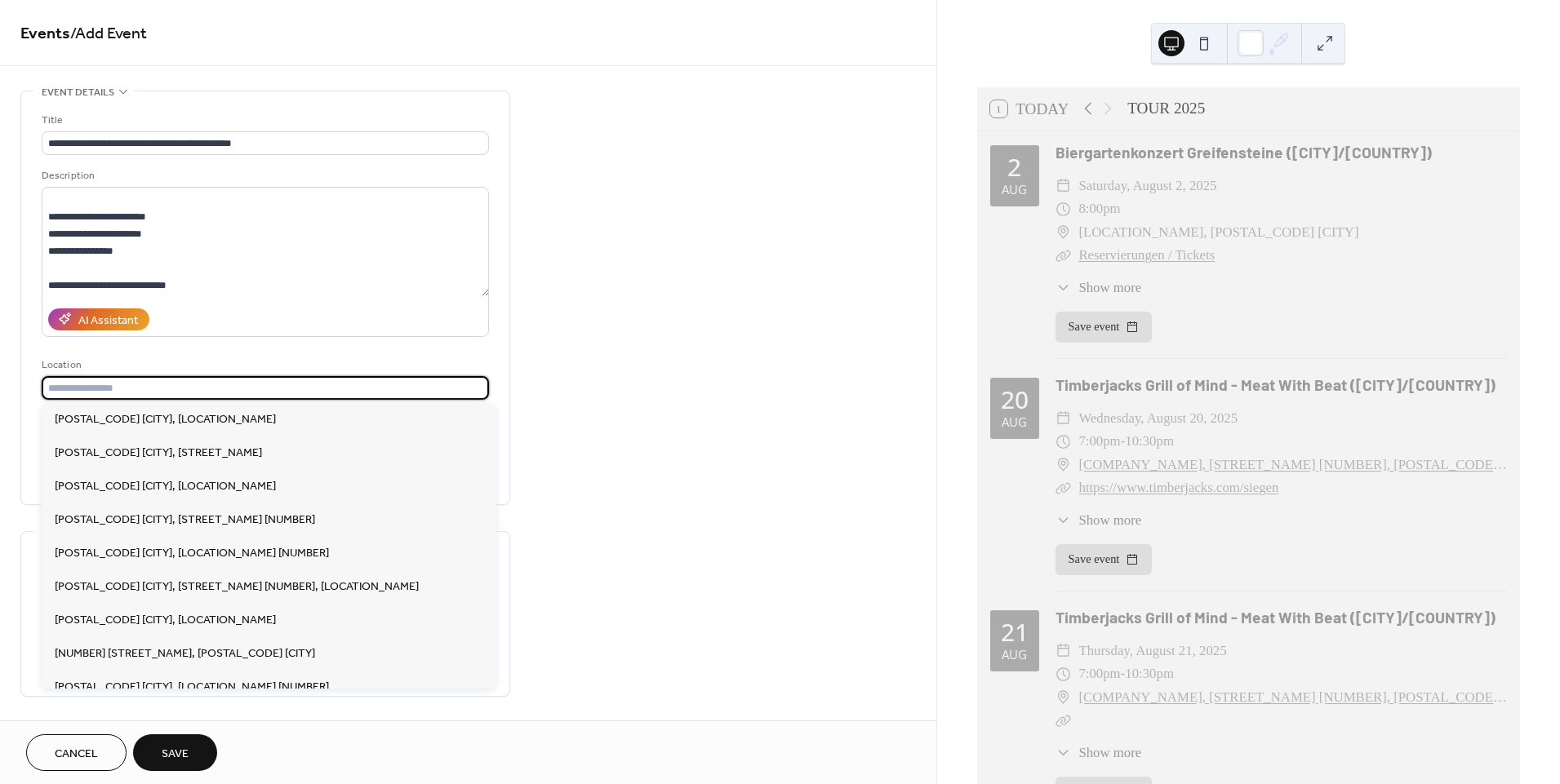paste on "**********" 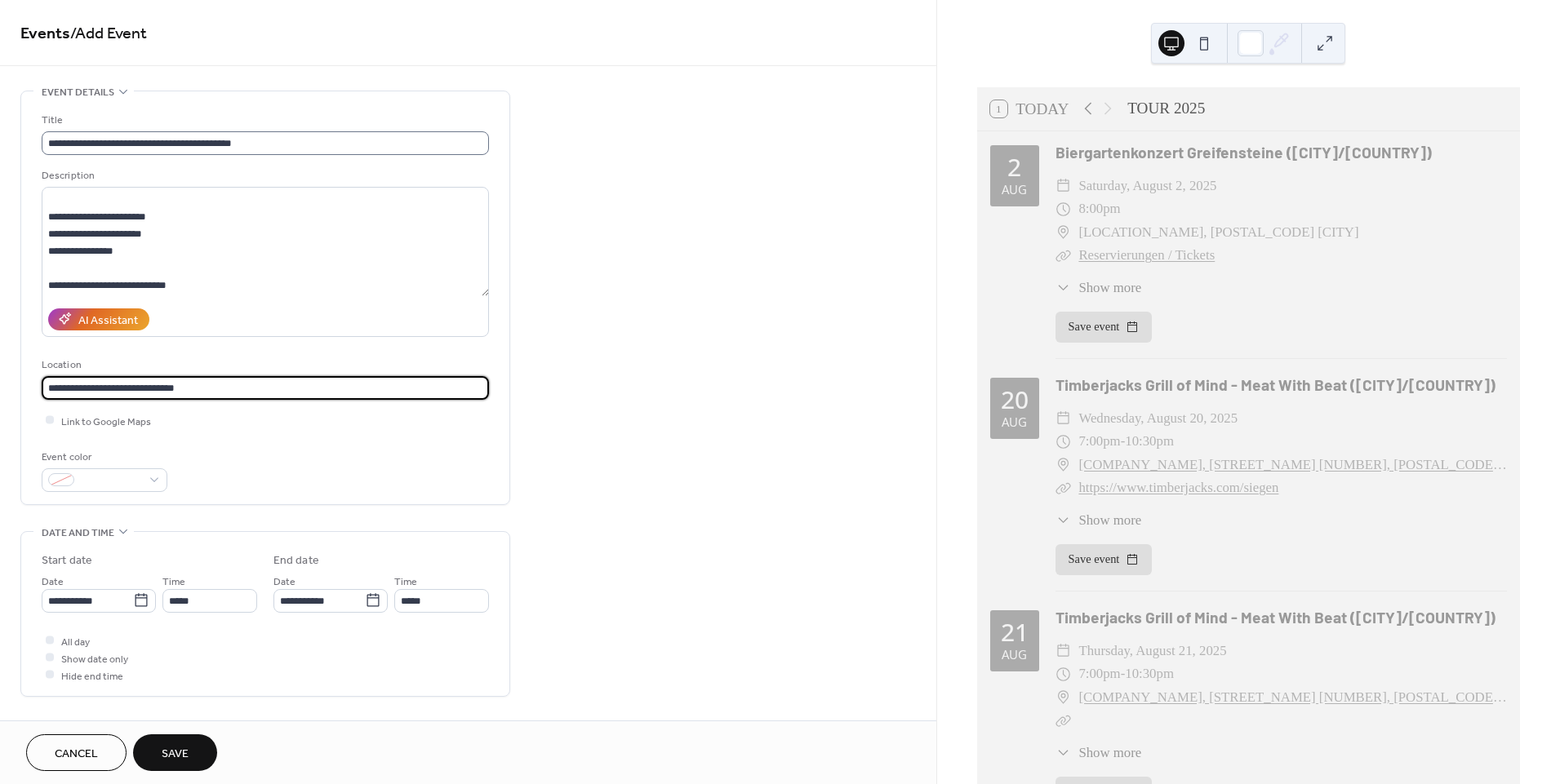 type on "**********" 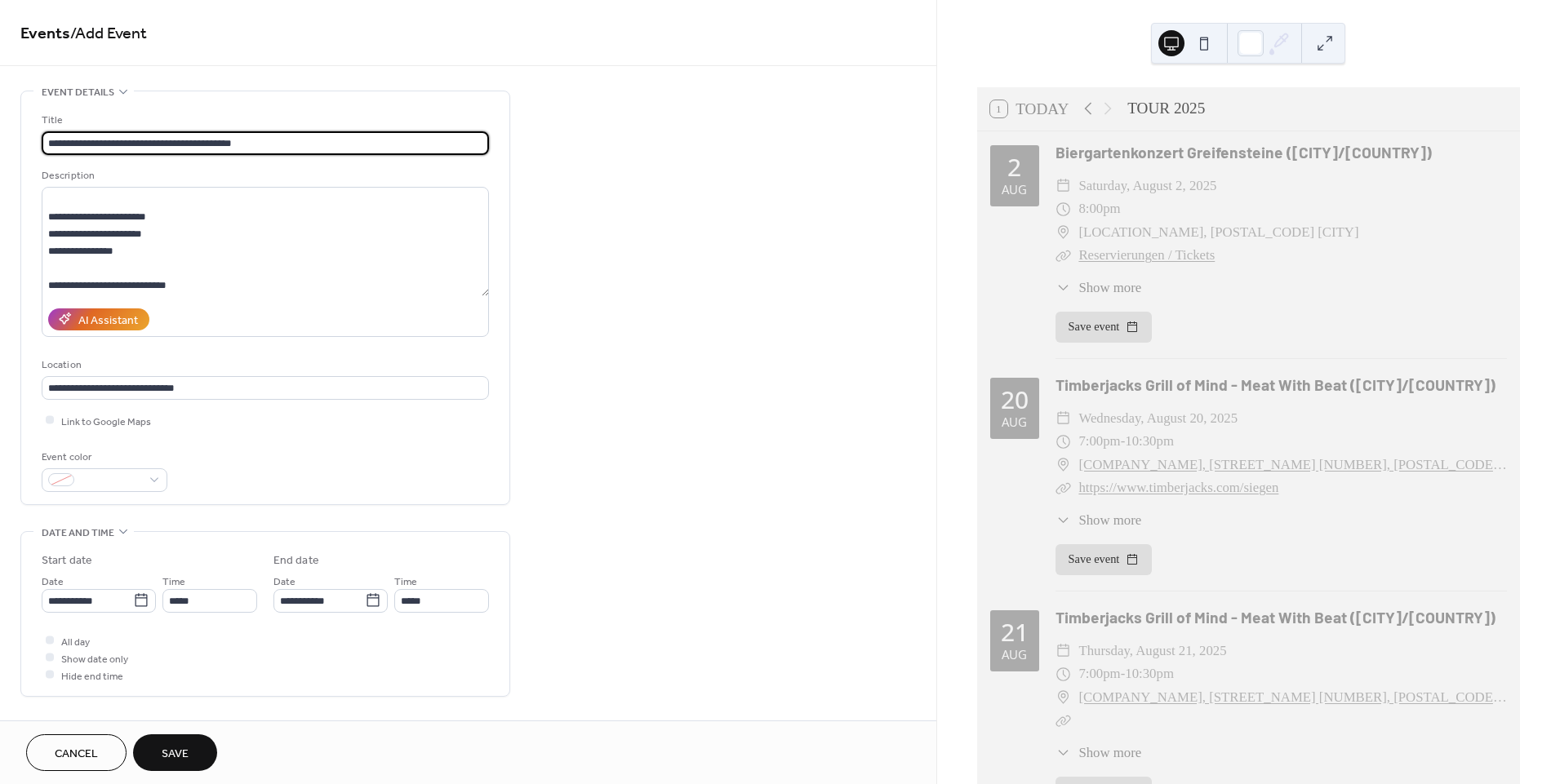 drag, startPoint x: 211, startPoint y: 140, endPoint x: 161, endPoint y: 139, distance: 50.009999 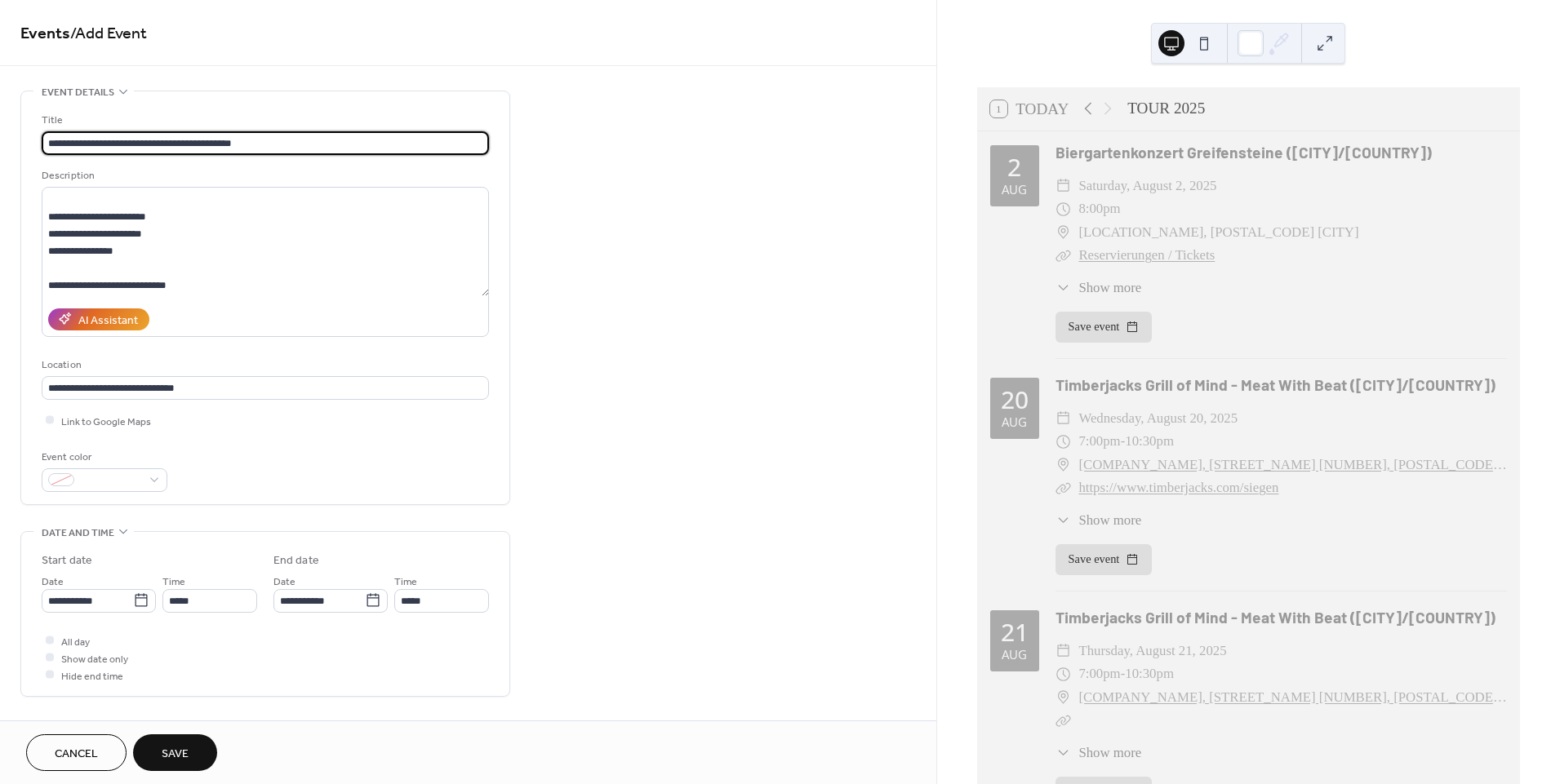 click on "**********" at bounding box center [265, 143] 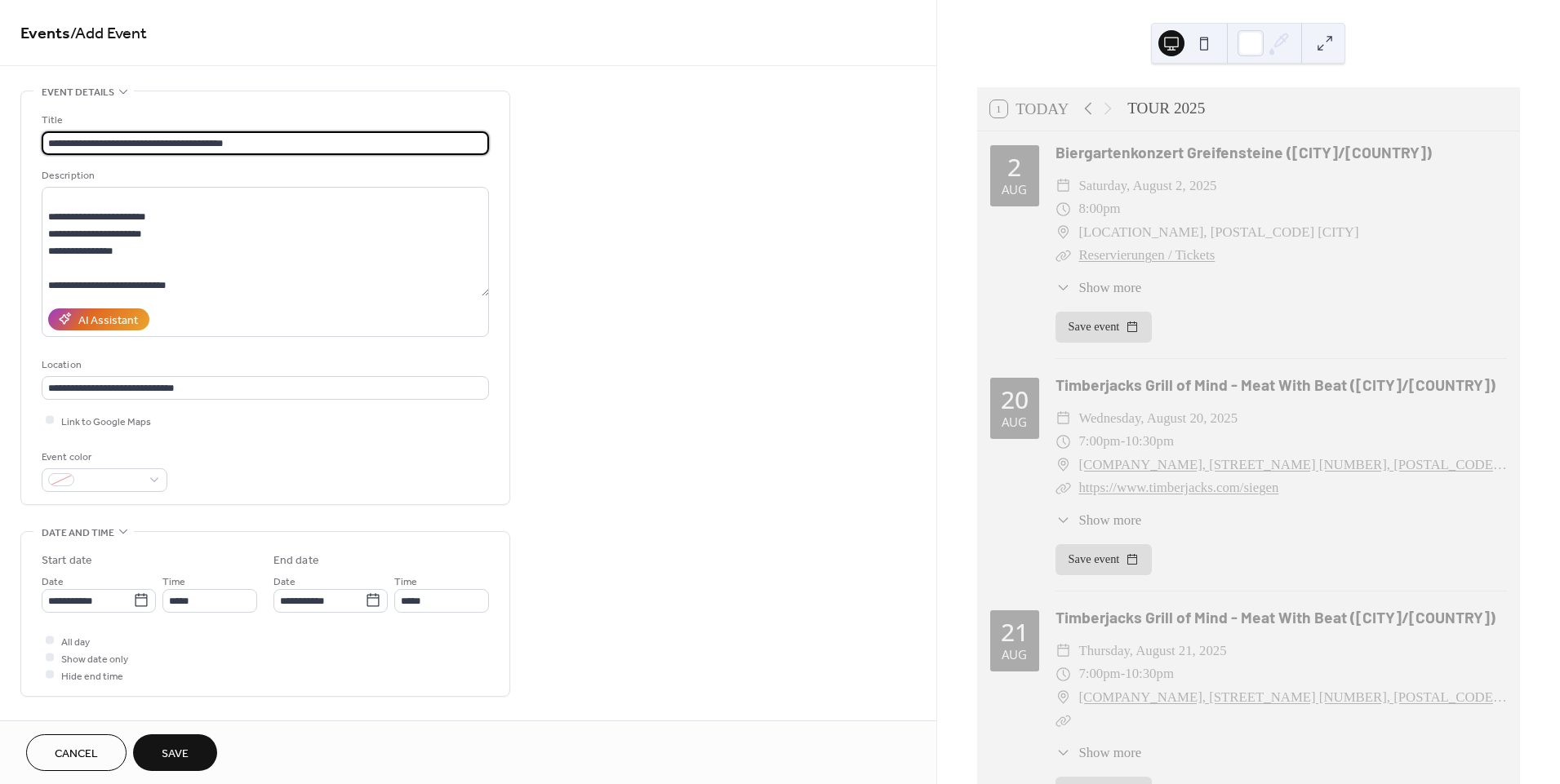 click on "**********" at bounding box center [265, 143] 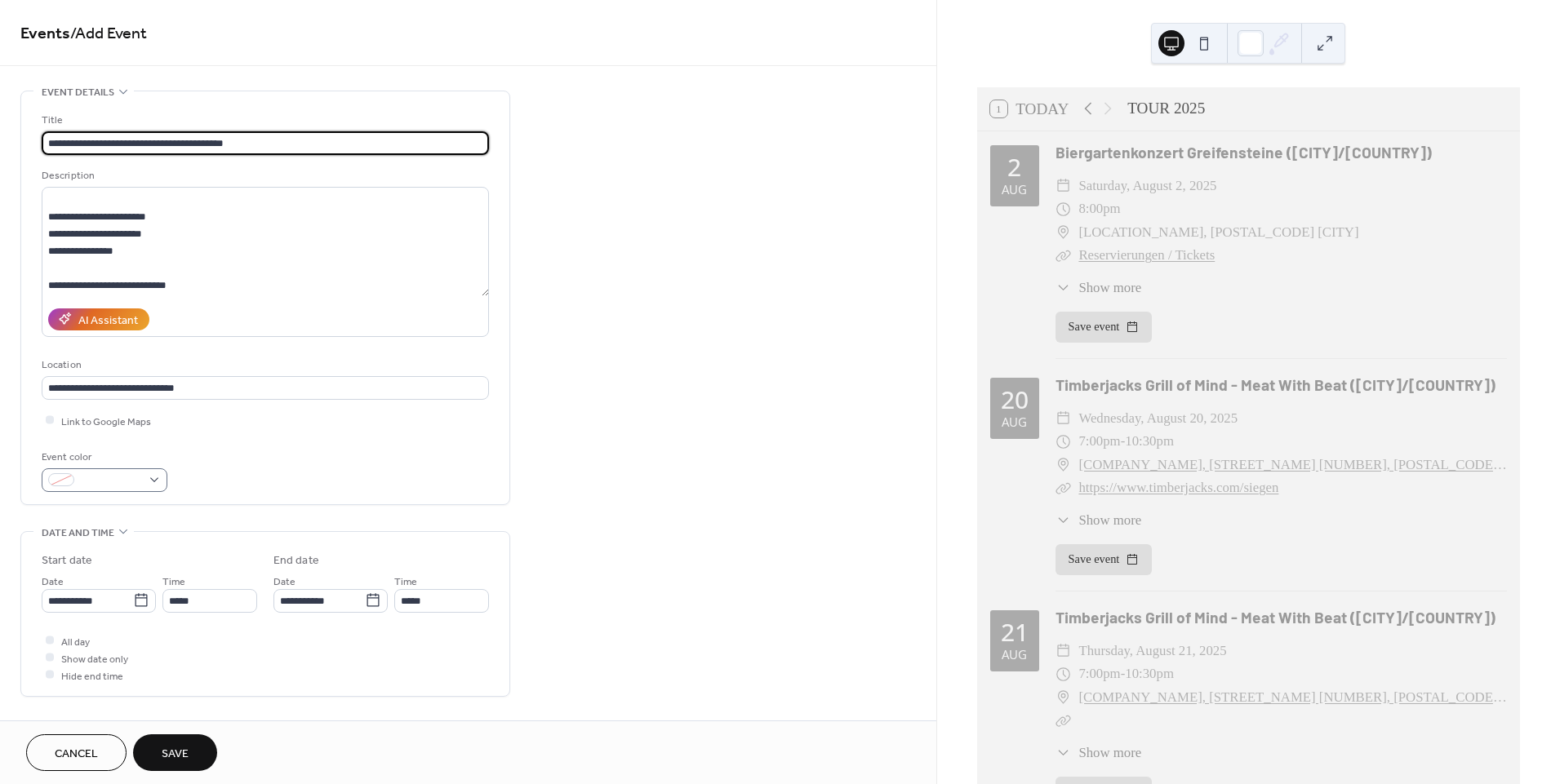 type on "**********" 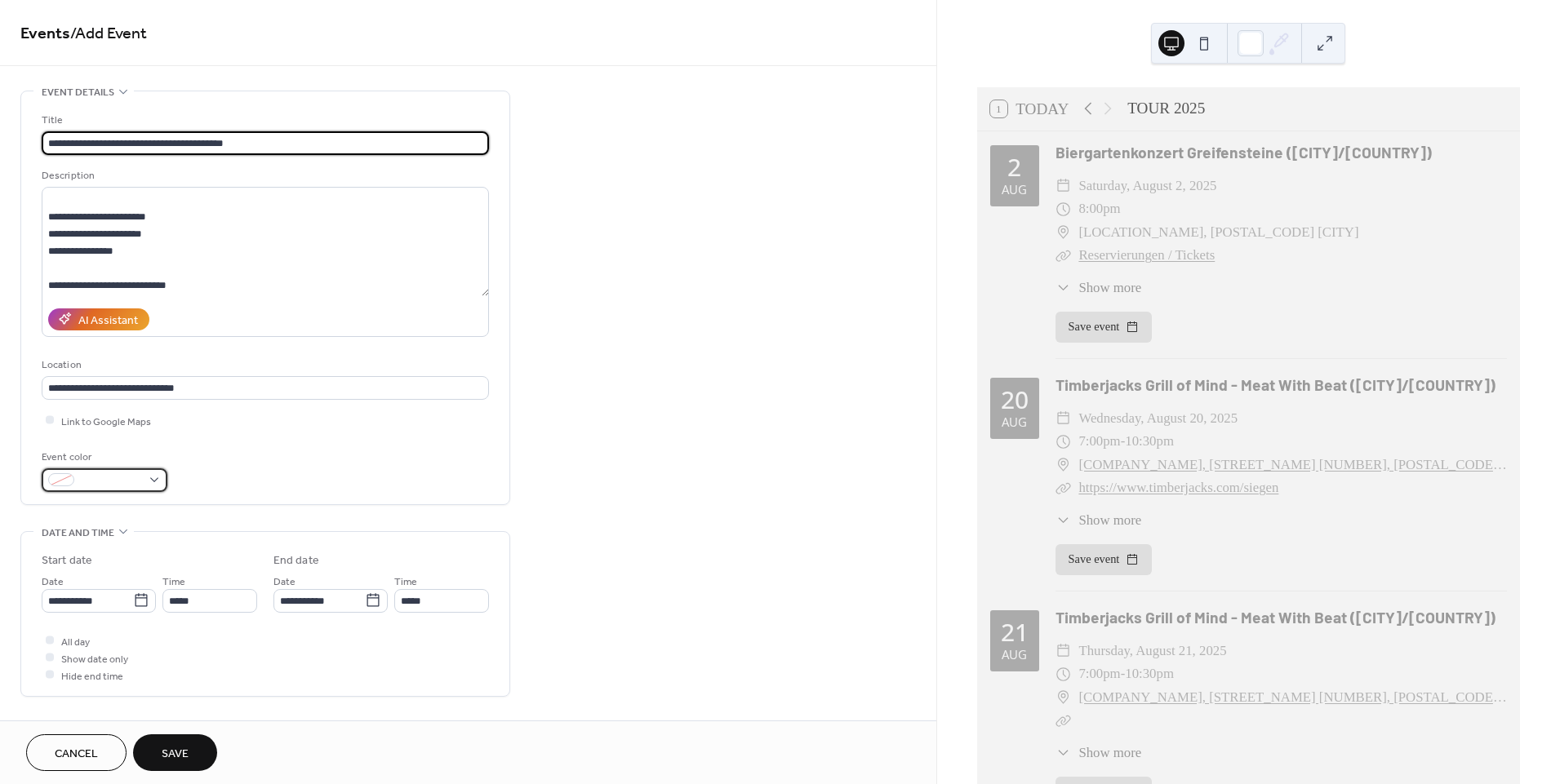 click at bounding box center (104, 480) 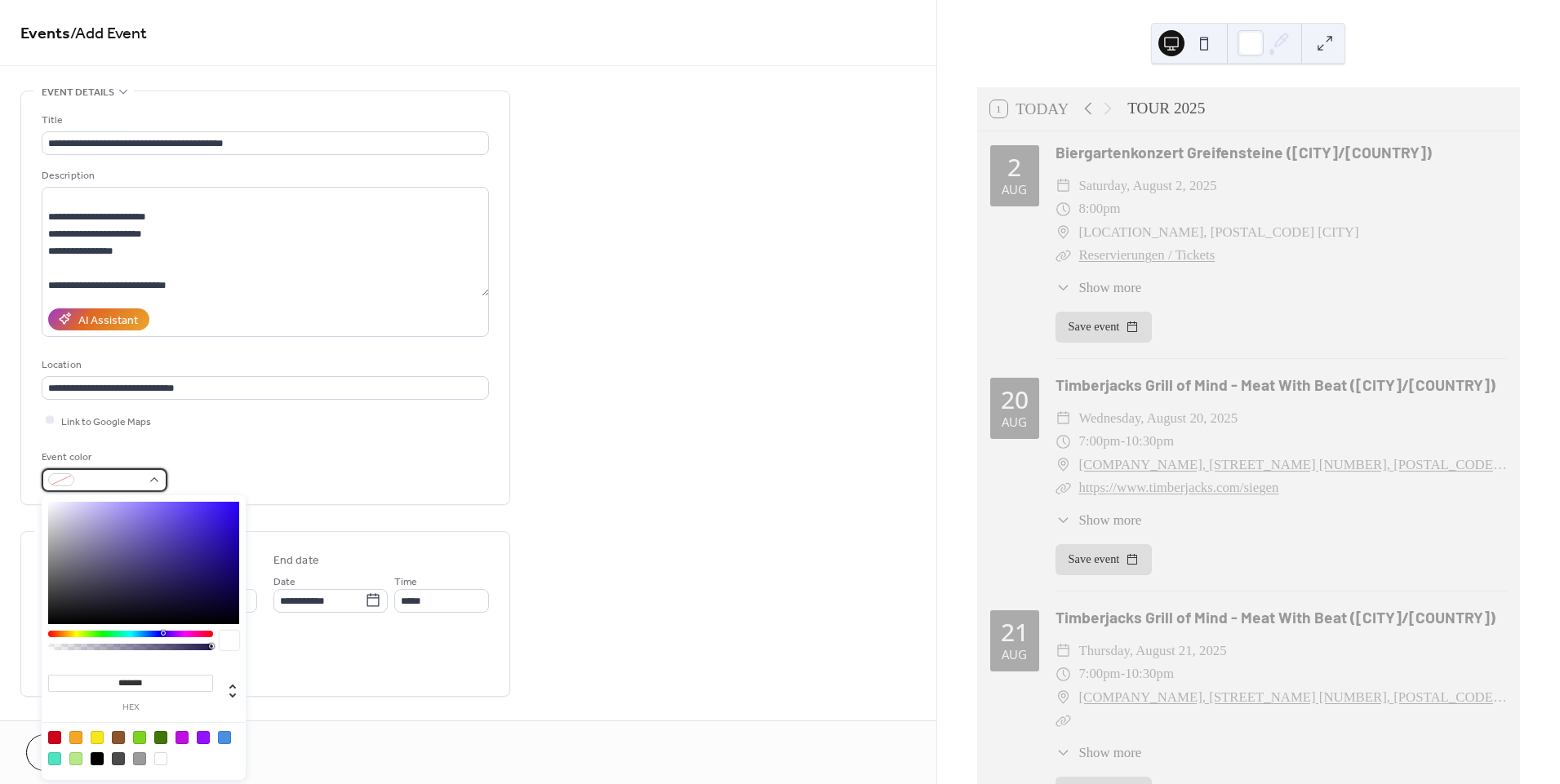 click at bounding box center [104, 480] 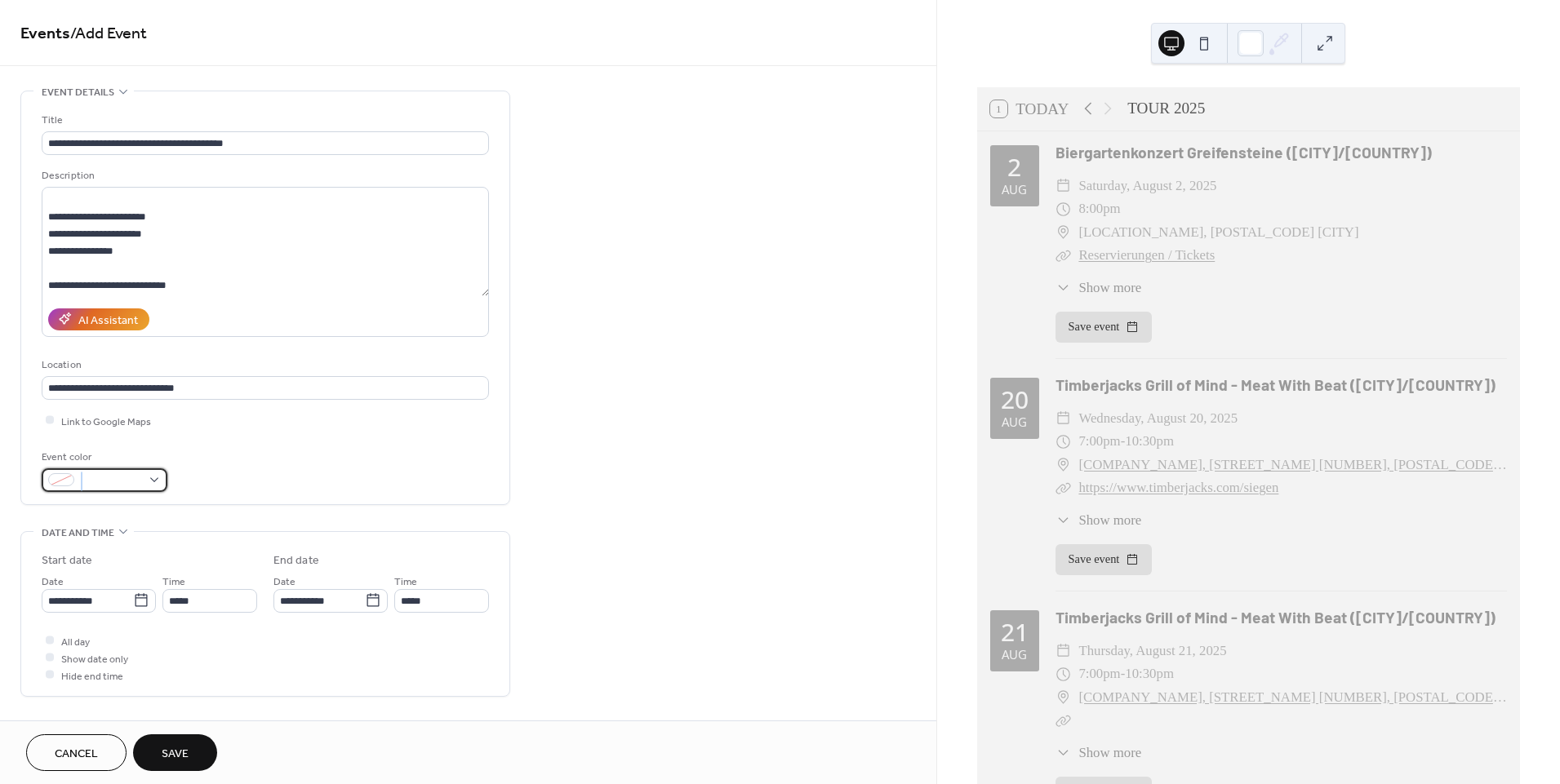 click at bounding box center [104, 480] 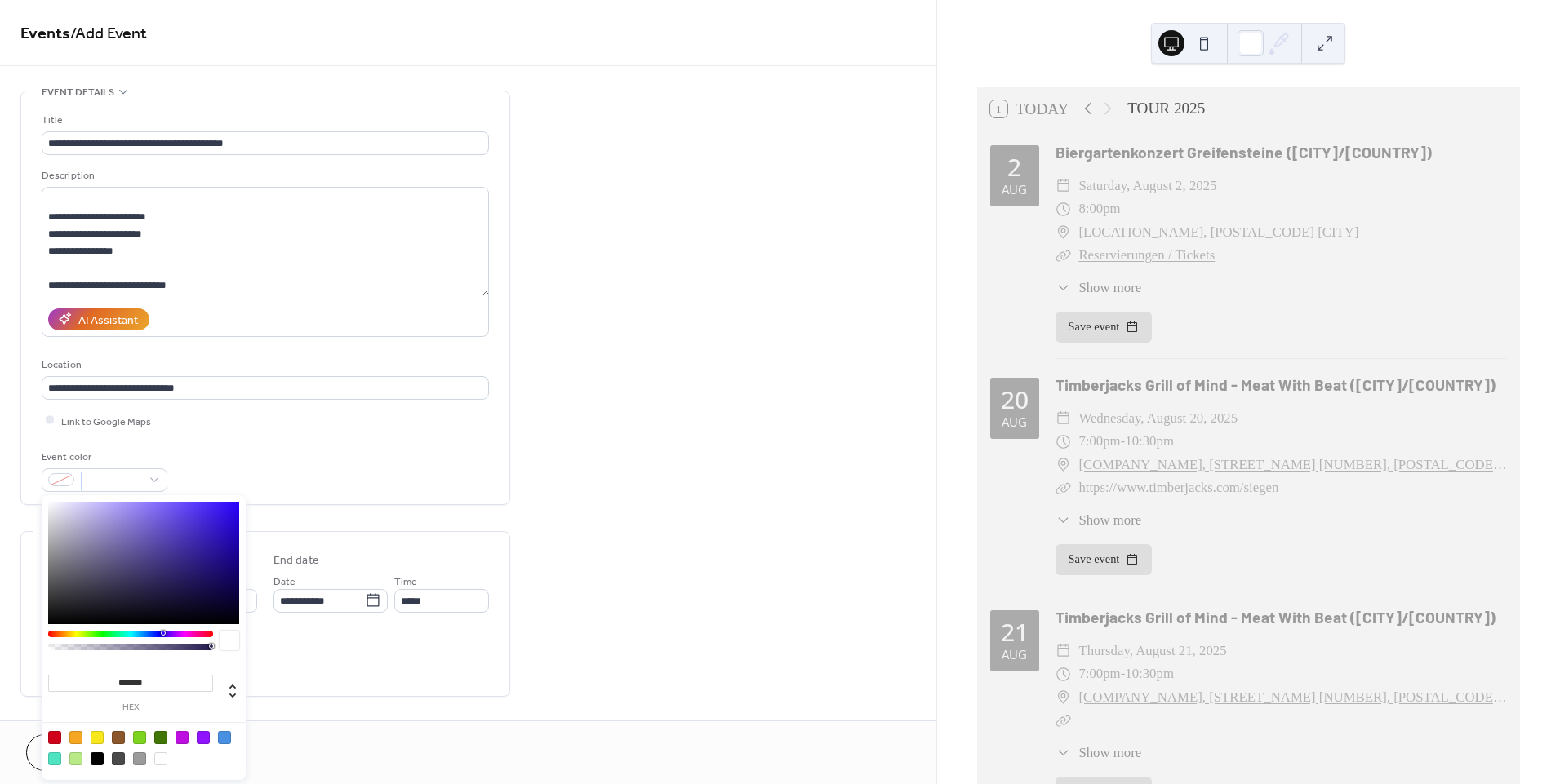 click at bounding box center (118, 759) 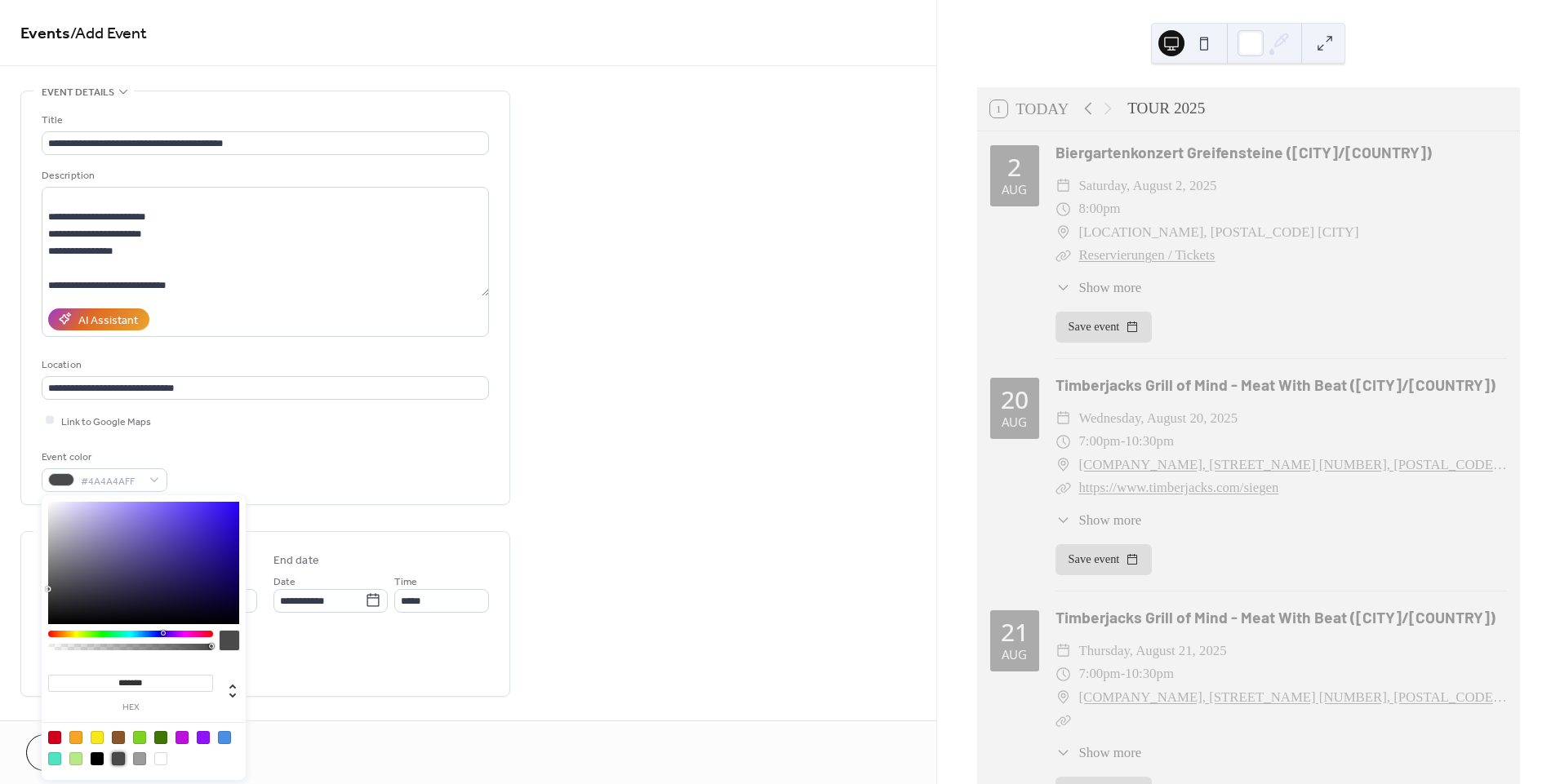 click on "**********" at bounding box center (468, 685) 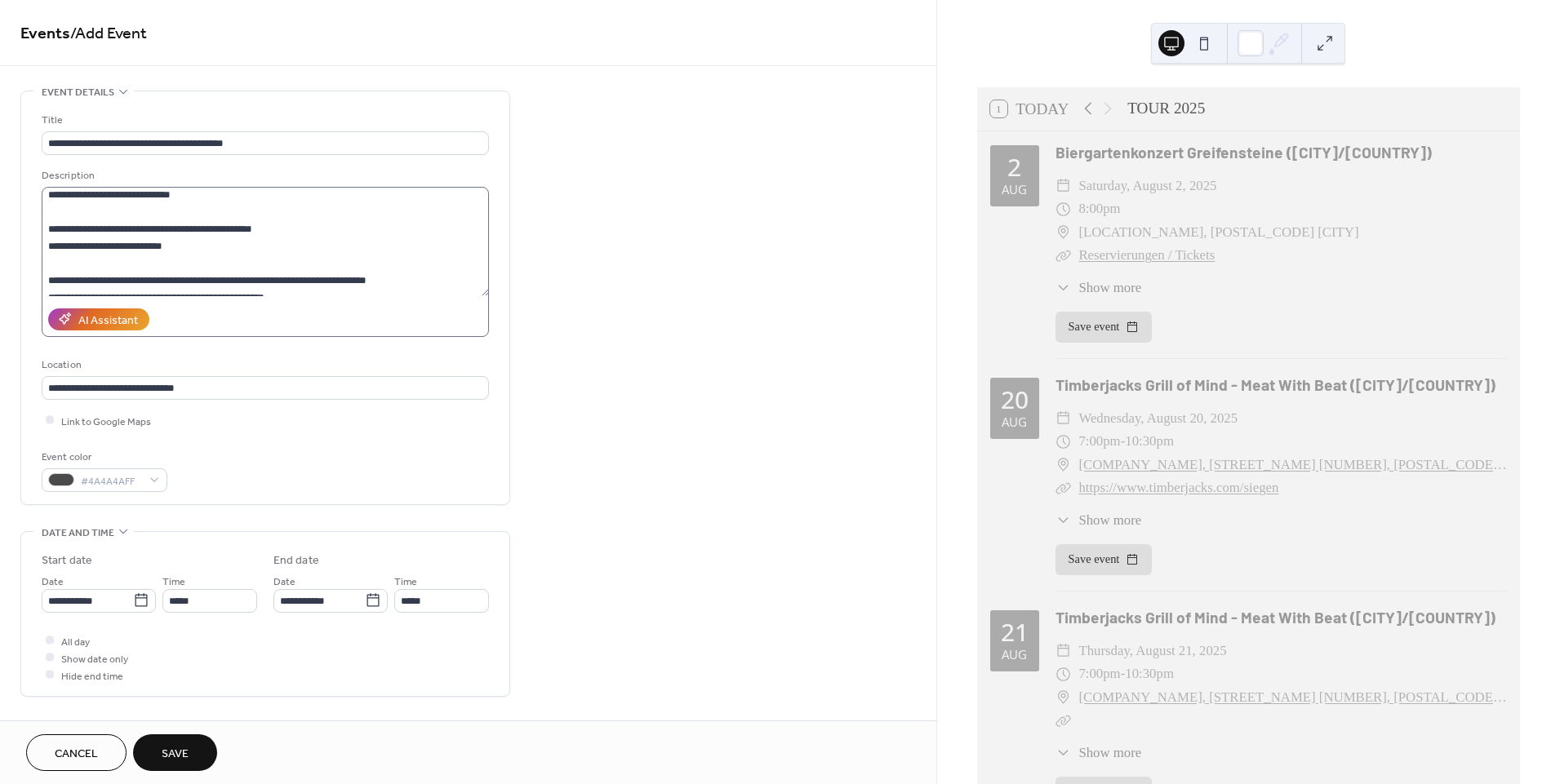 scroll, scrollTop: 0, scrollLeft: 0, axis: both 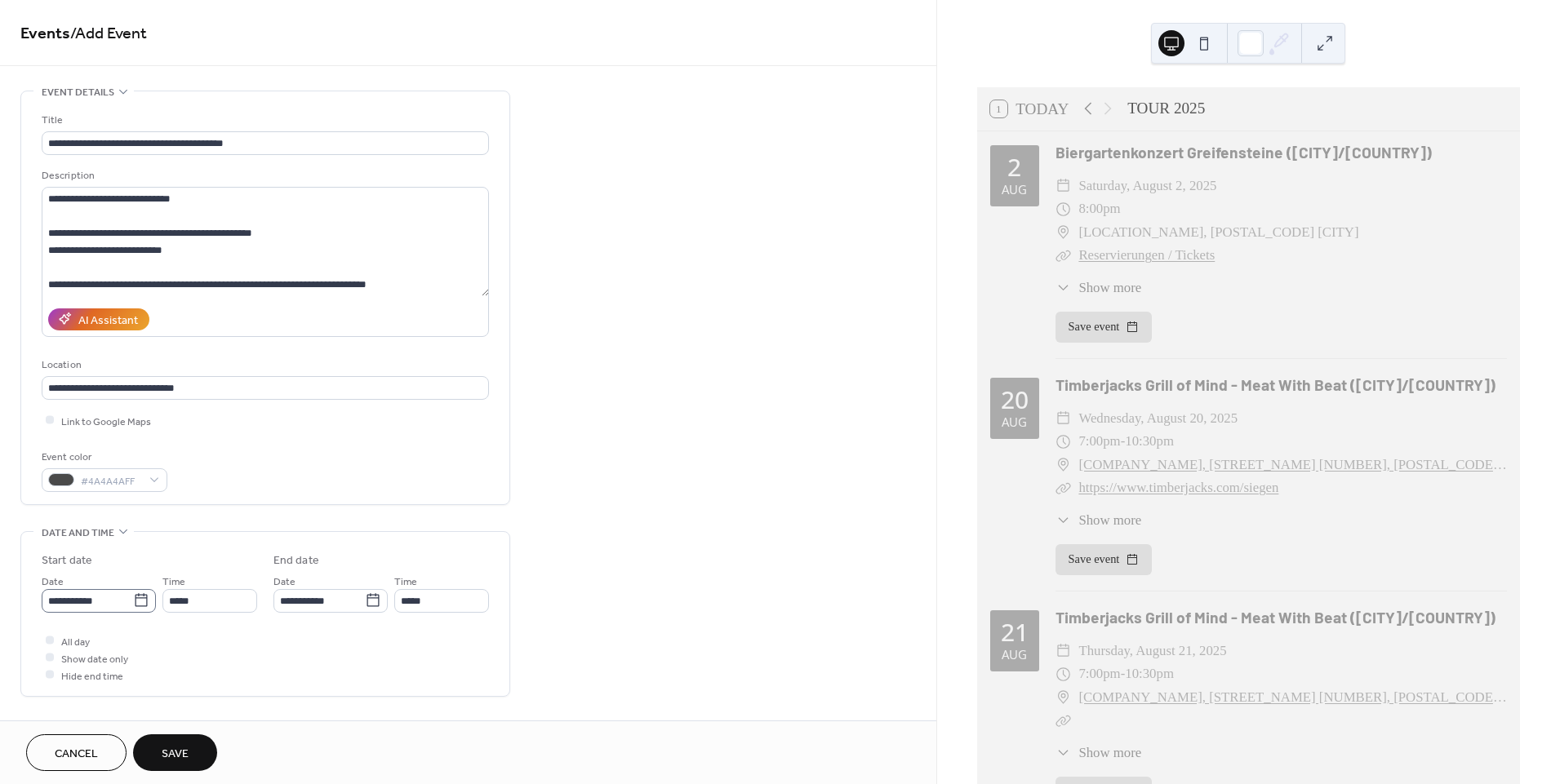 click 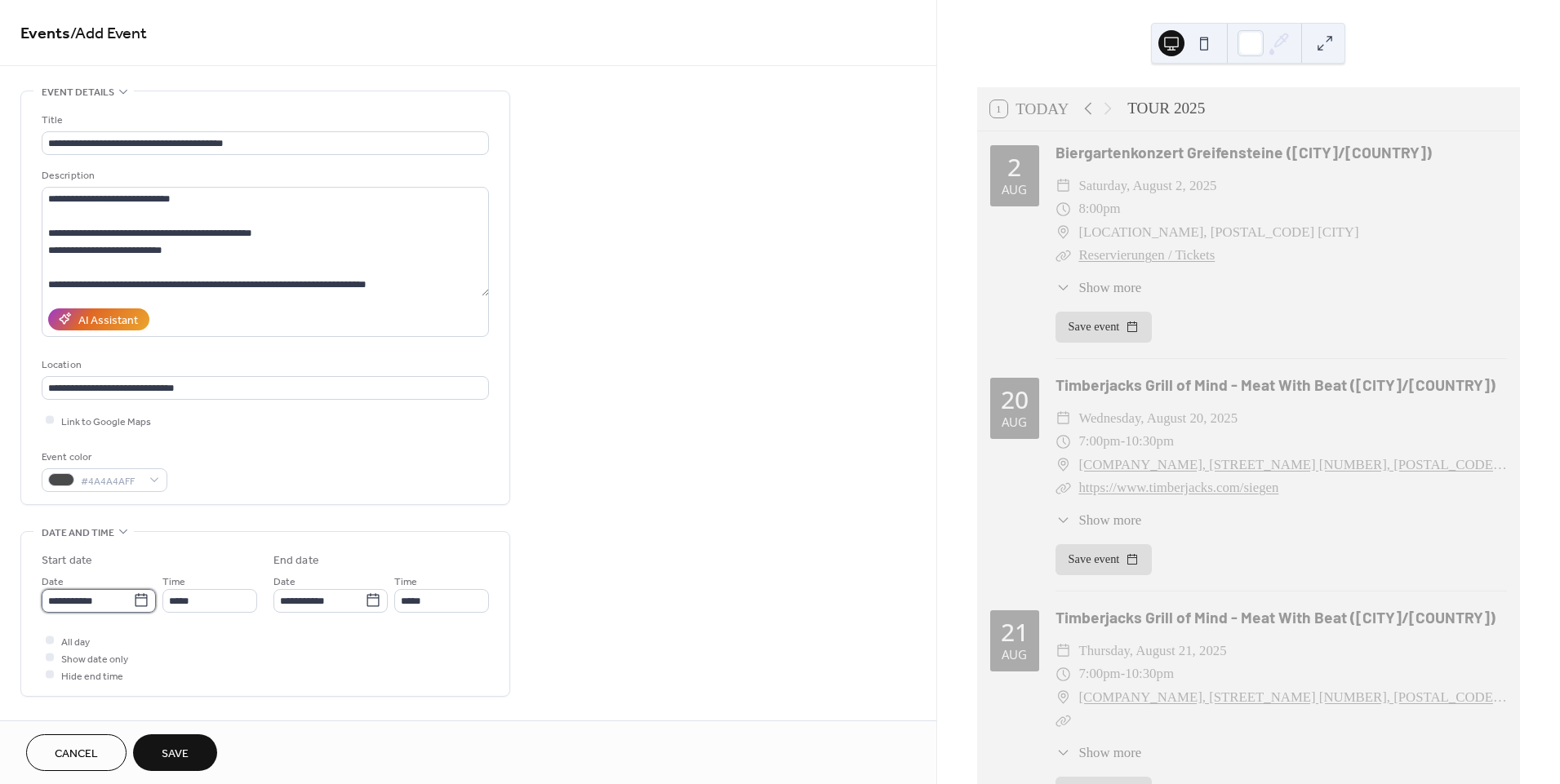 click on "**********" at bounding box center (87, 600) 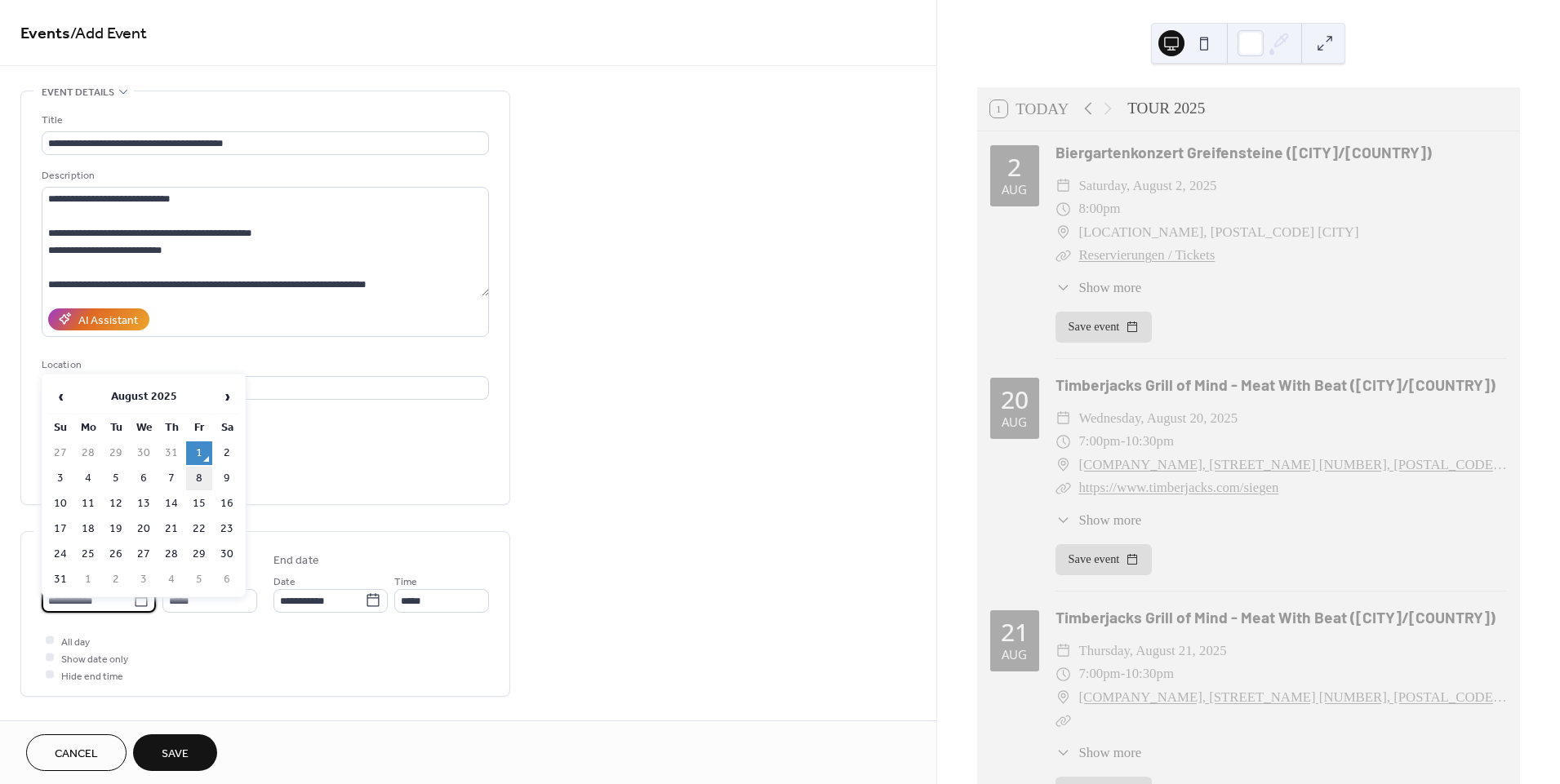 click on "8" at bounding box center (199, 478) 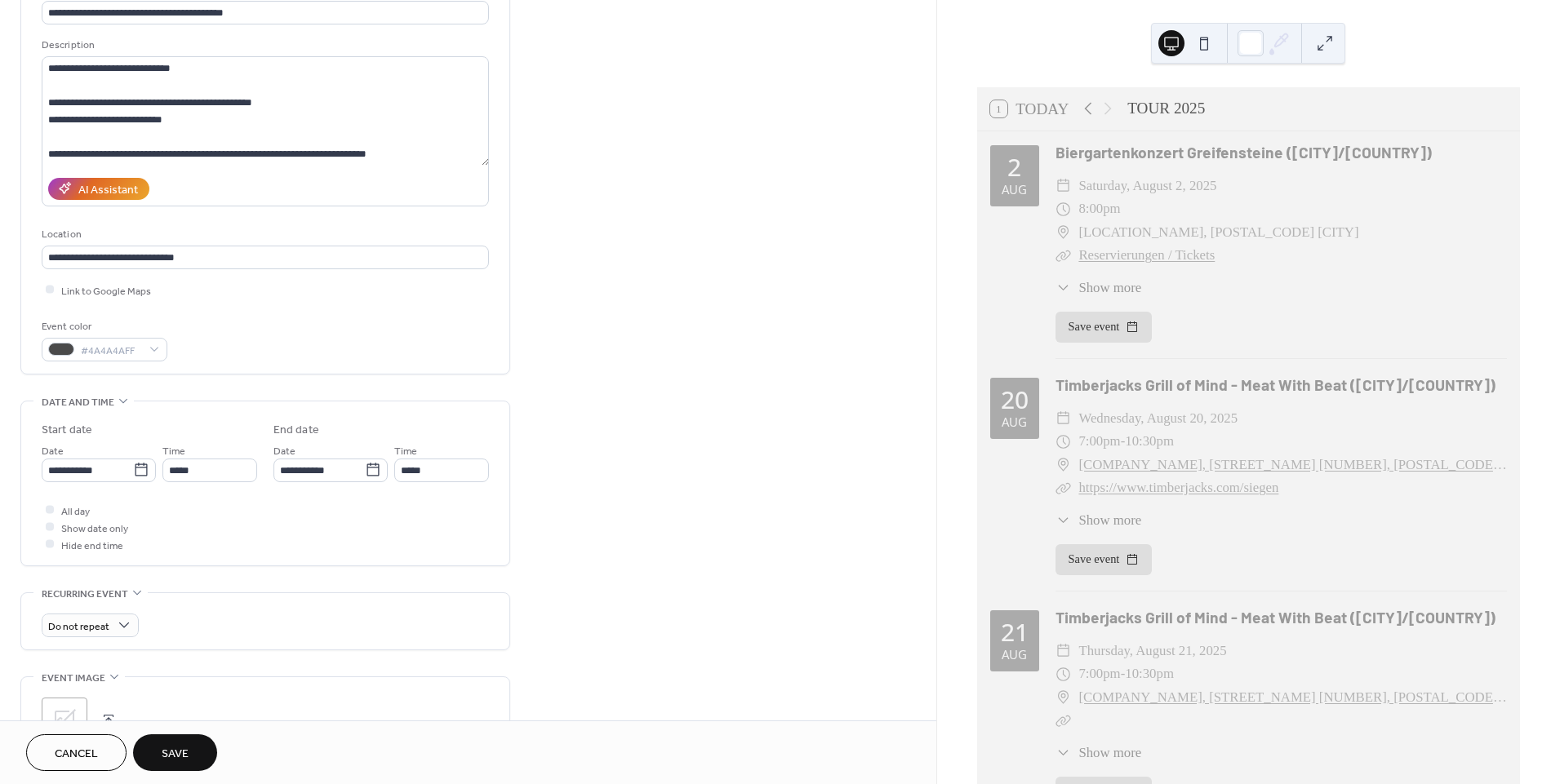 scroll, scrollTop: 181, scrollLeft: 0, axis: vertical 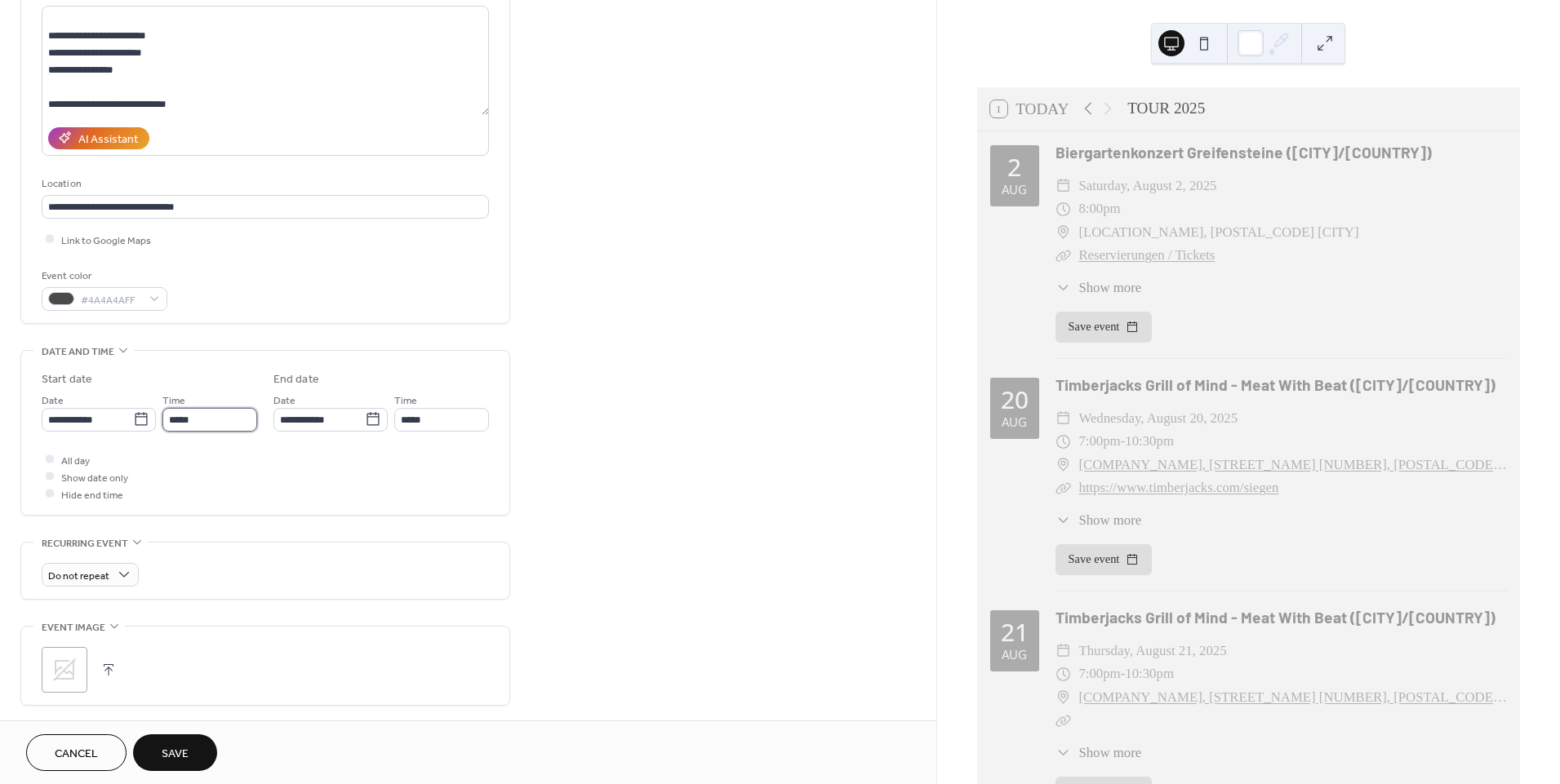 click on "*****" at bounding box center (210, 419) 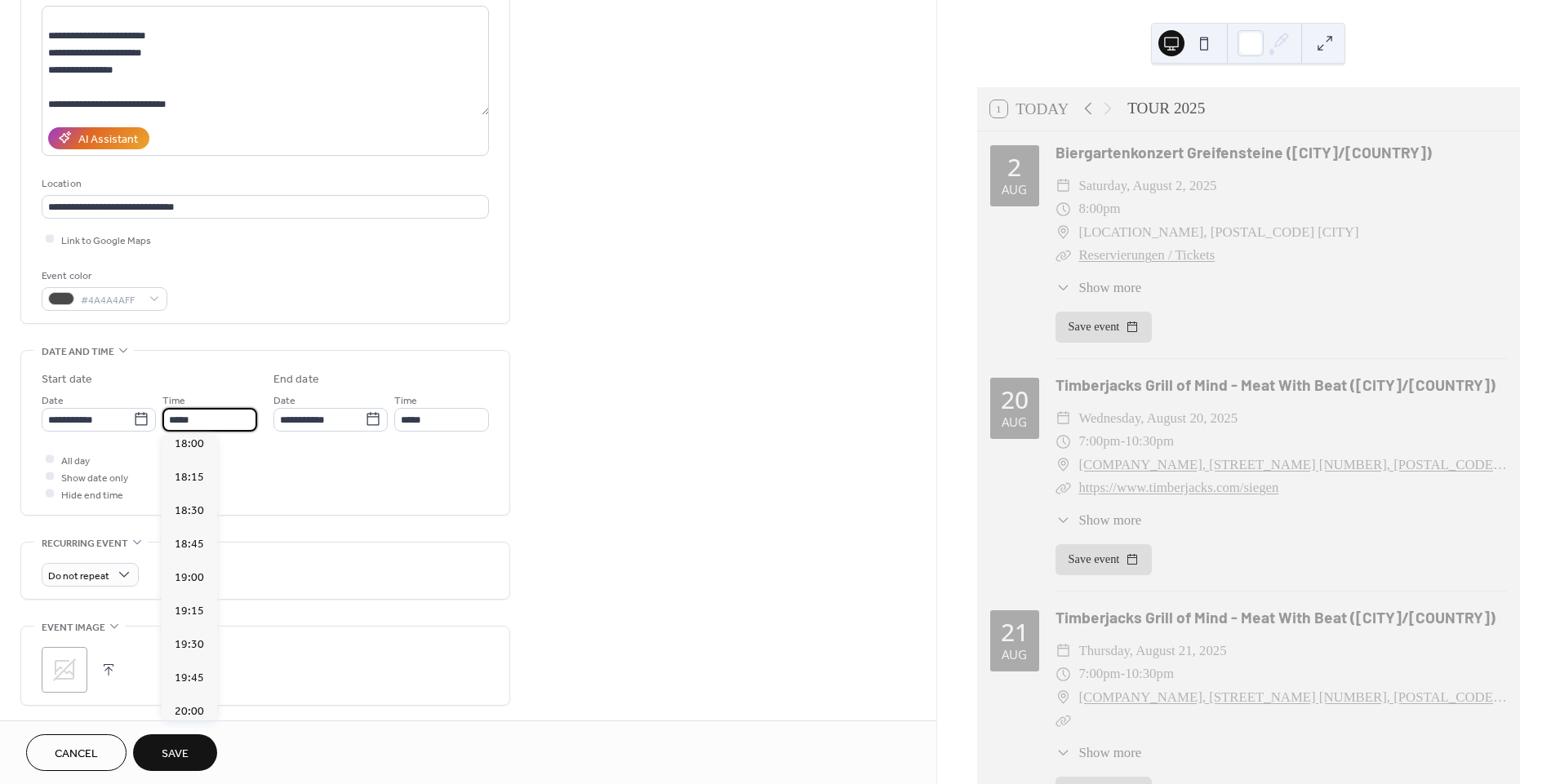 scroll, scrollTop: 2438, scrollLeft: 0, axis: vertical 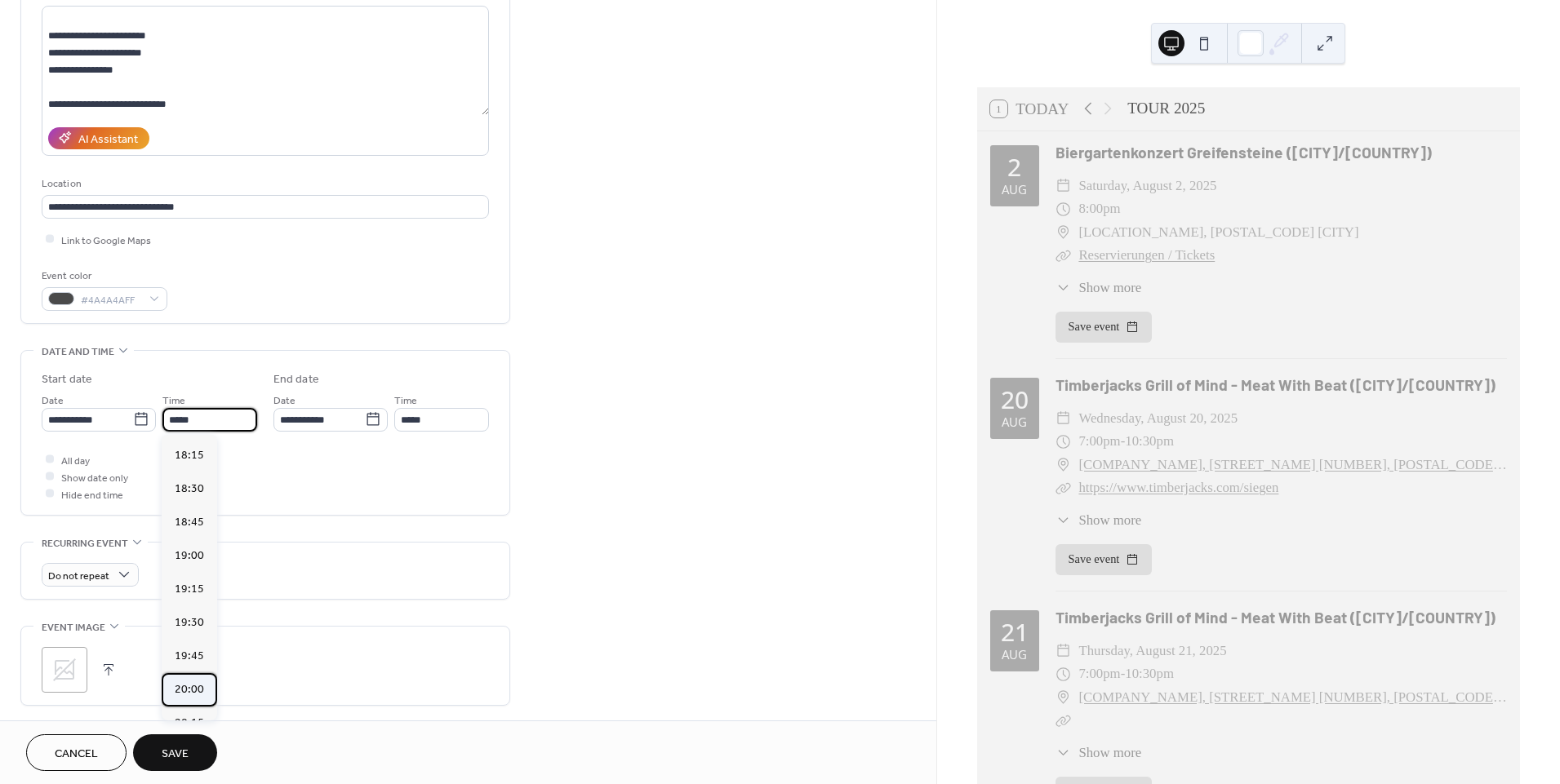 click on "20:00" at bounding box center [189, 689] 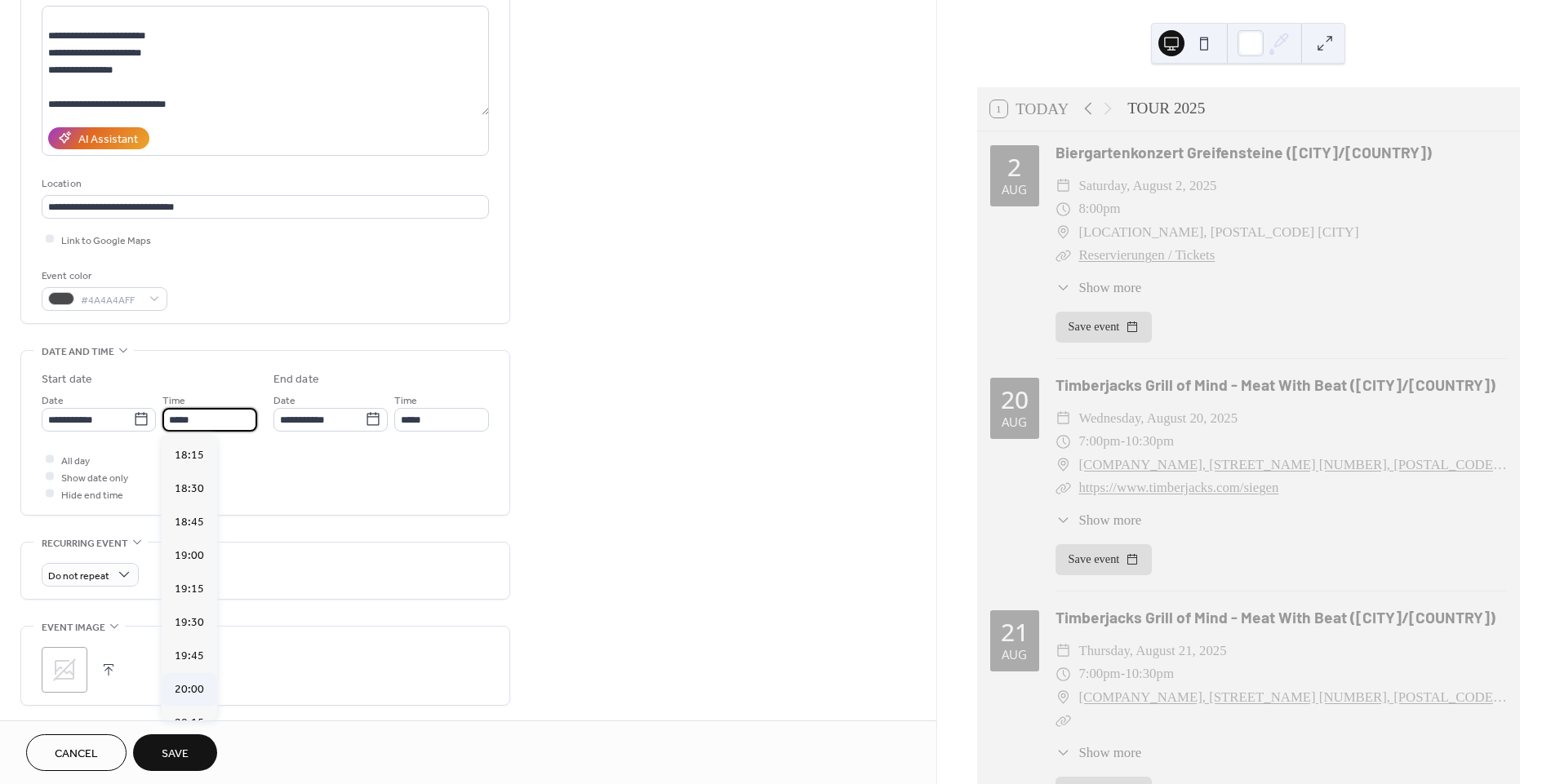 type on "*****" 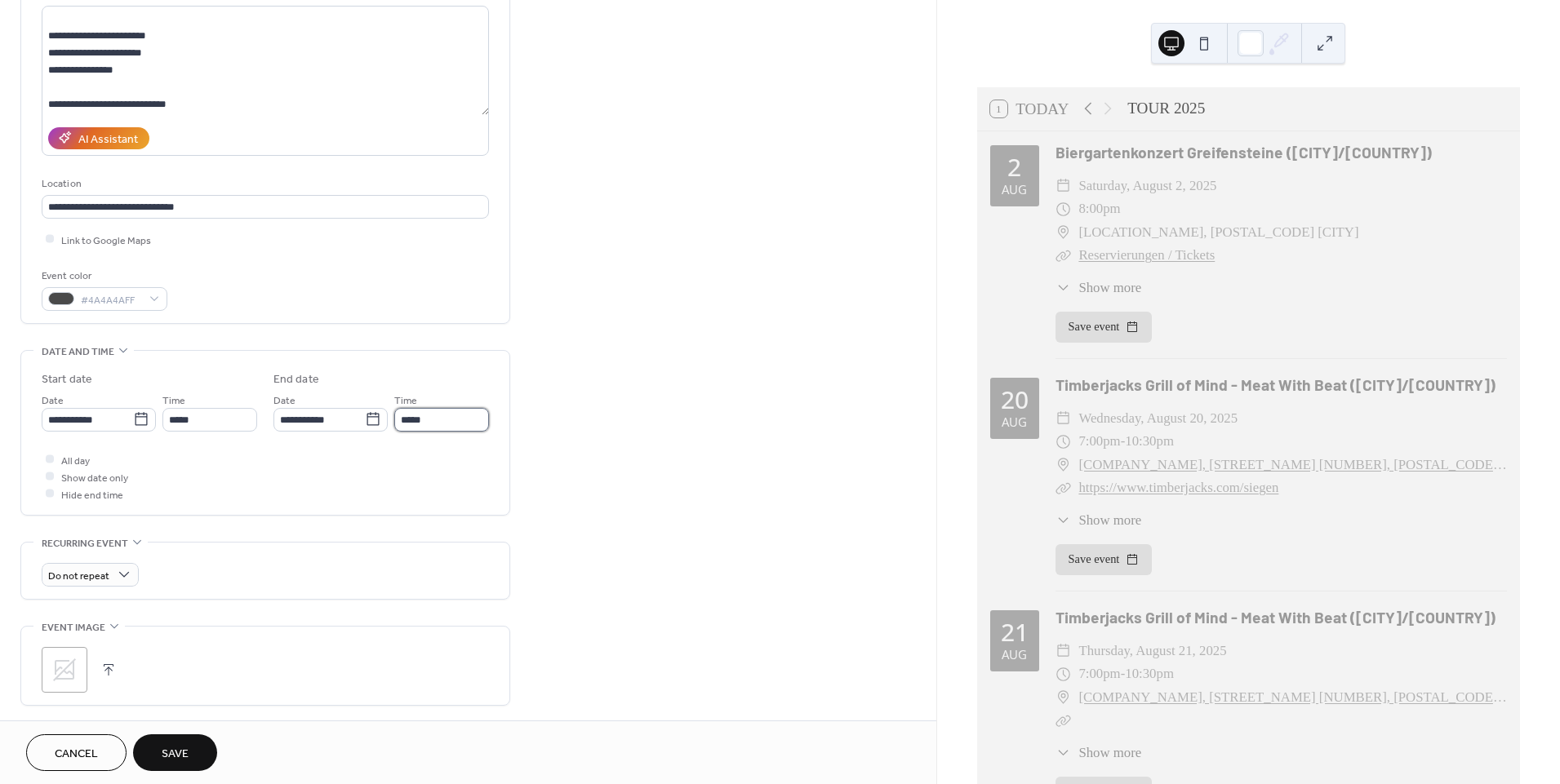 click on "*****" at bounding box center [442, 419] 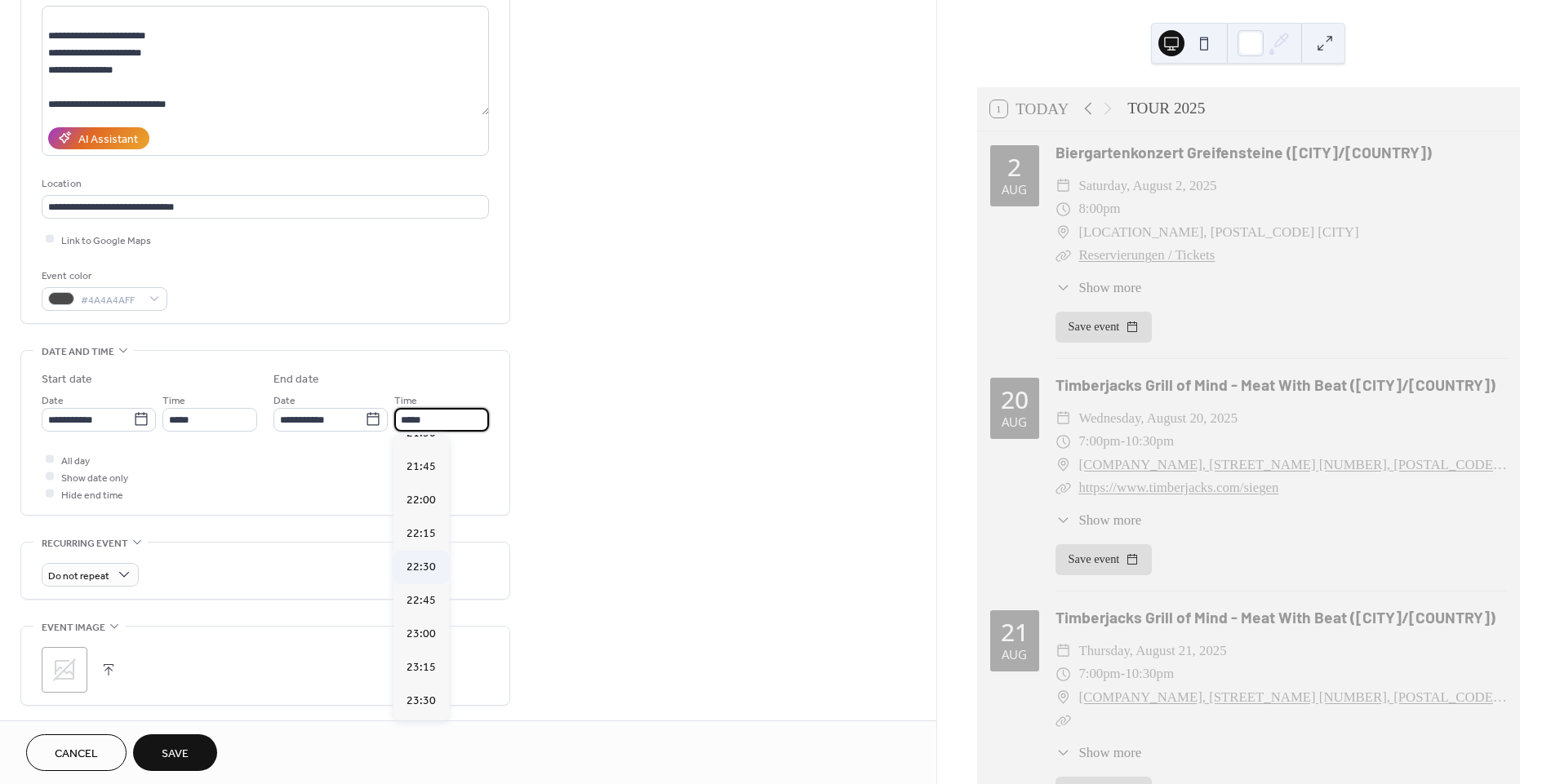 scroll, scrollTop: 221, scrollLeft: 0, axis: vertical 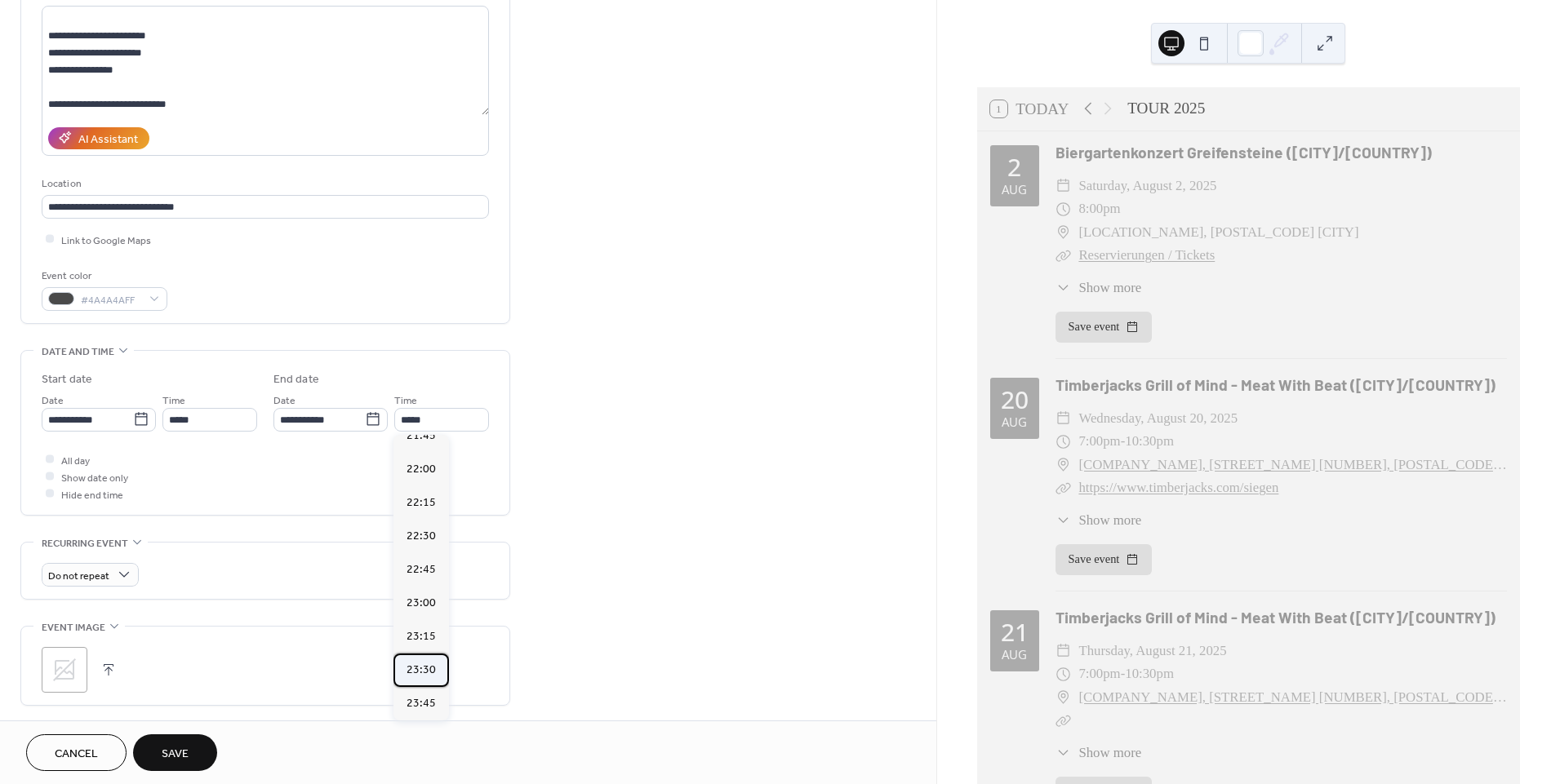 click on "23:30" at bounding box center [421, 670] 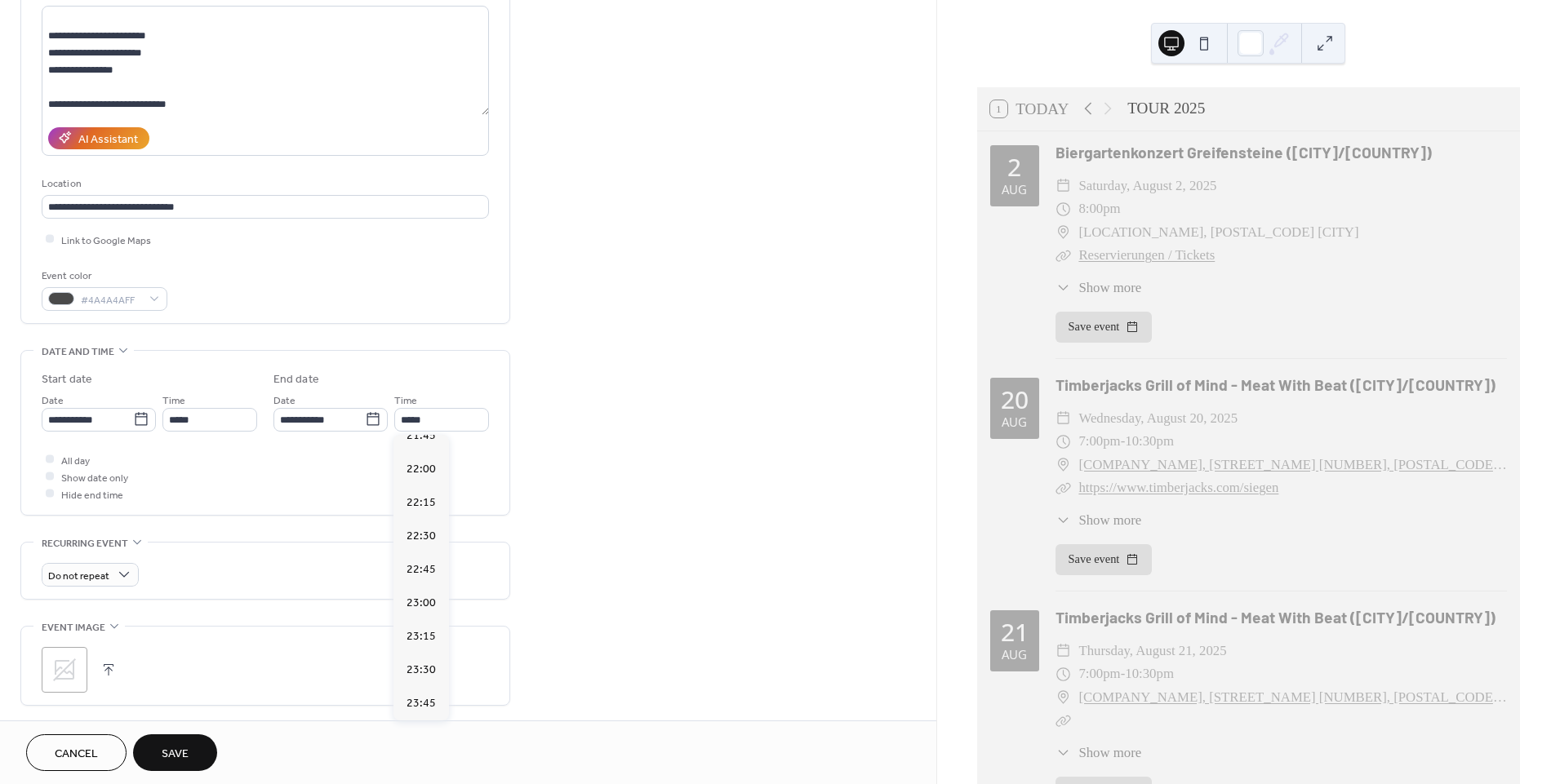 type on "*****" 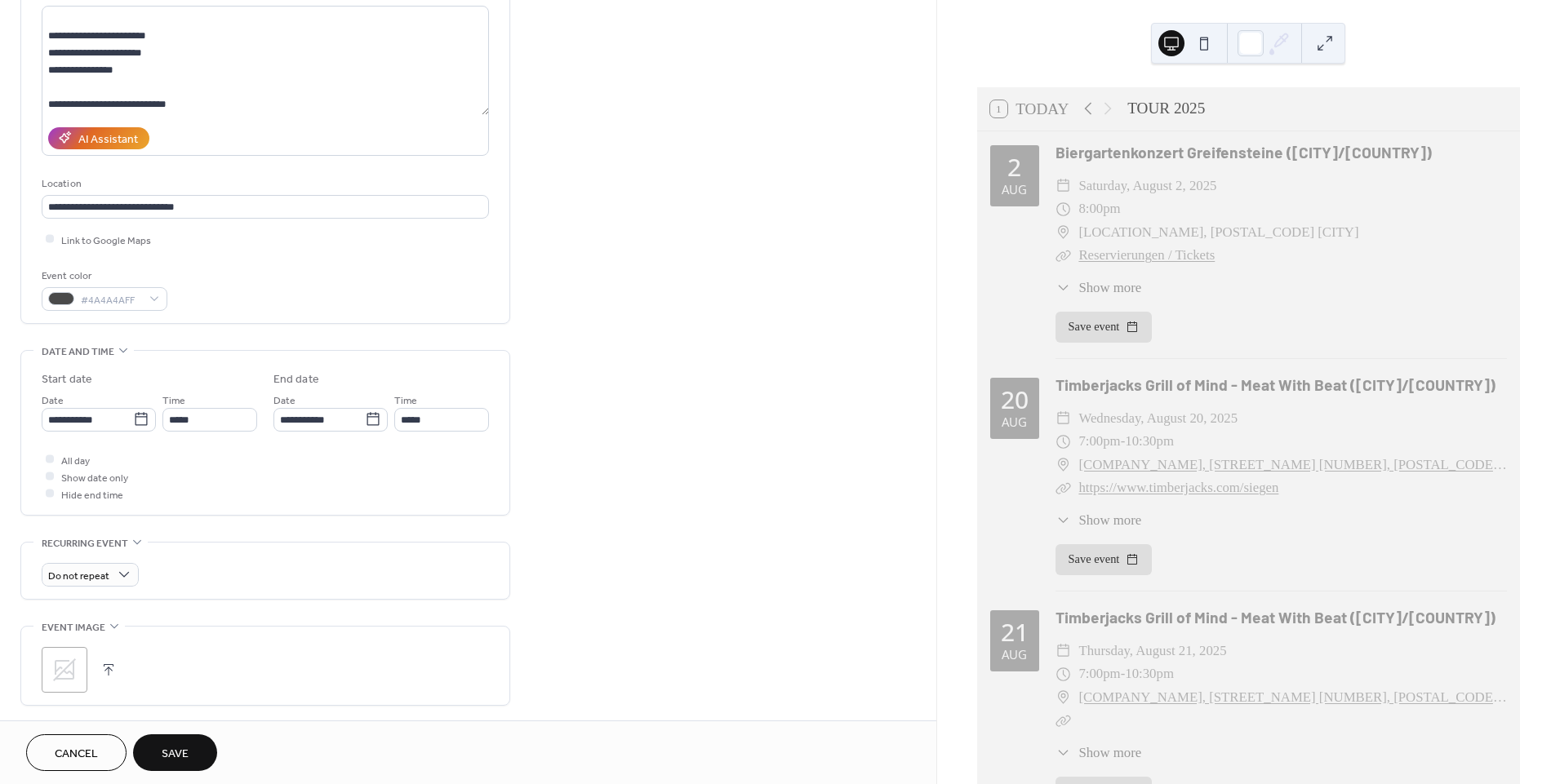 click on "**********" at bounding box center [468, 504] 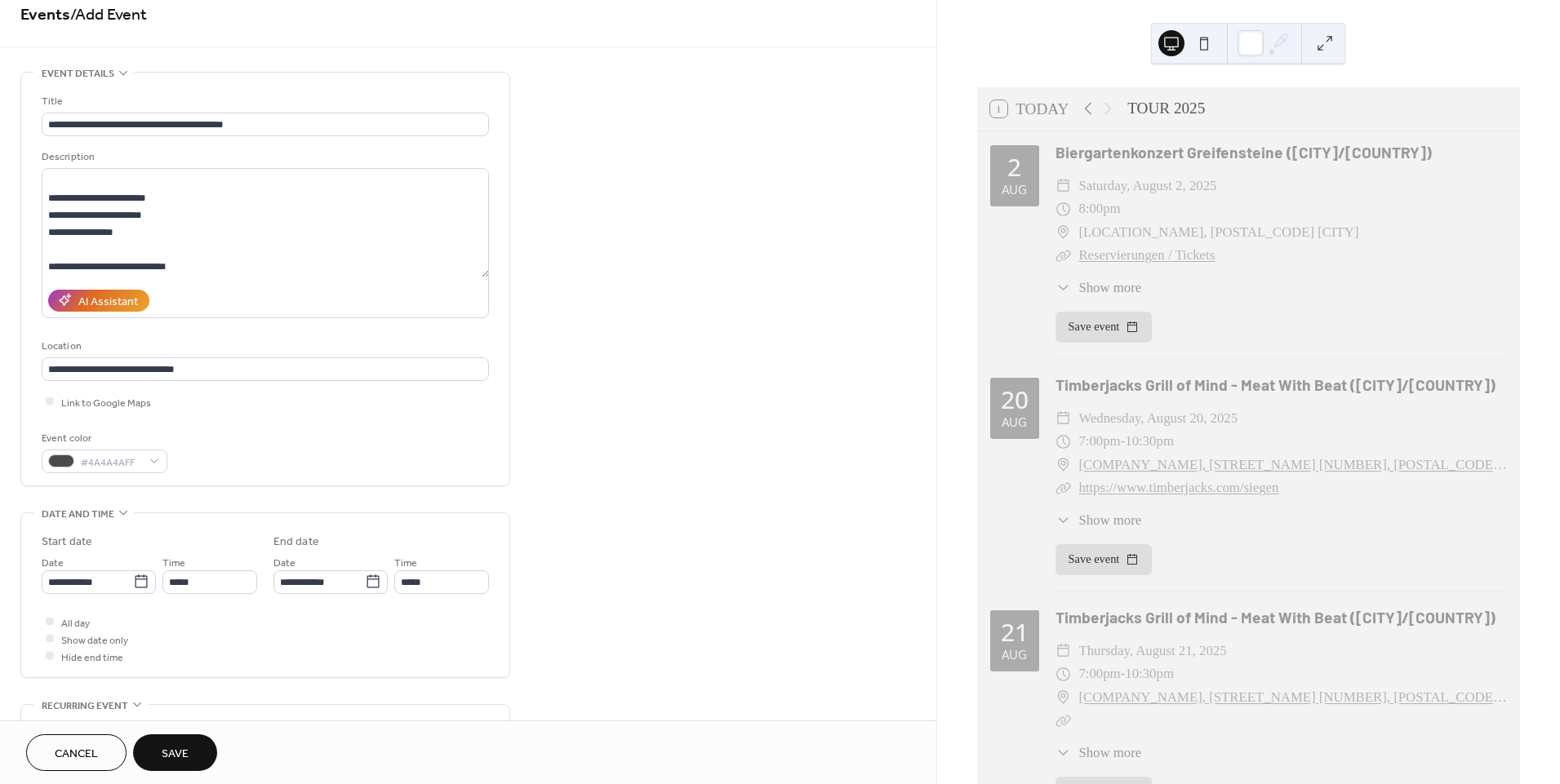 scroll, scrollTop: 0, scrollLeft: 0, axis: both 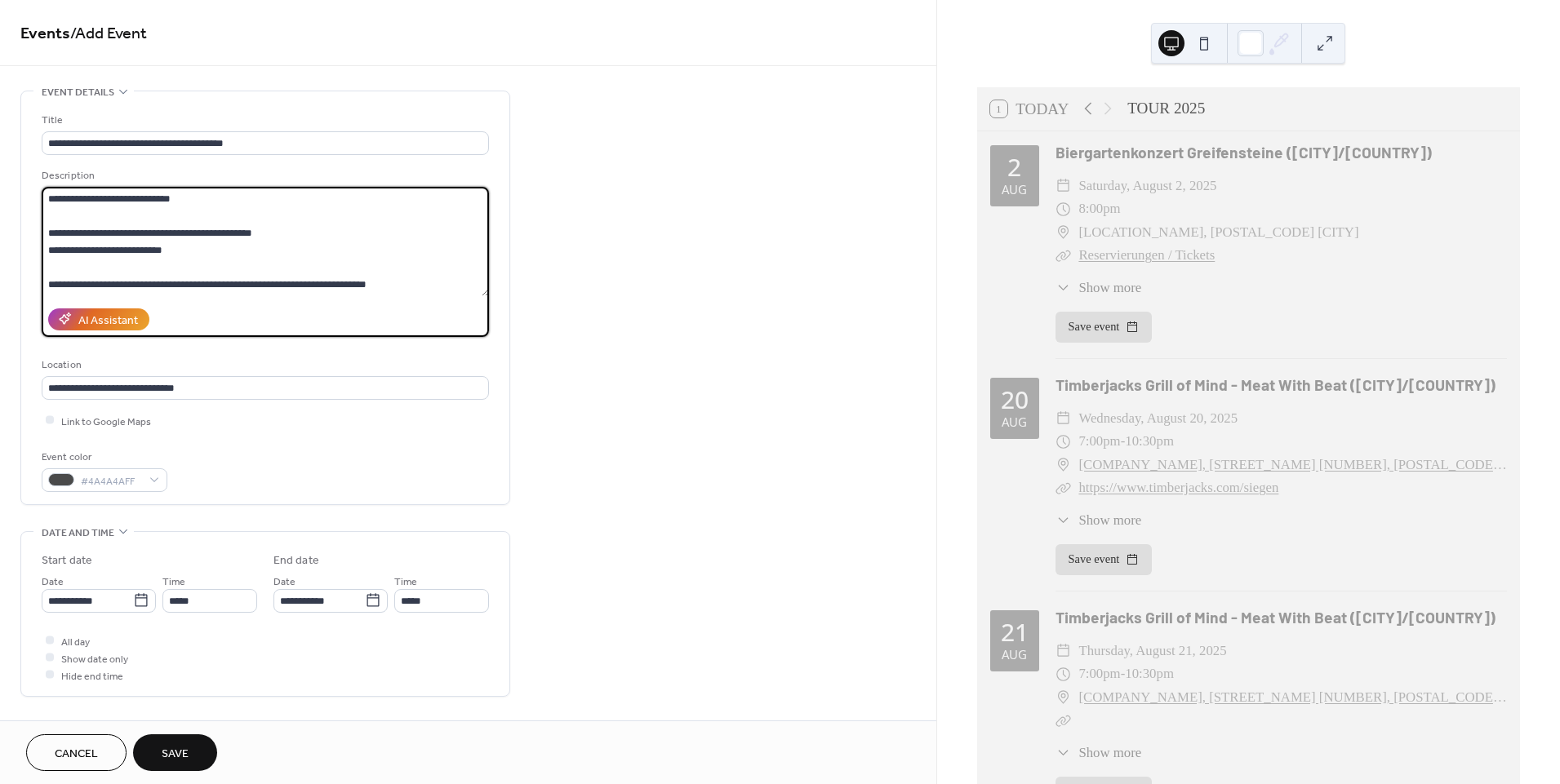 drag, startPoint x: 199, startPoint y: 254, endPoint x: 46, endPoint y: 225, distance: 155.72412 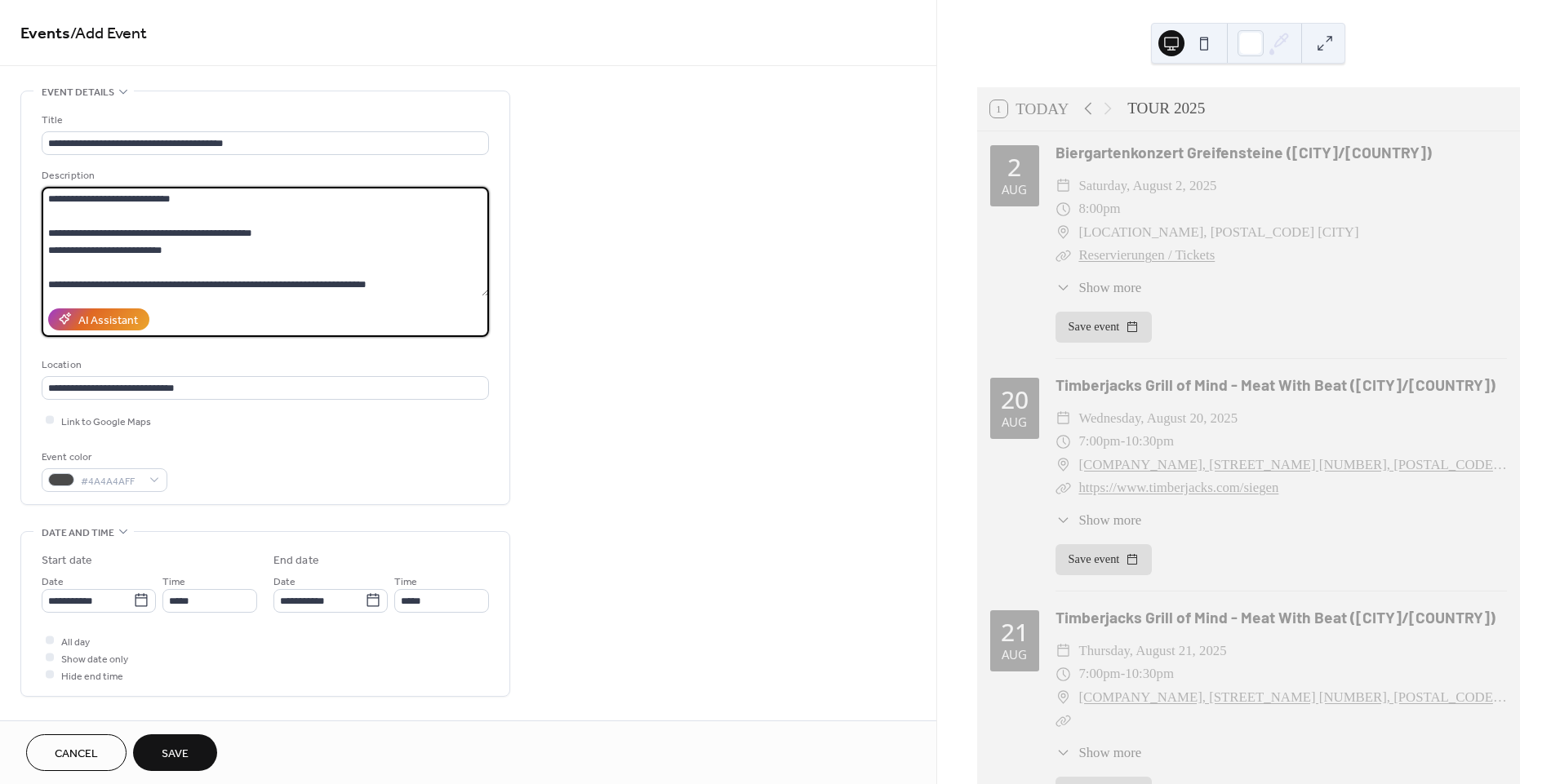 click on "**********" at bounding box center (265, 241) 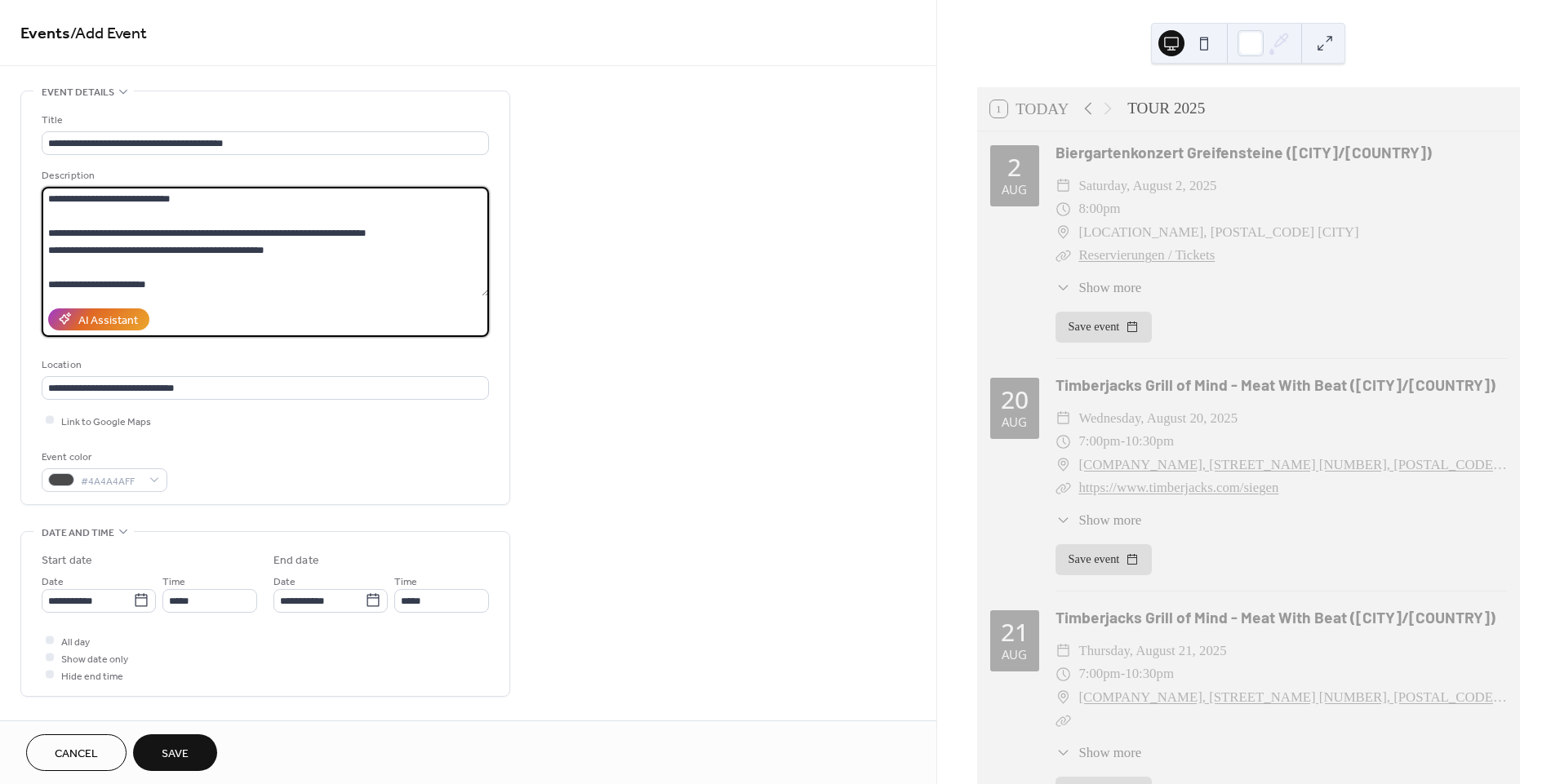 type on "**********" 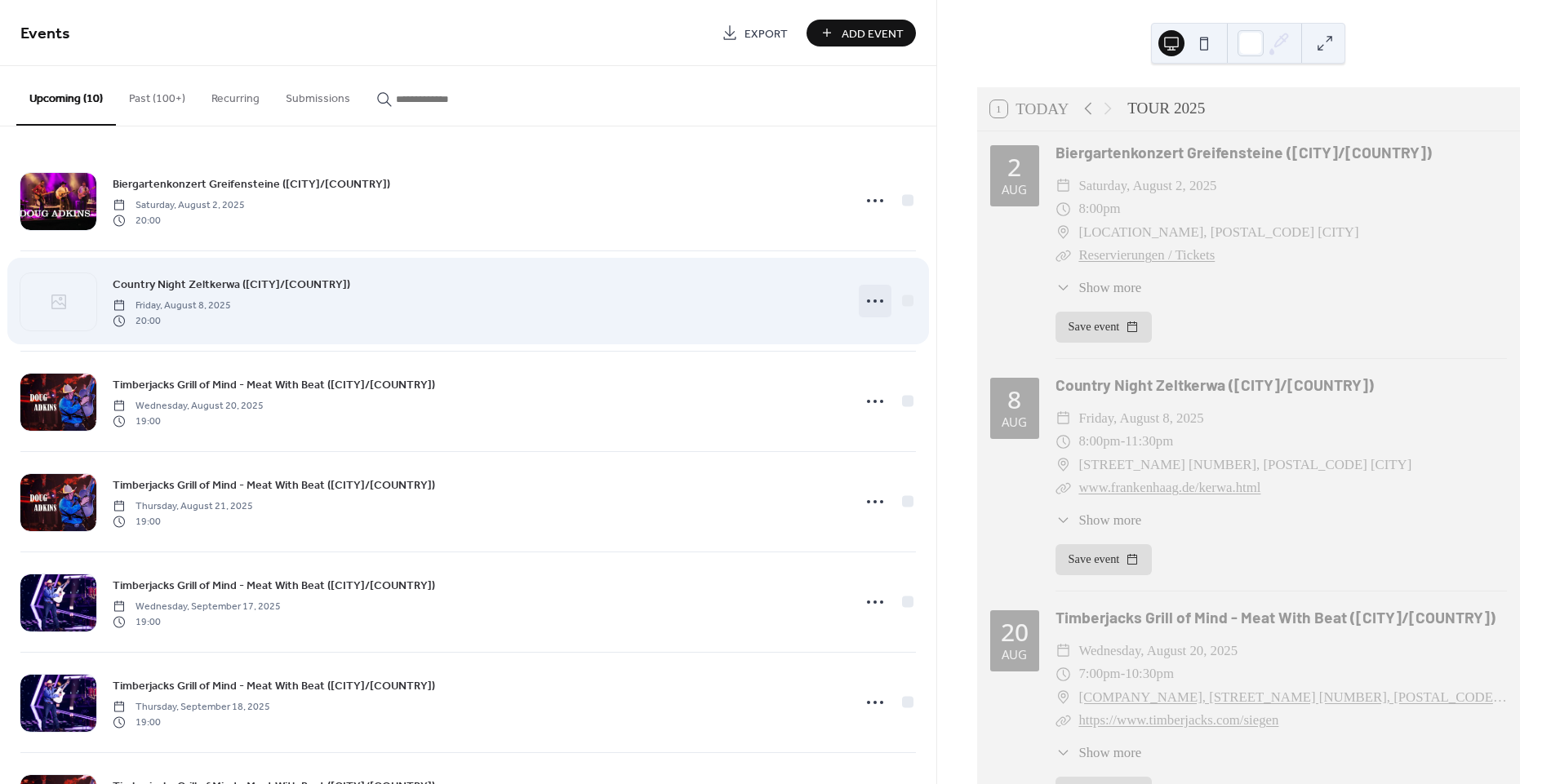 click 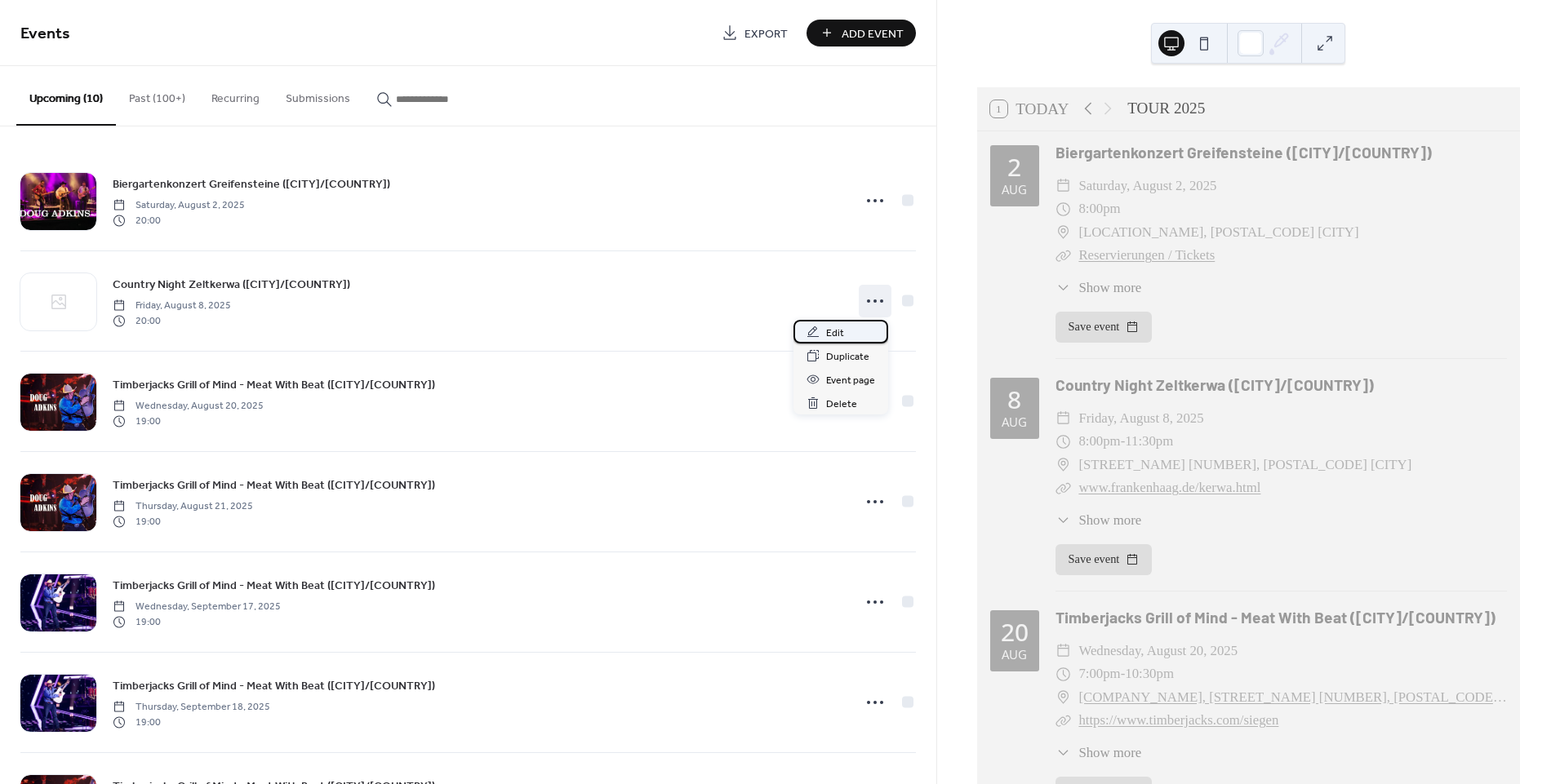click on "Edit" at bounding box center [835, 333] 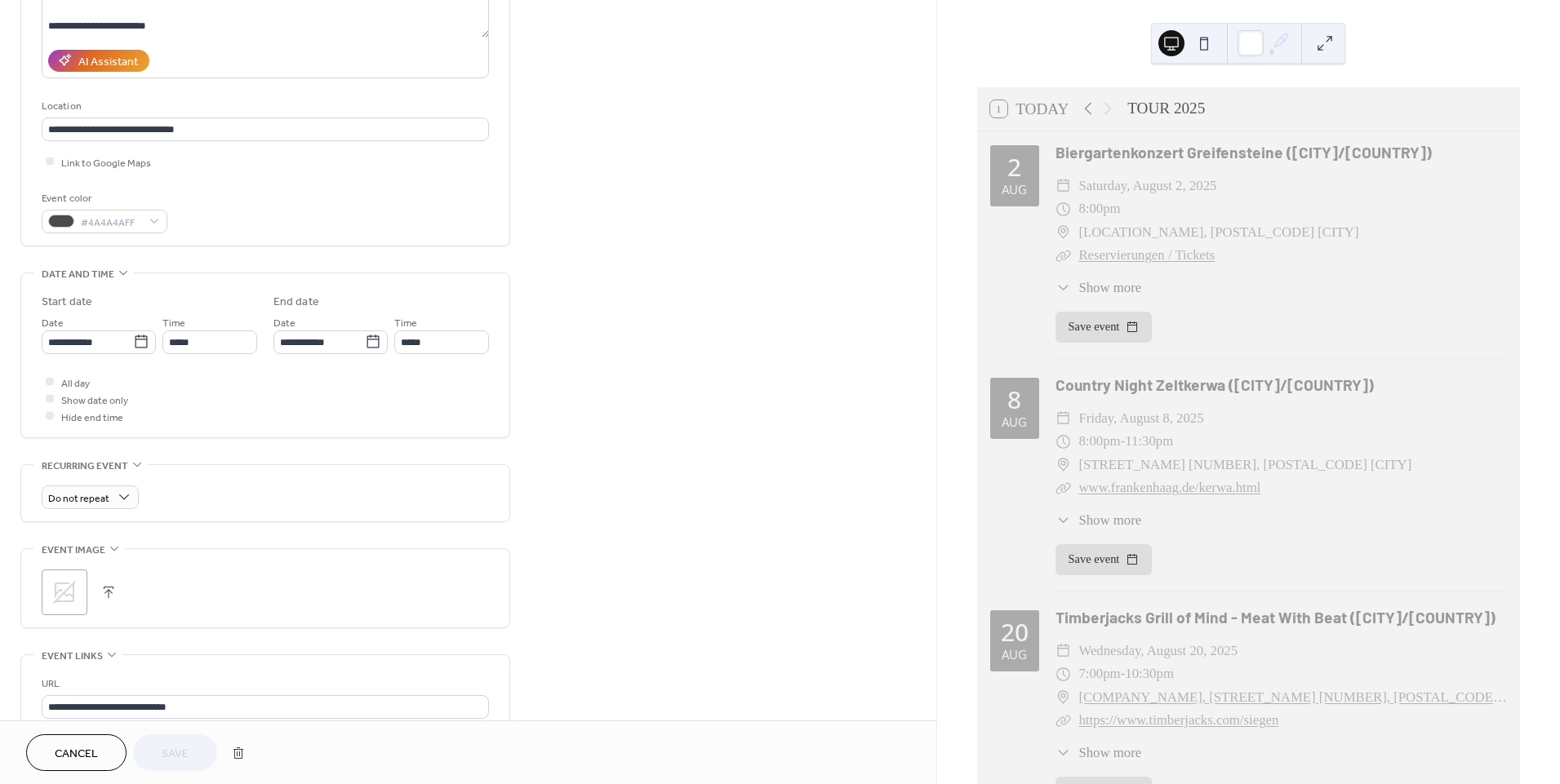 scroll, scrollTop: 272, scrollLeft: 0, axis: vertical 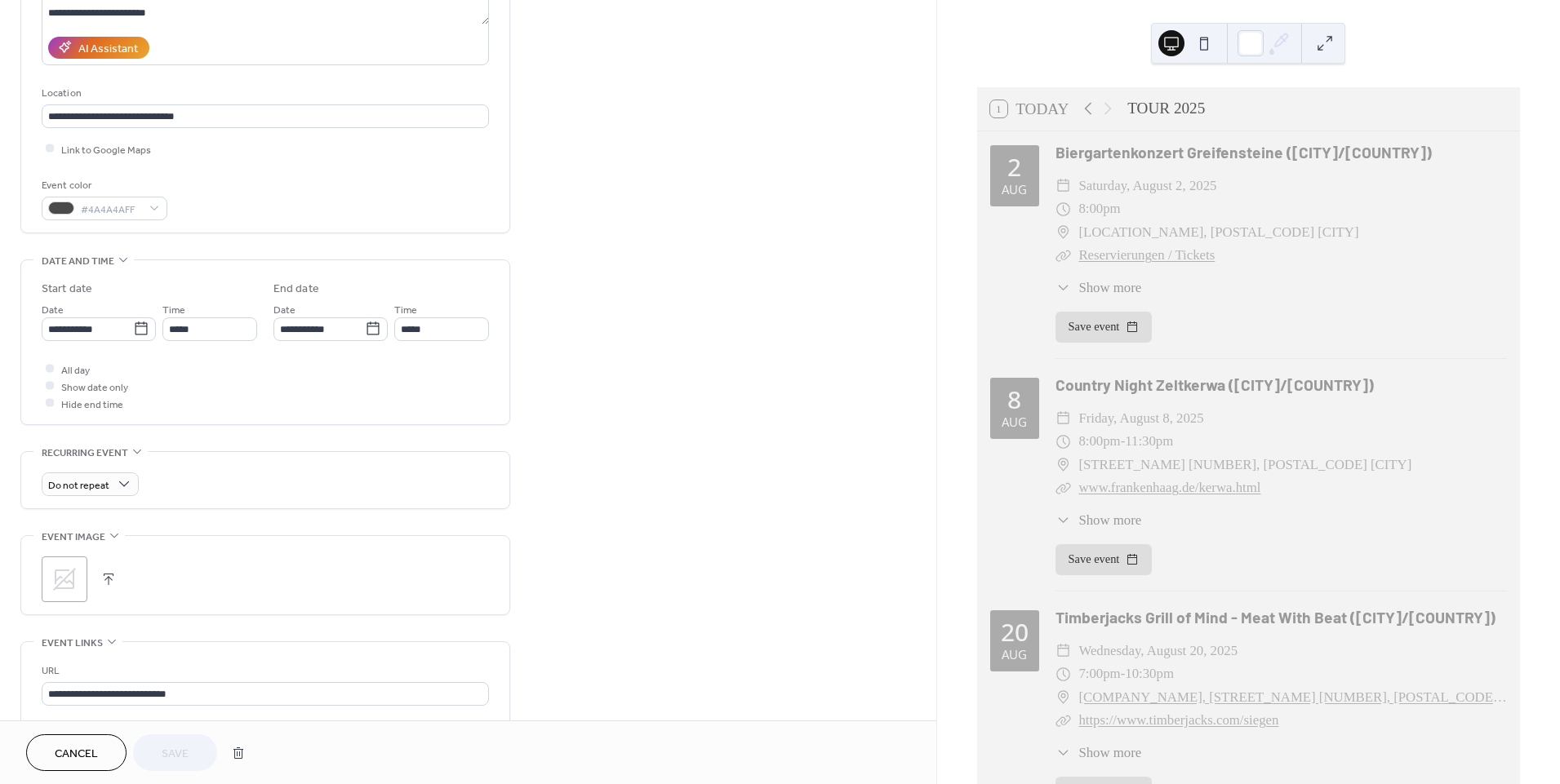 click 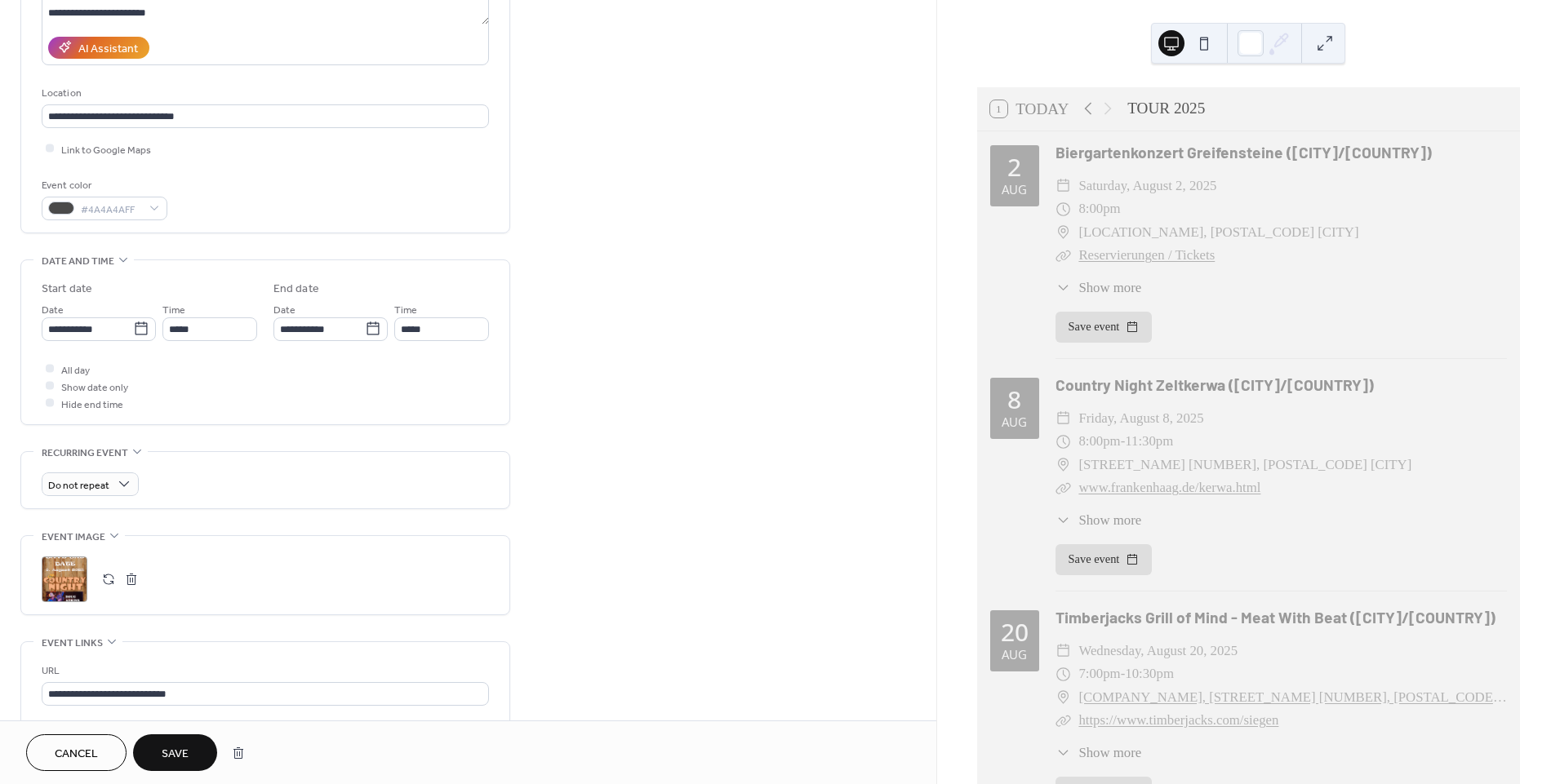 click on "Save" at bounding box center [175, 754] 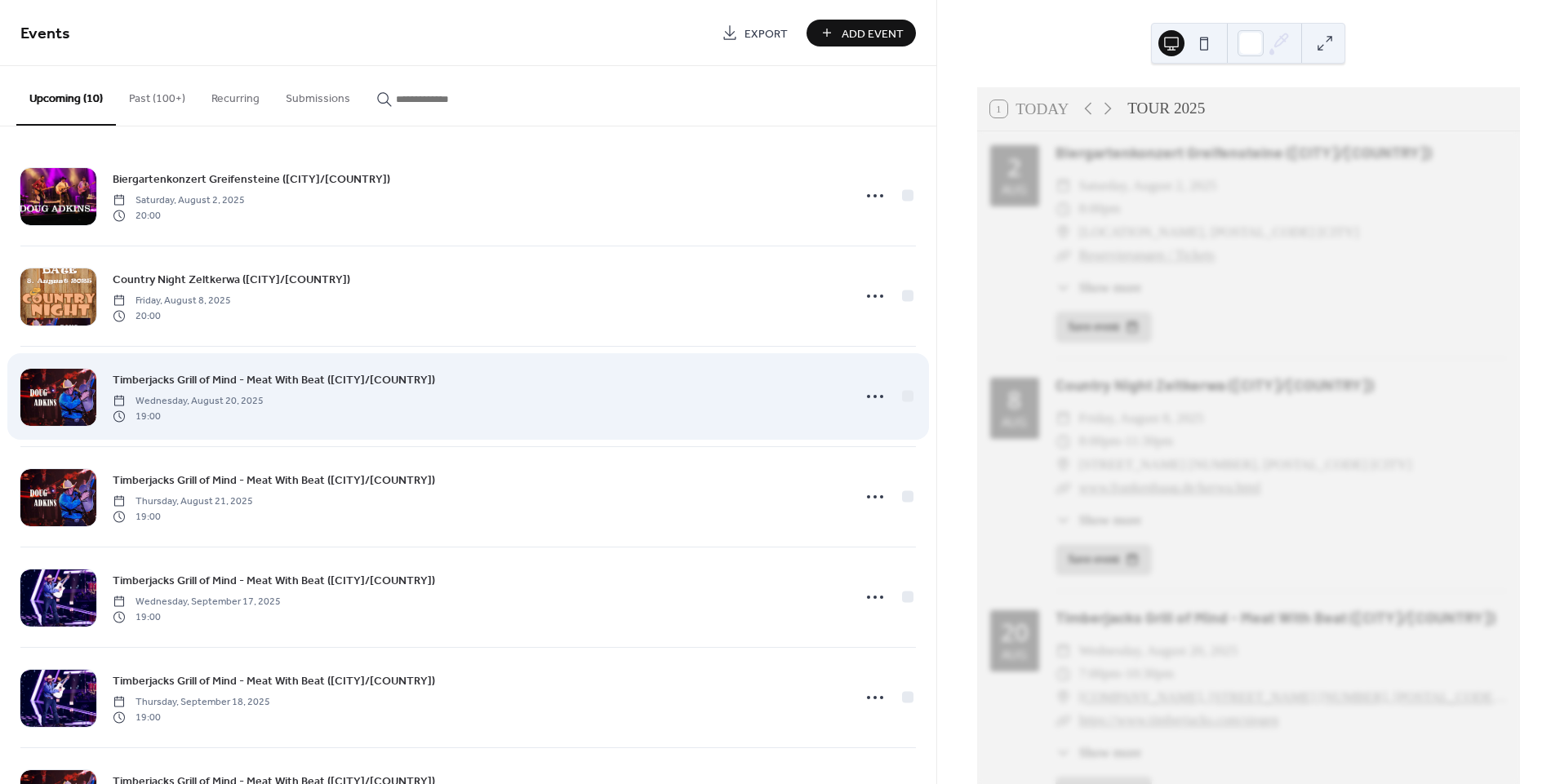 scroll, scrollTop: 0, scrollLeft: 0, axis: both 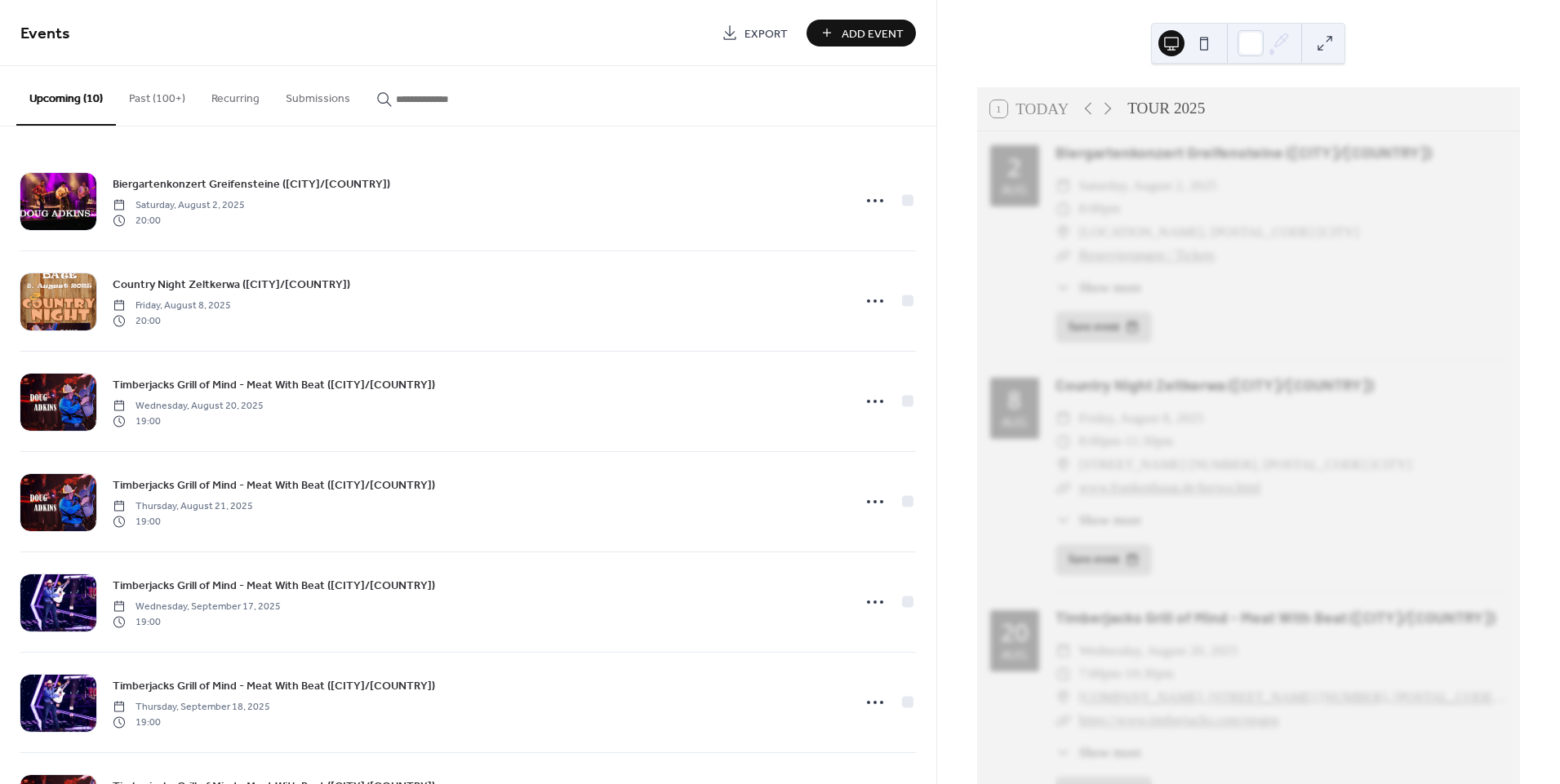 click on "Past (100+)" at bounding box center (157, 95) 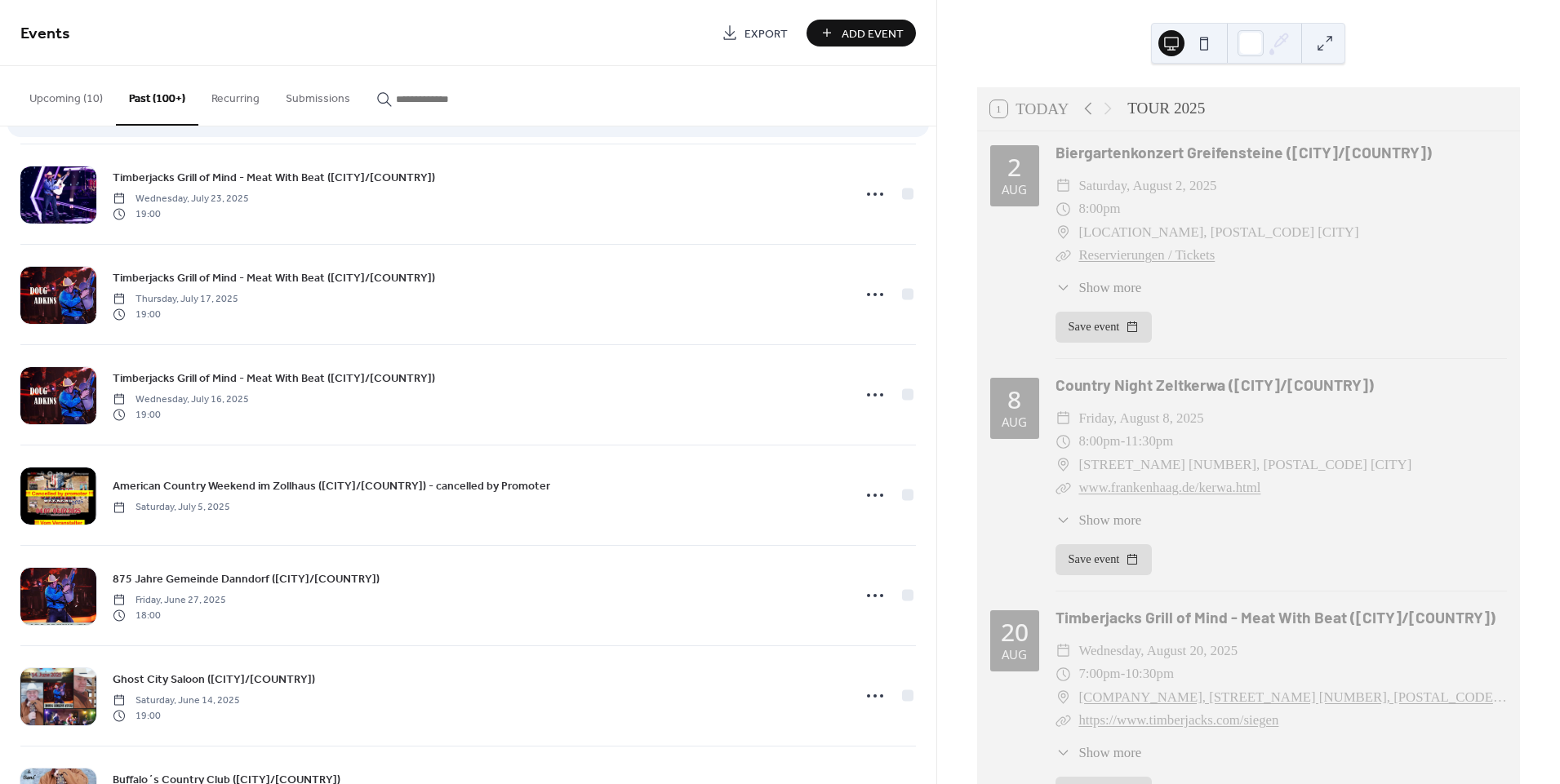 scroll, scrollTop: 0, scrollLeft: 0, axis: both 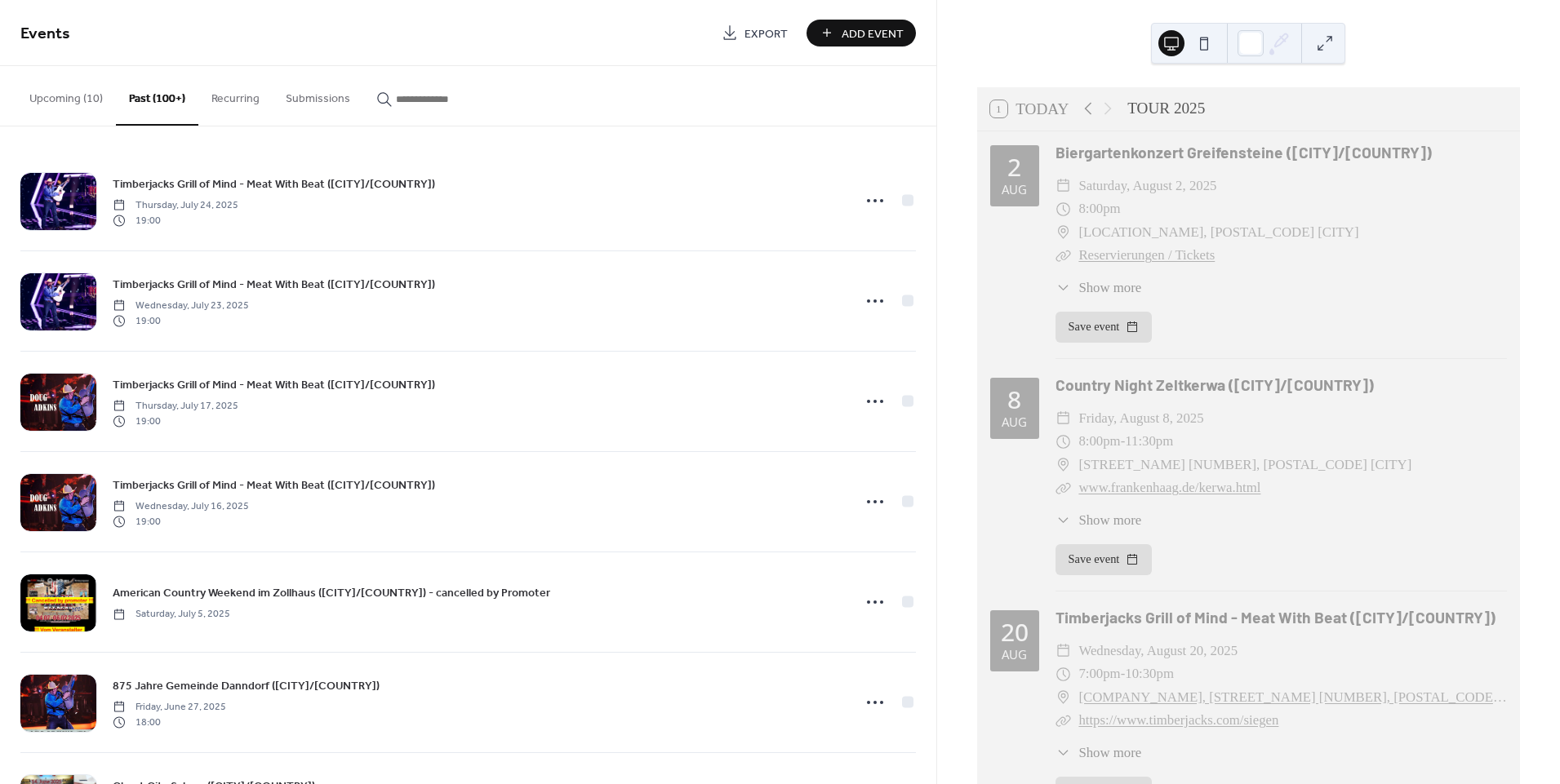 click on "Add Event" at bounding box center [873, 33] 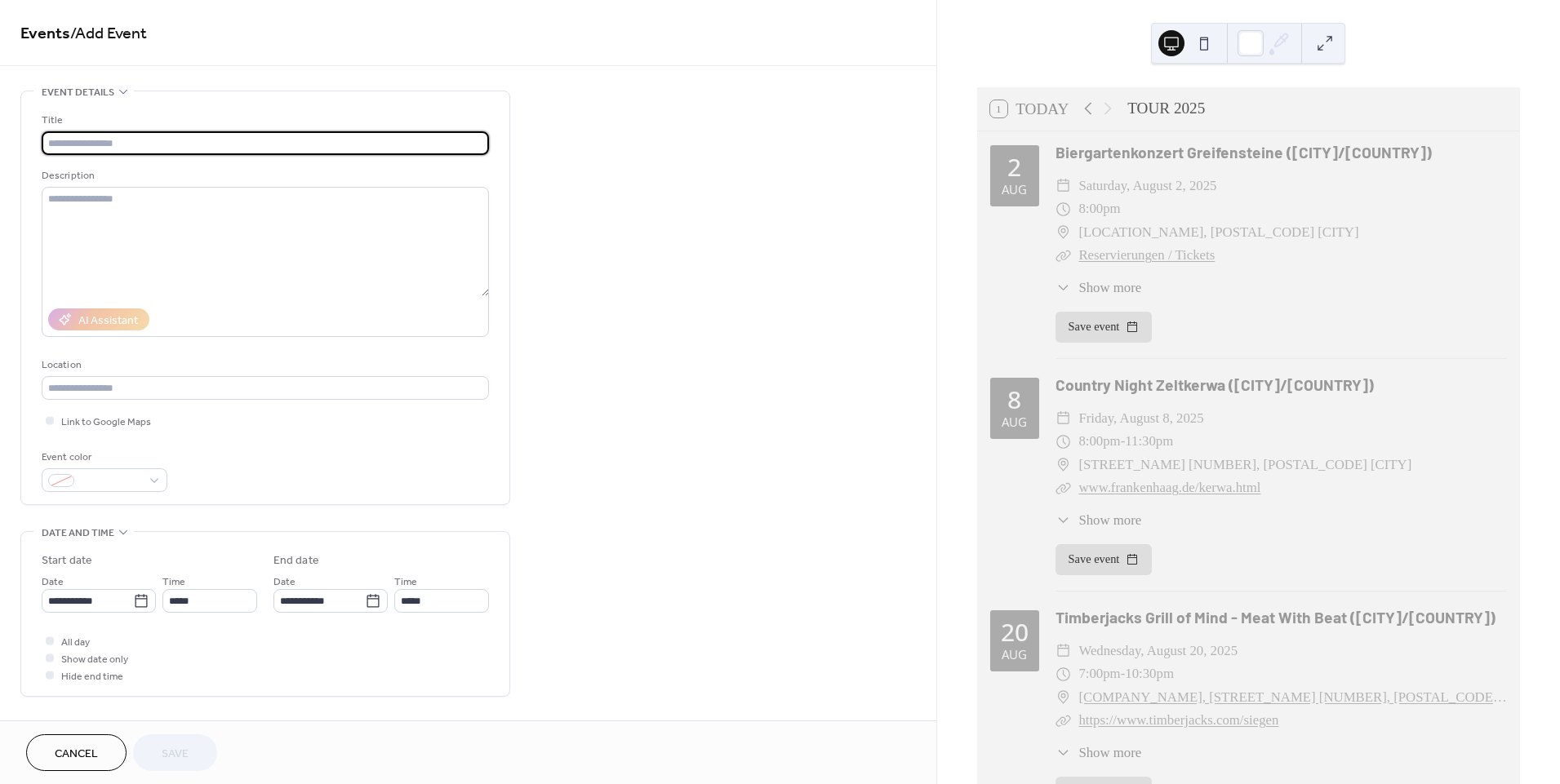click at bounding box center (265, 143) 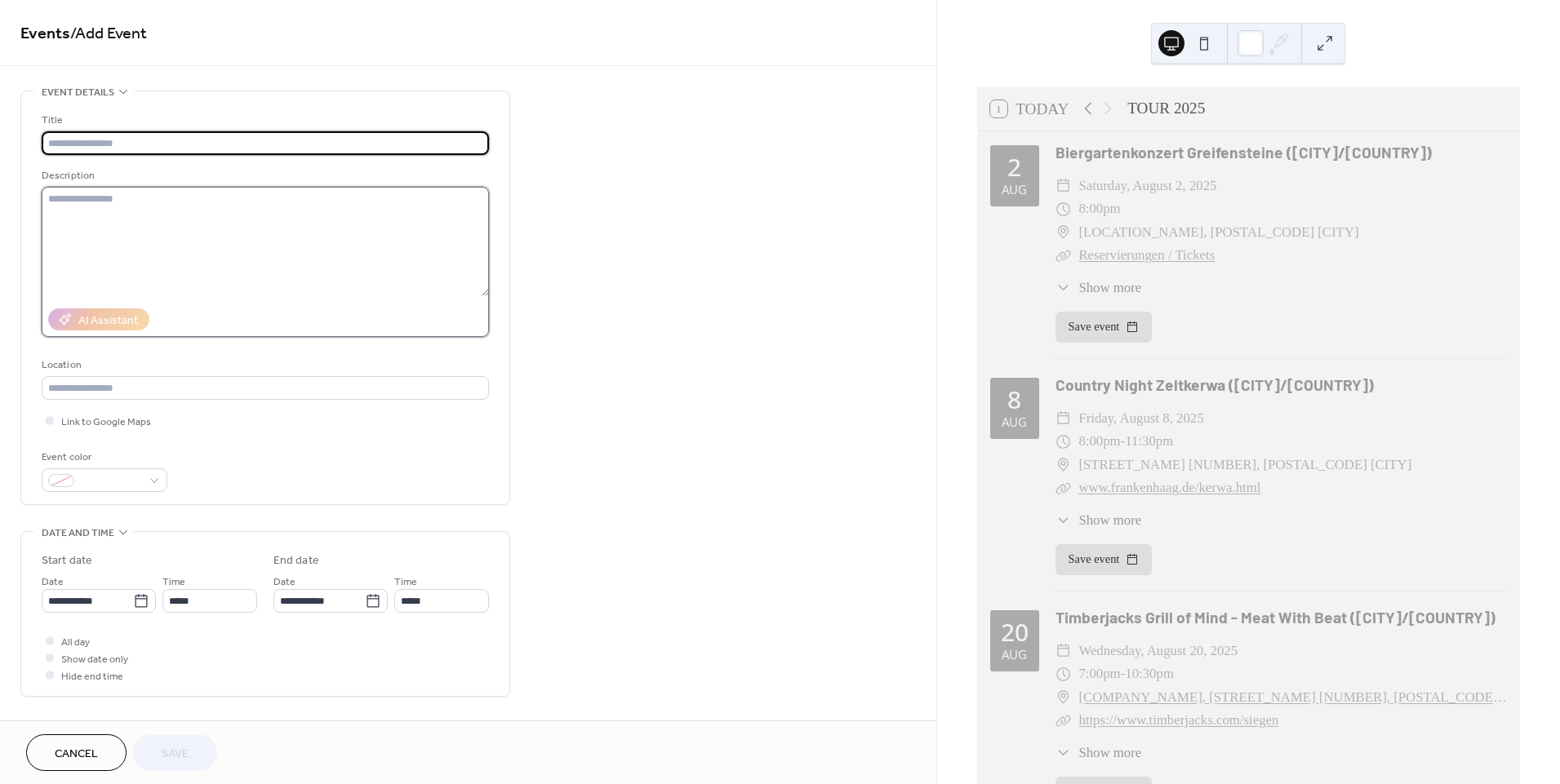 click at bounding box center (265, 241) 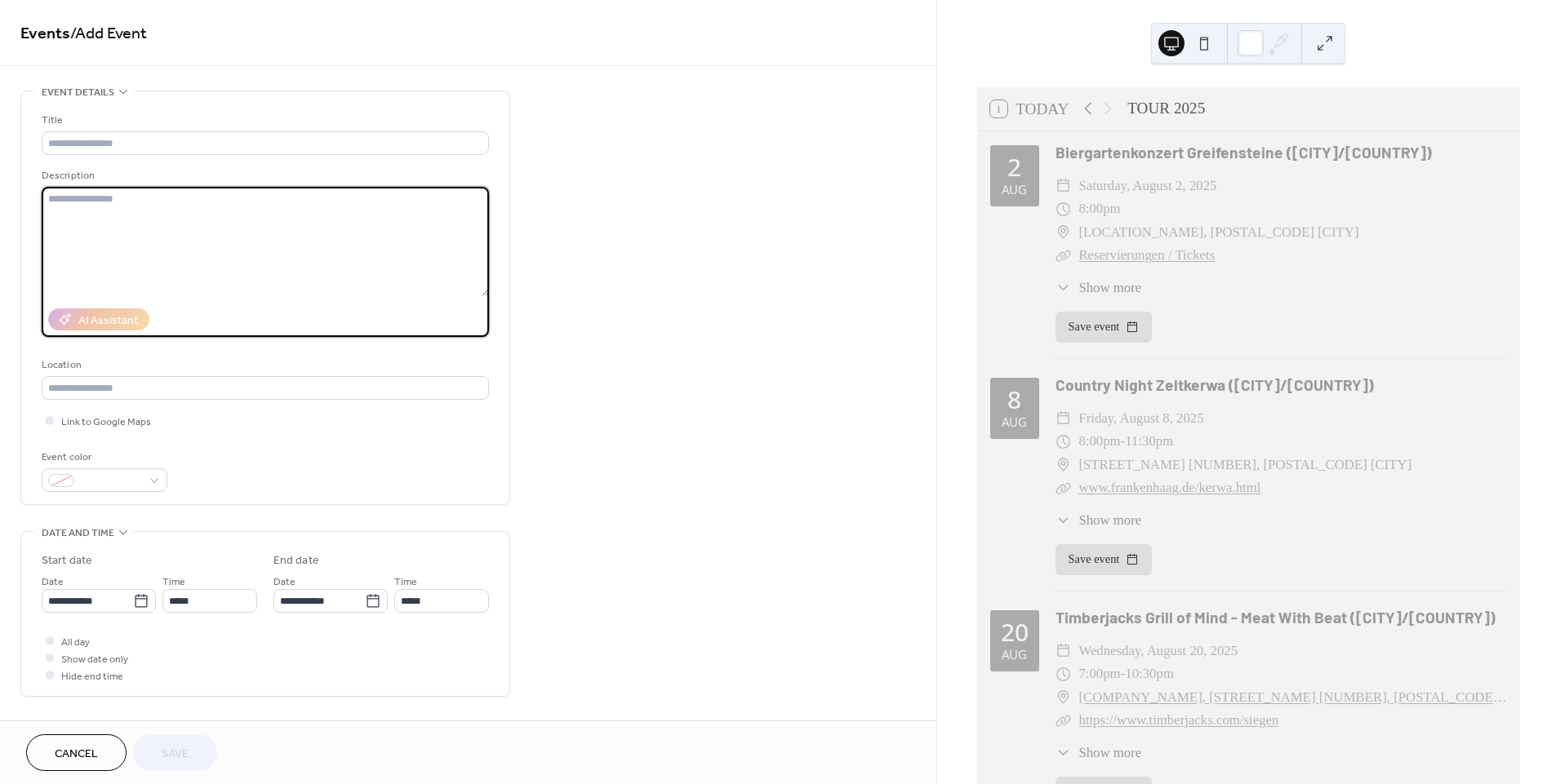 paste on "**********" 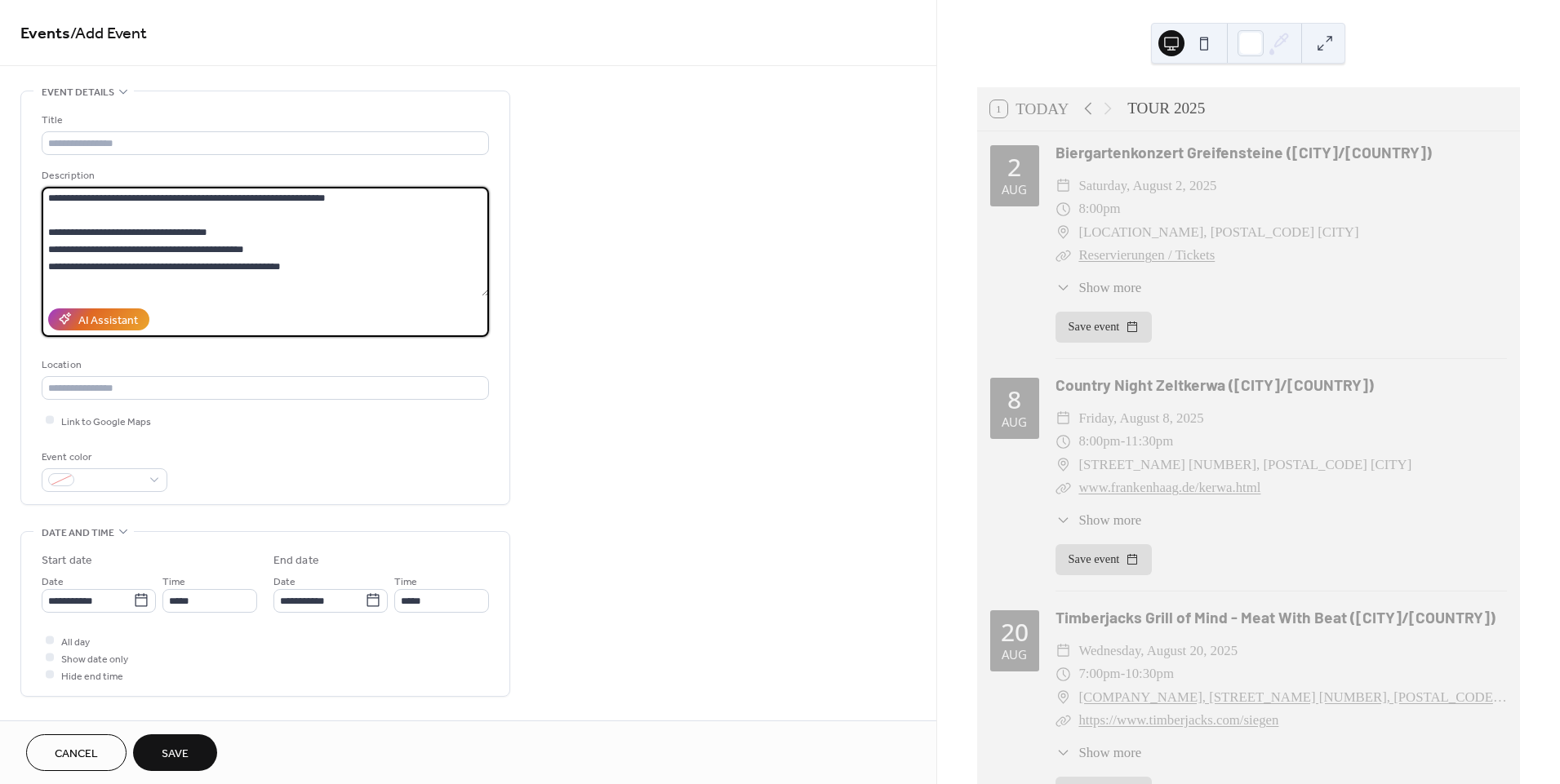 scroll, scrollTop: 0, scrollLeft: 0, axis: both 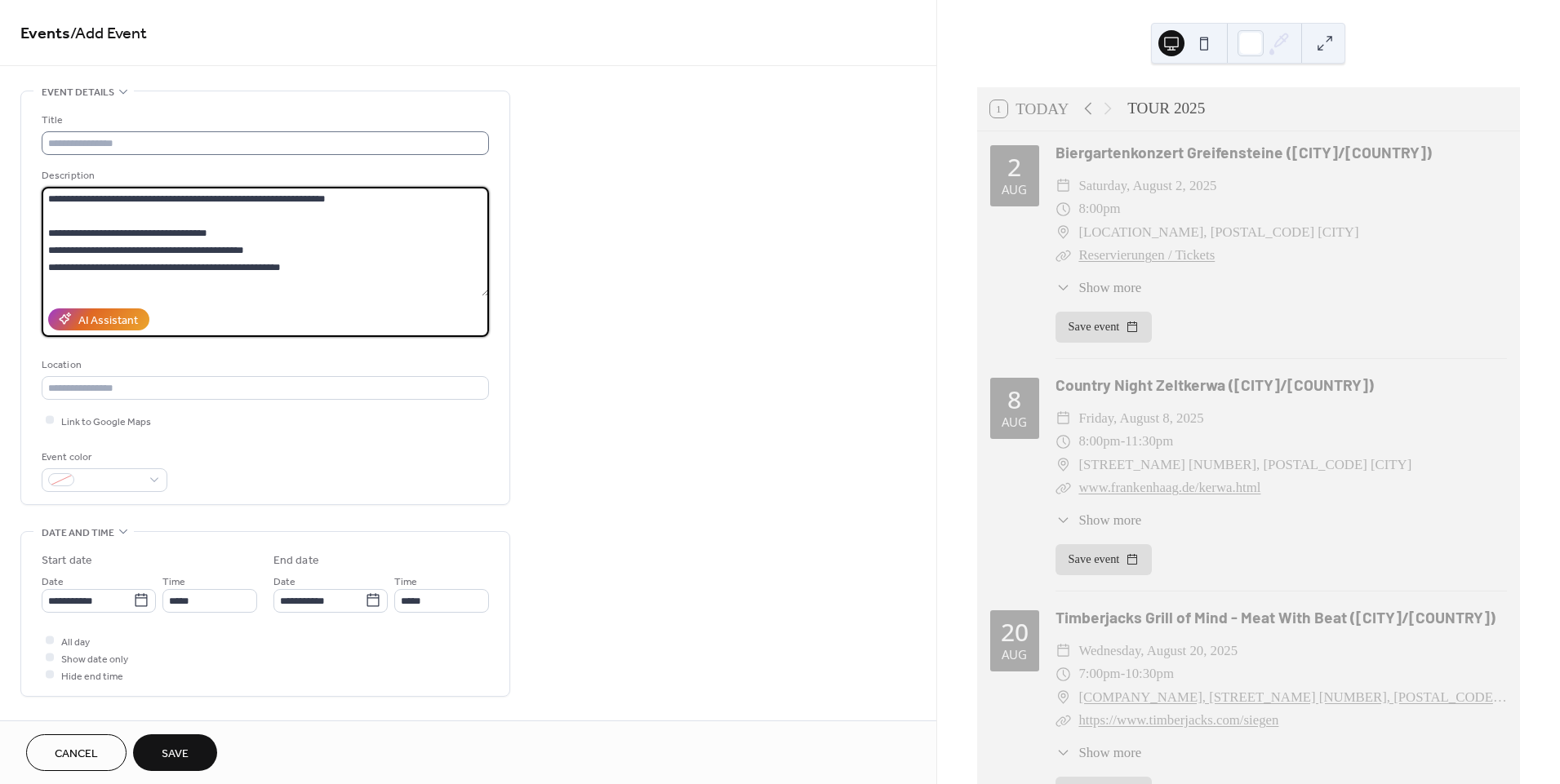 type on "**********" 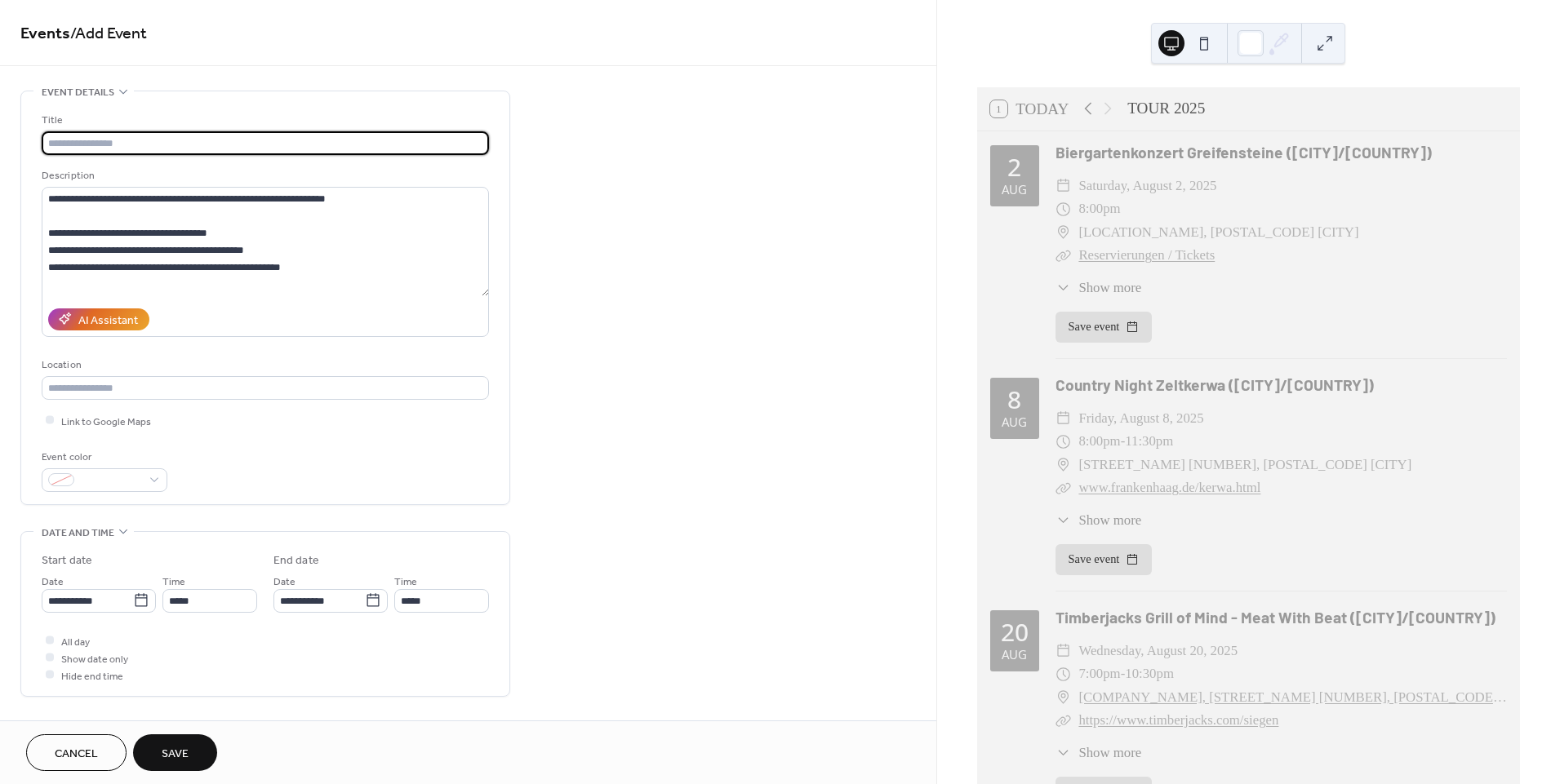 click at bounding box center (265, 143) 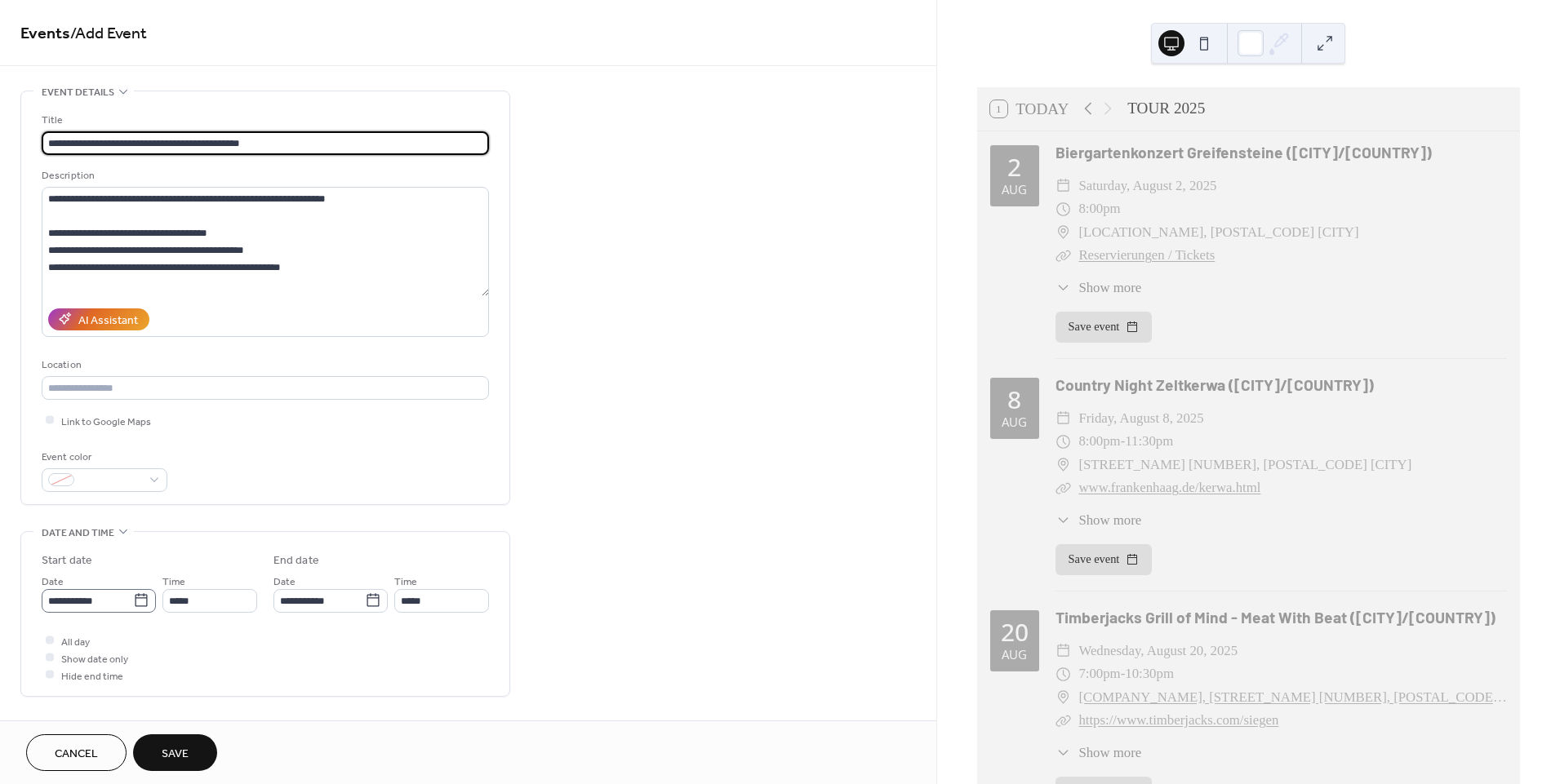 type on "**********" 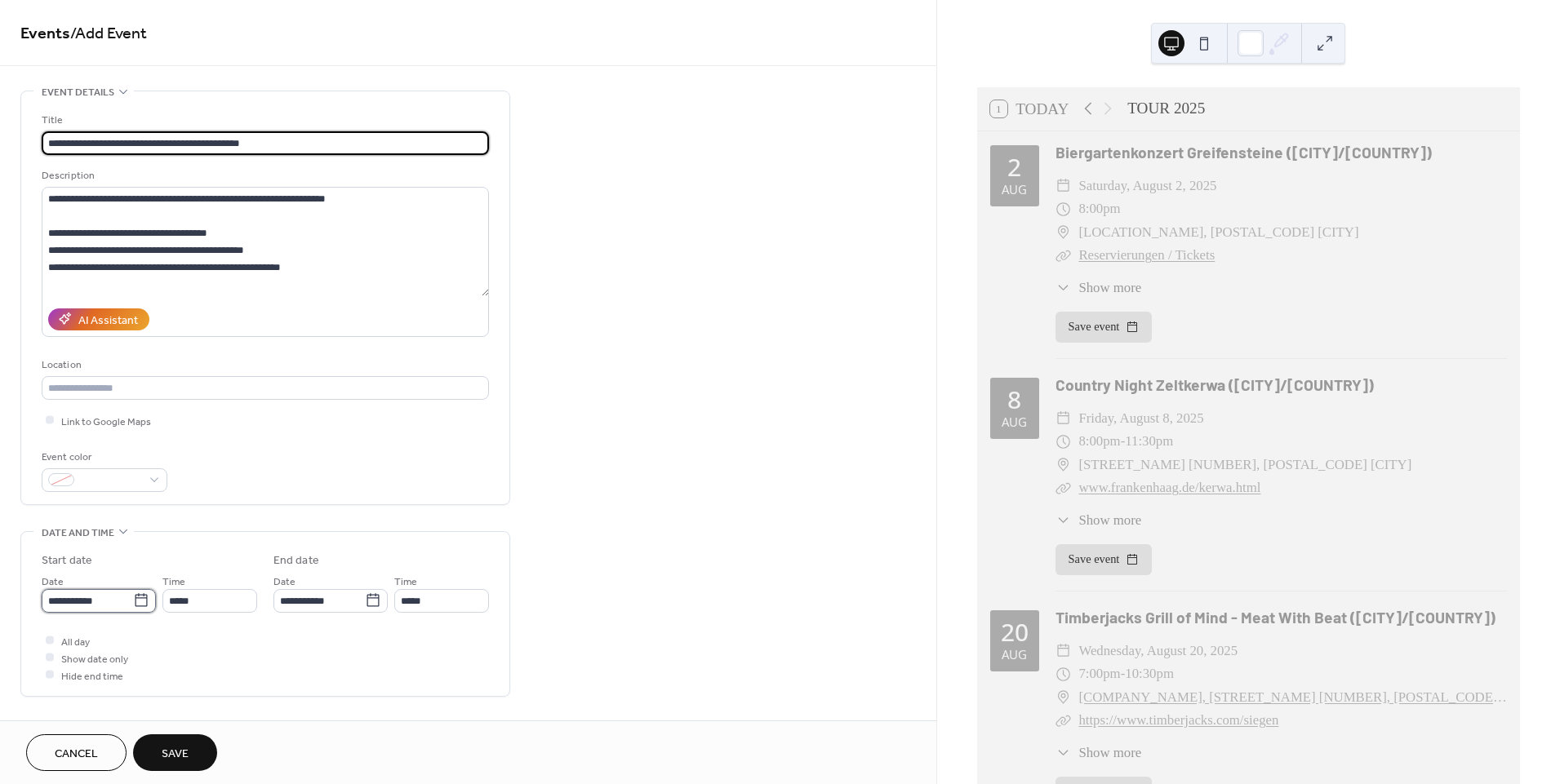 click on "**********" at bounding box center (87, 600) 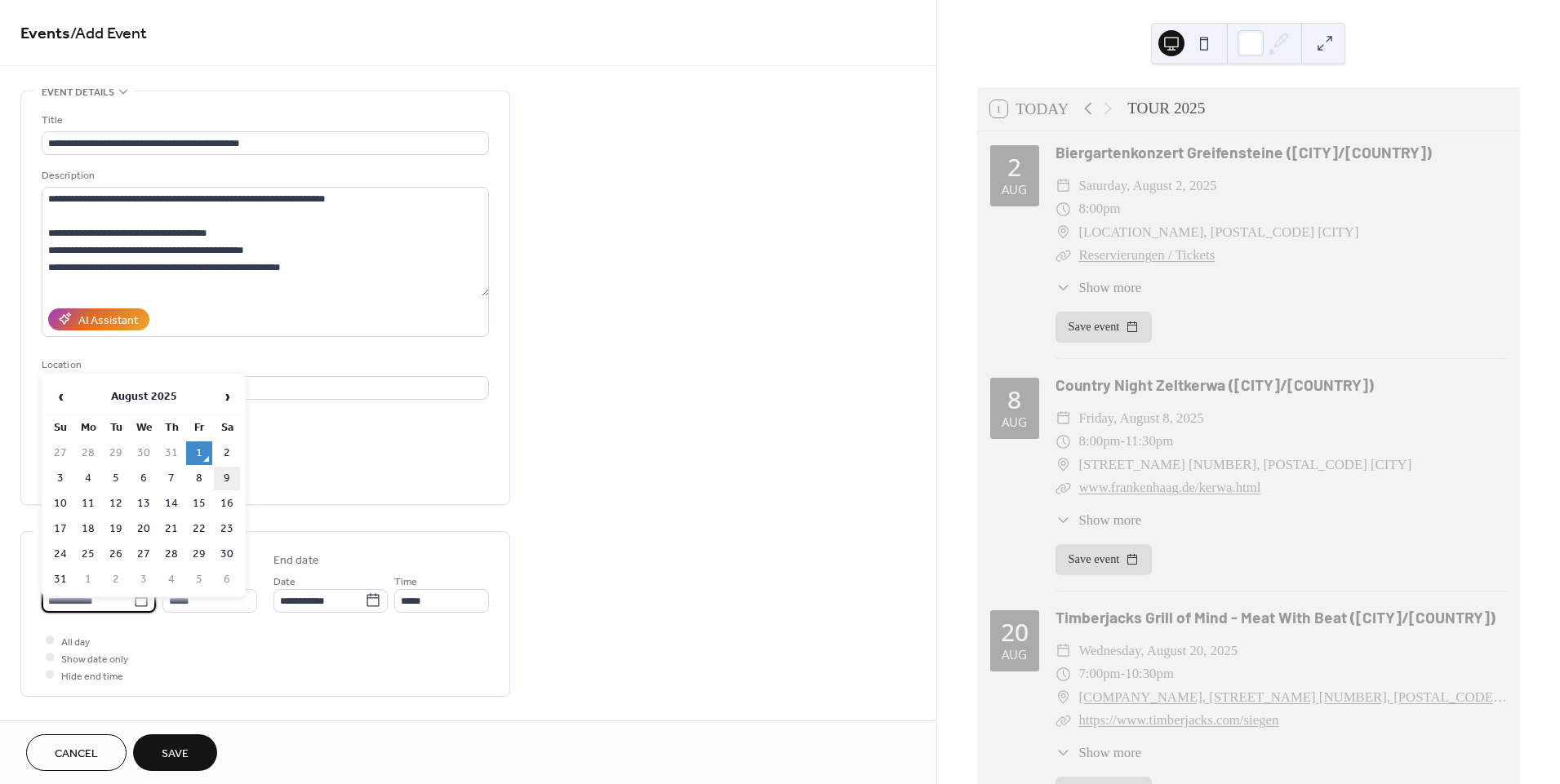 click on "9" at bounding box center [227, 478] 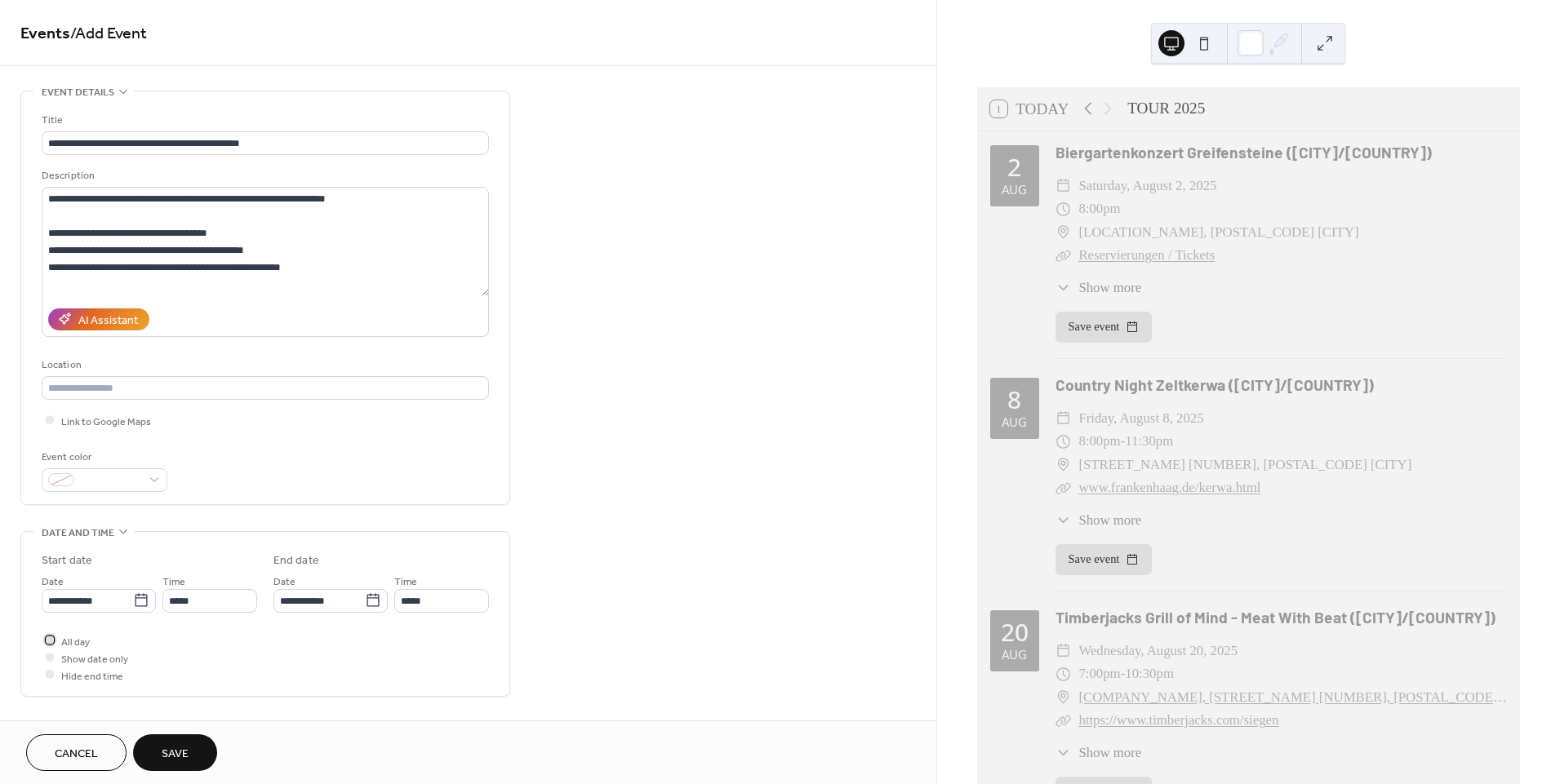 click at bounding box center [50, 640] 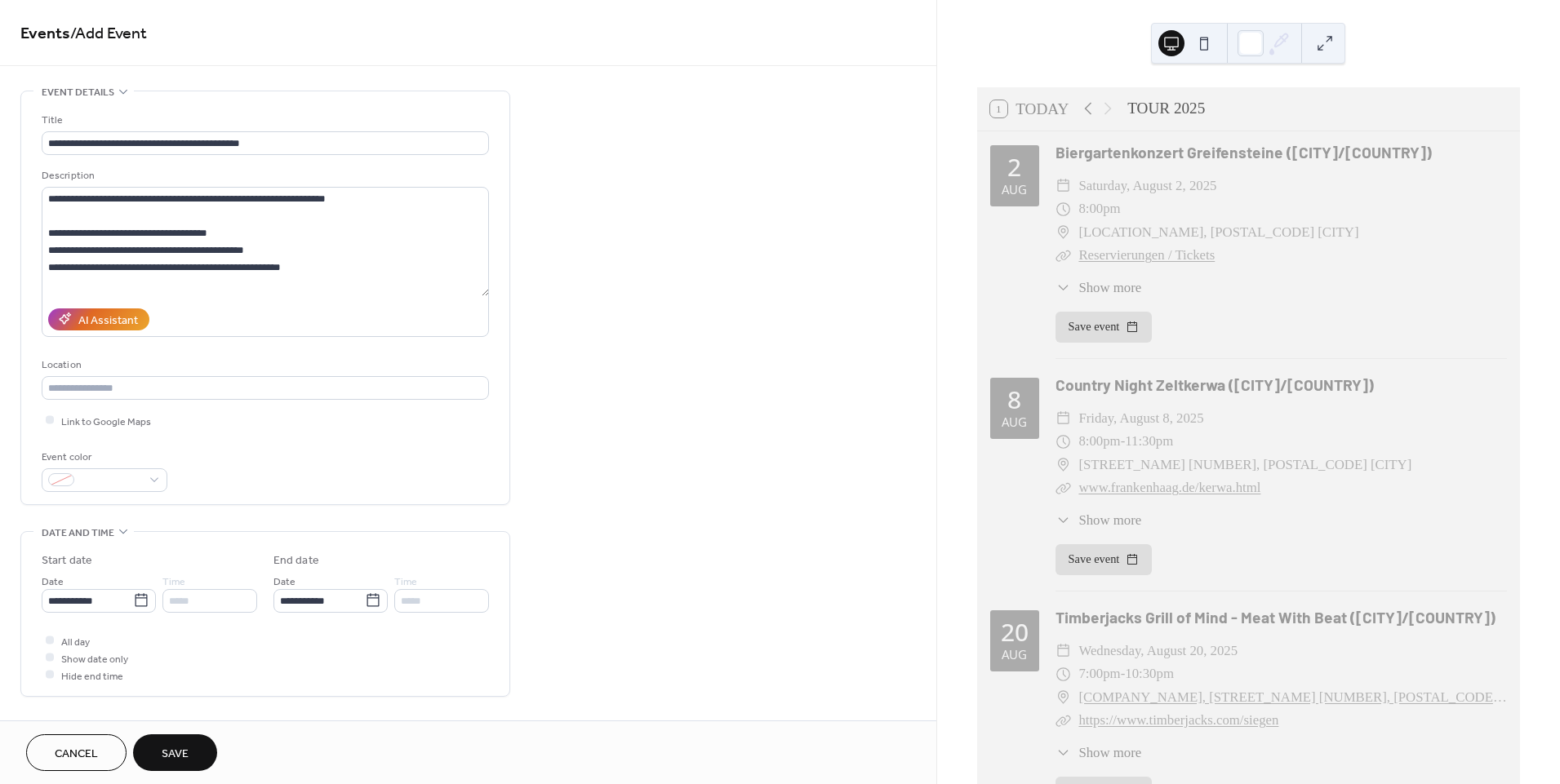click on "*****" at bounding box center [210, 600] 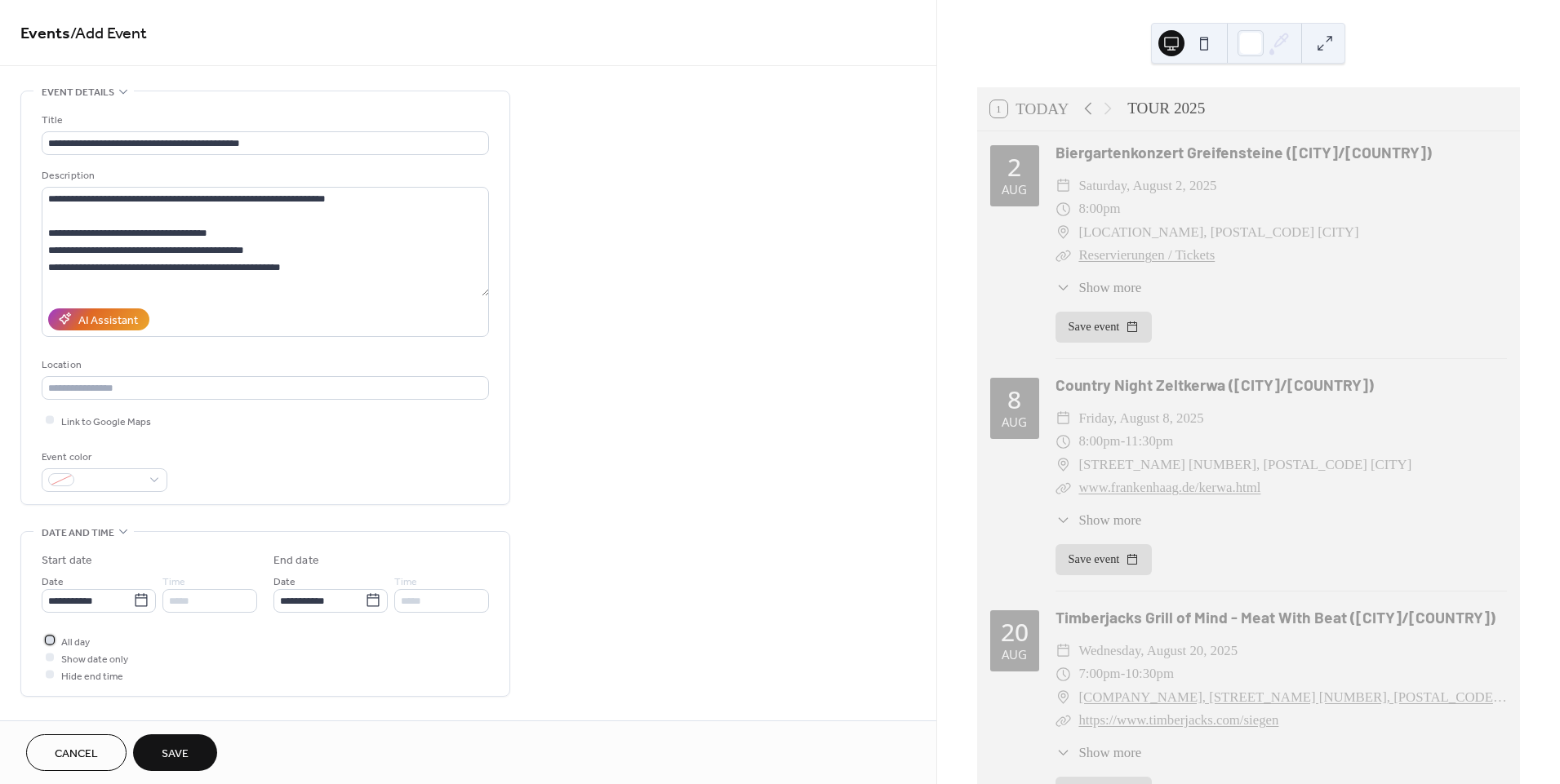 click at bounding box center [50, 640] 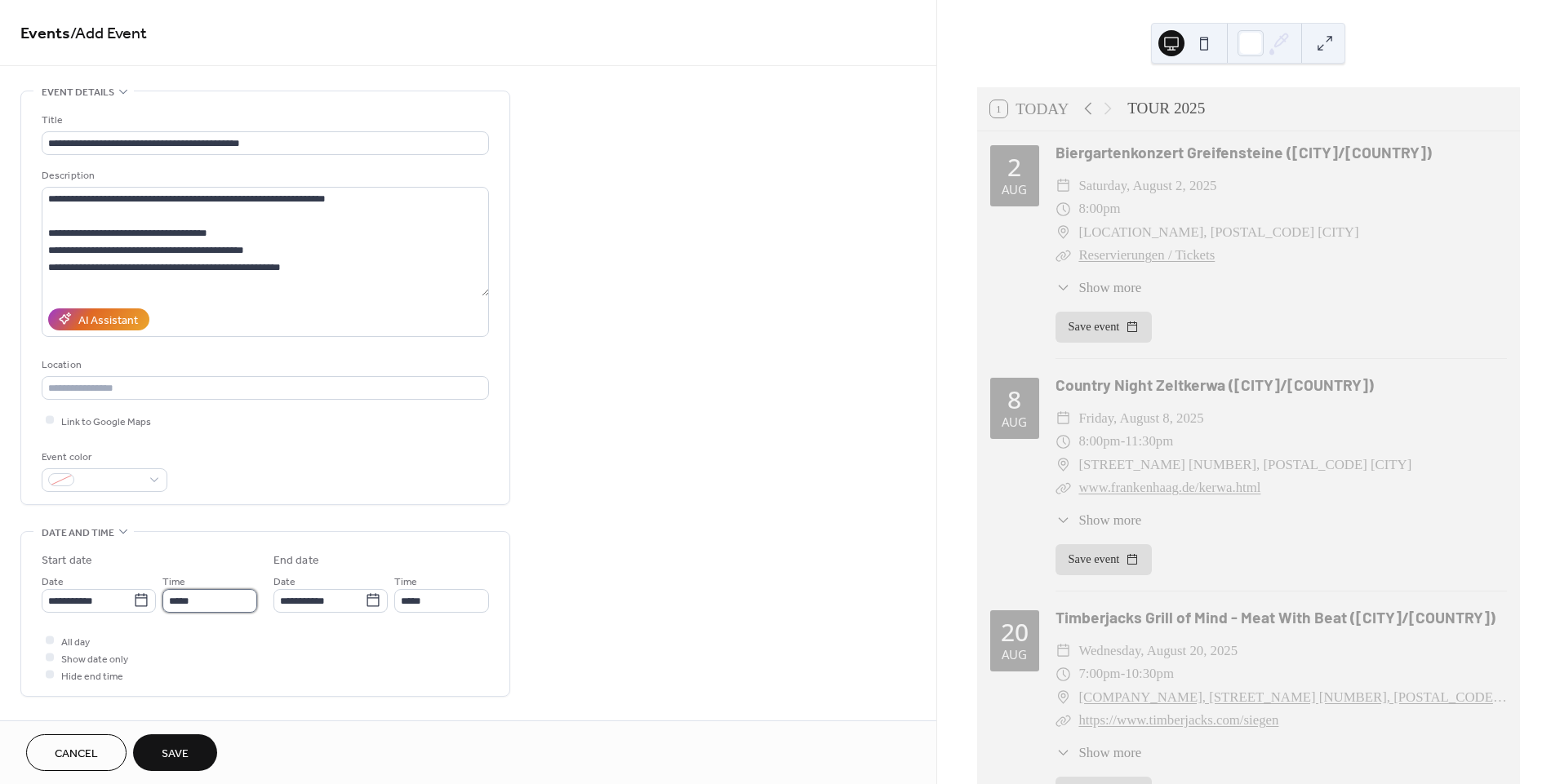 click on "*****" at bounding box center [210, 600] 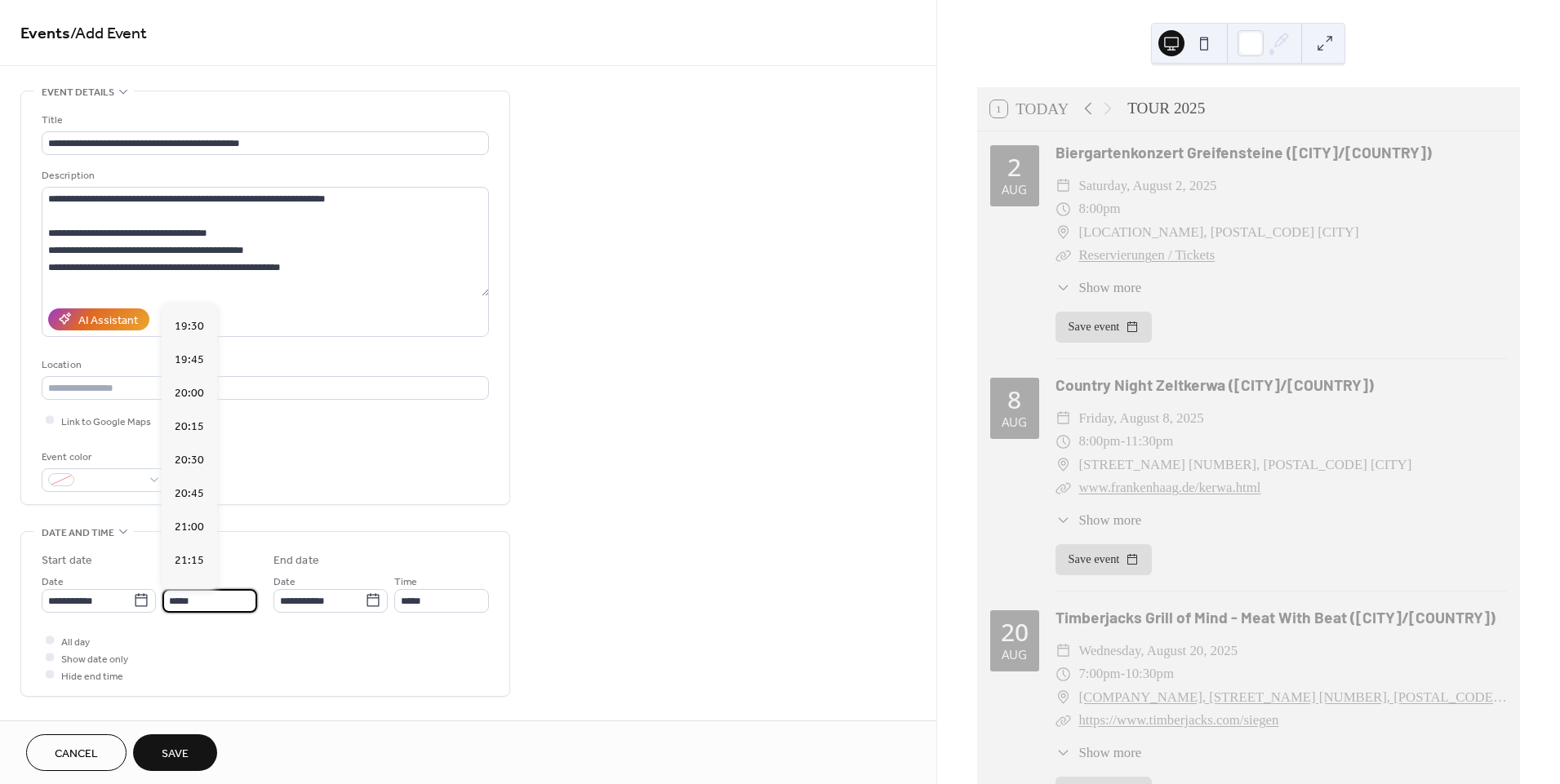 scroll, scrollTop: 2620, scrollLeft: 0, axis: vertical 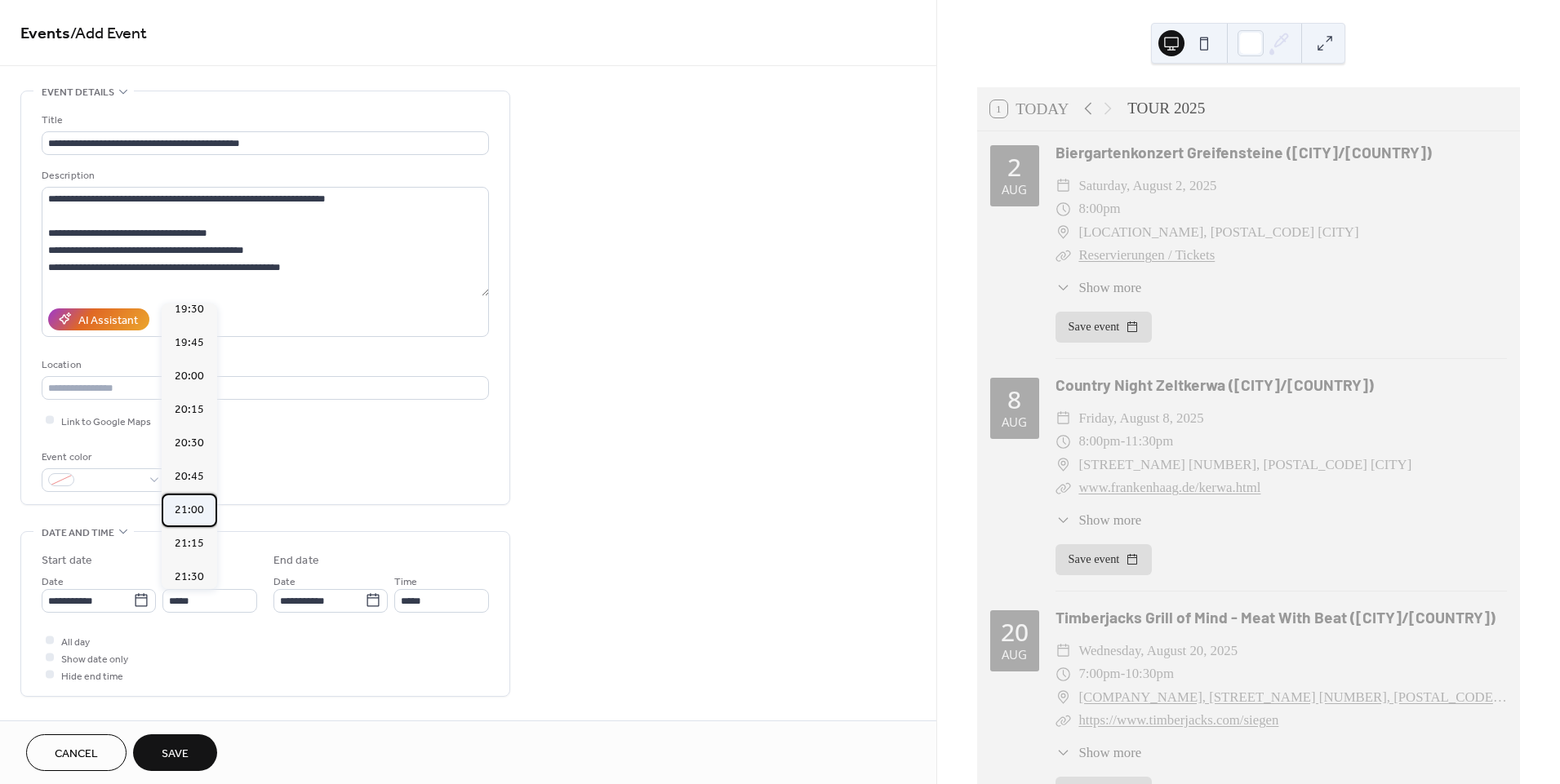 click on "21:00" at bounding box center (189, 510) 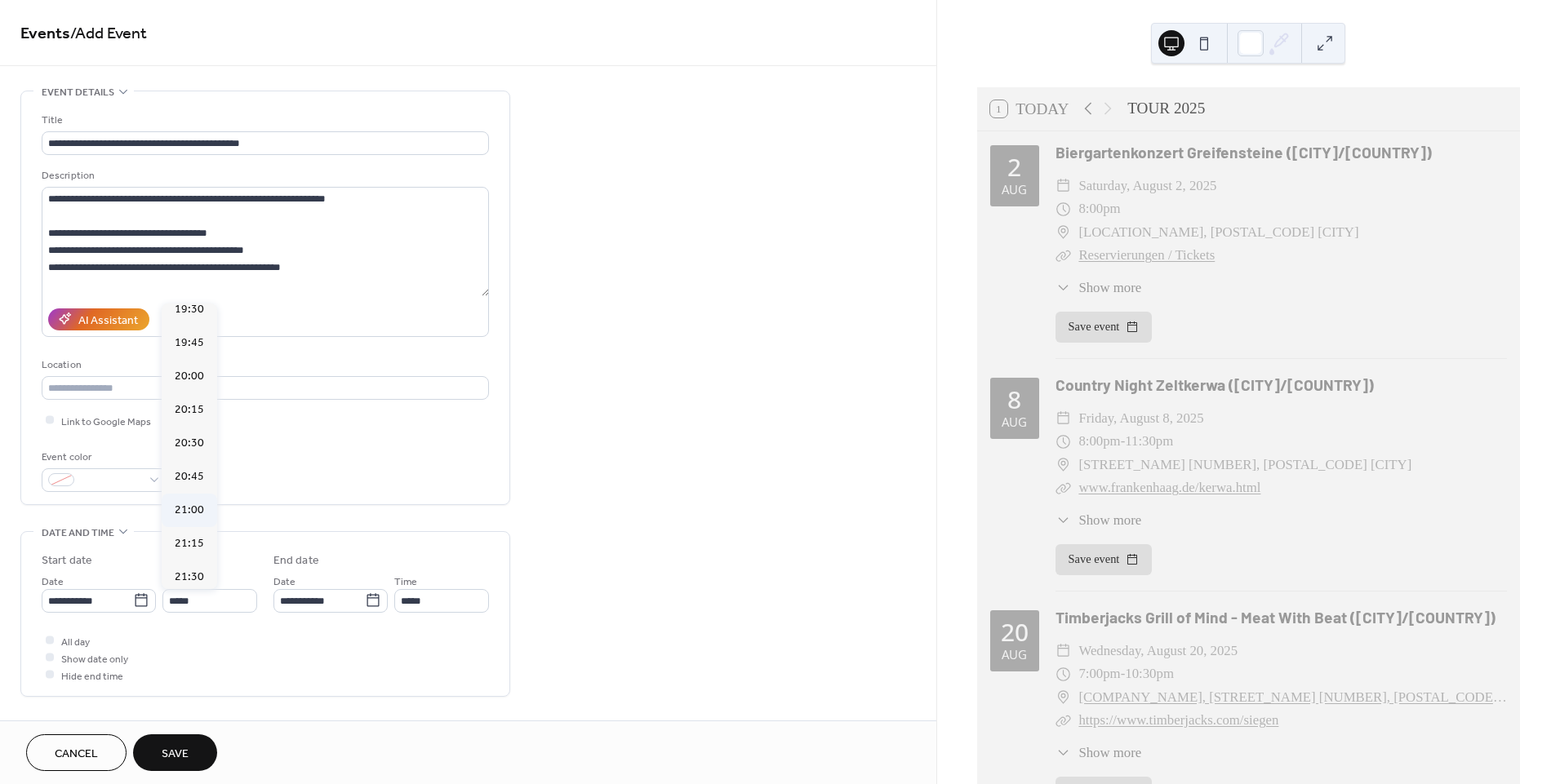 type on "*****" 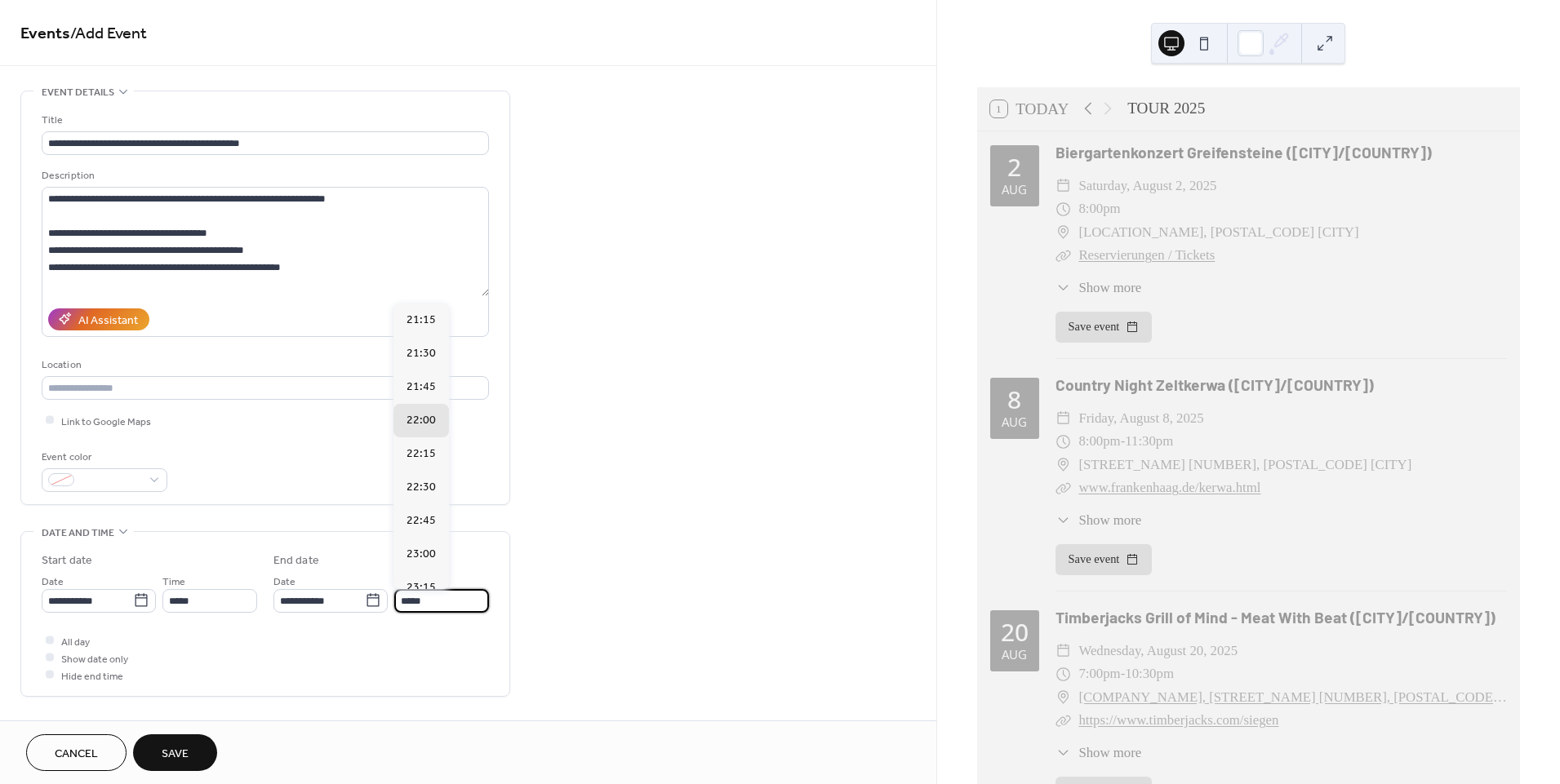 click on "*****" at bounding box center [442, 600] 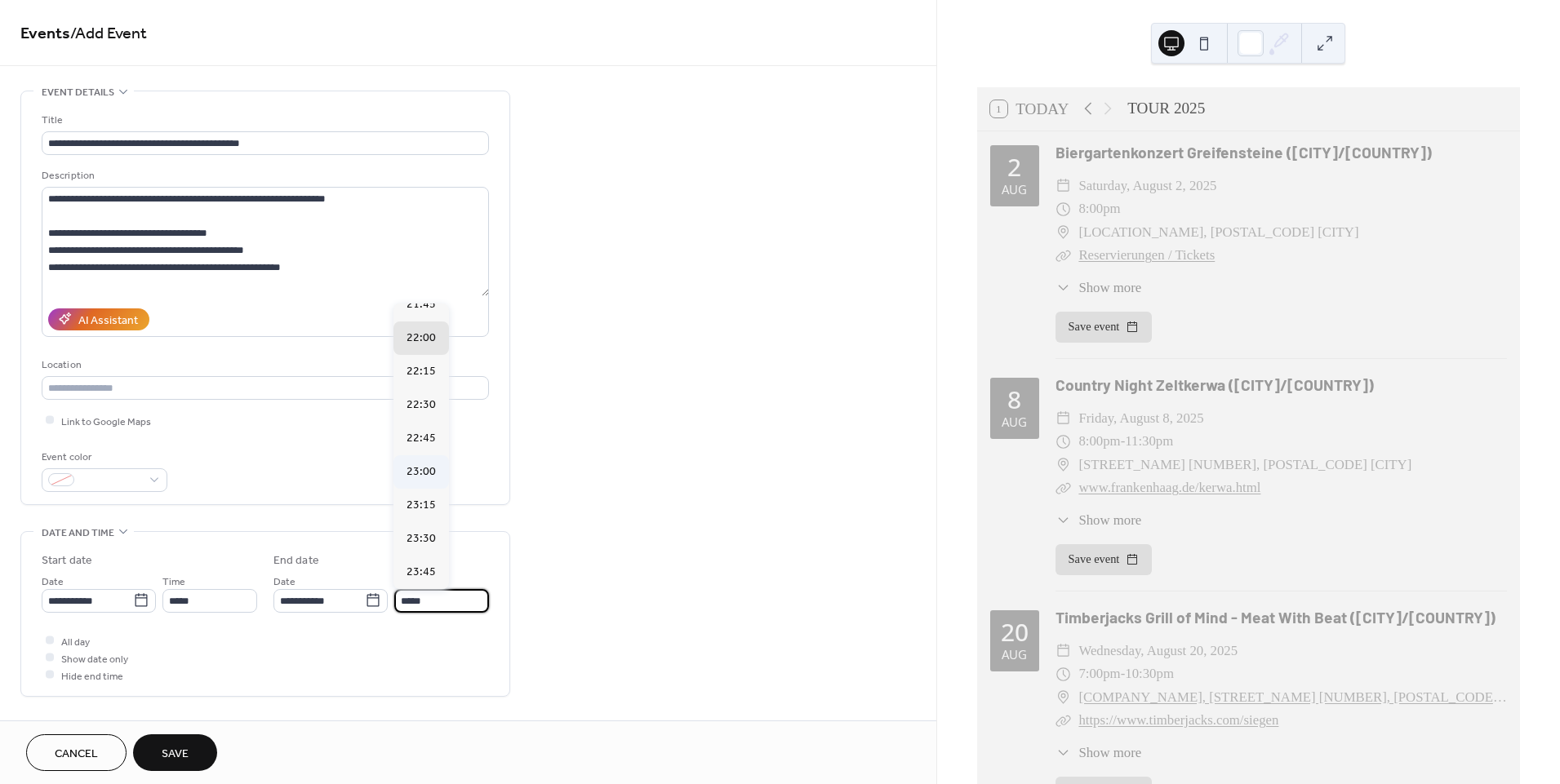scroll, scrollTop: 86, scrollLeft: 0, axis: vertical 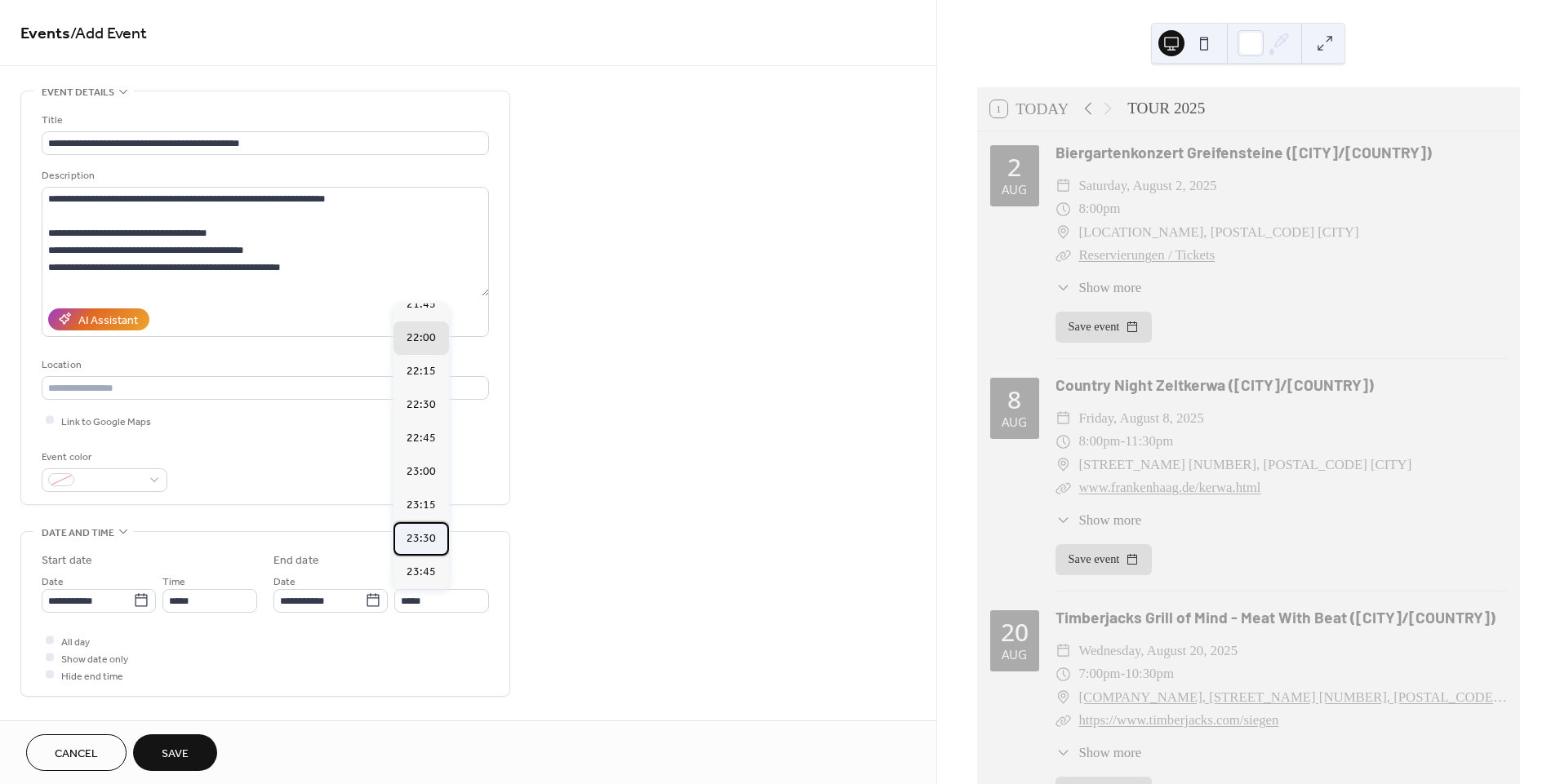 click on "23:30" at bounding box center [421, 538] 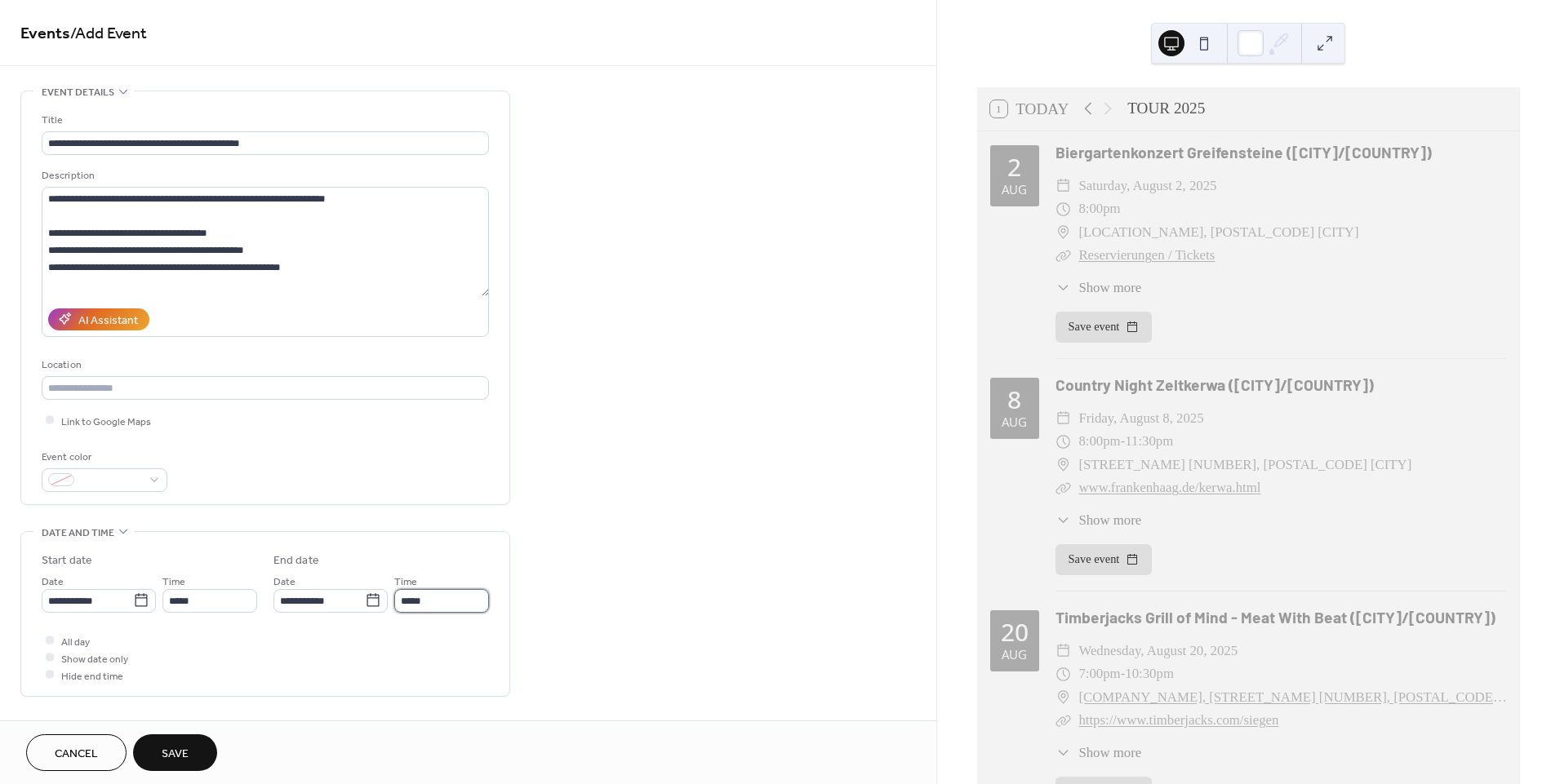 click on "*****" at bounding box center (442, 600) 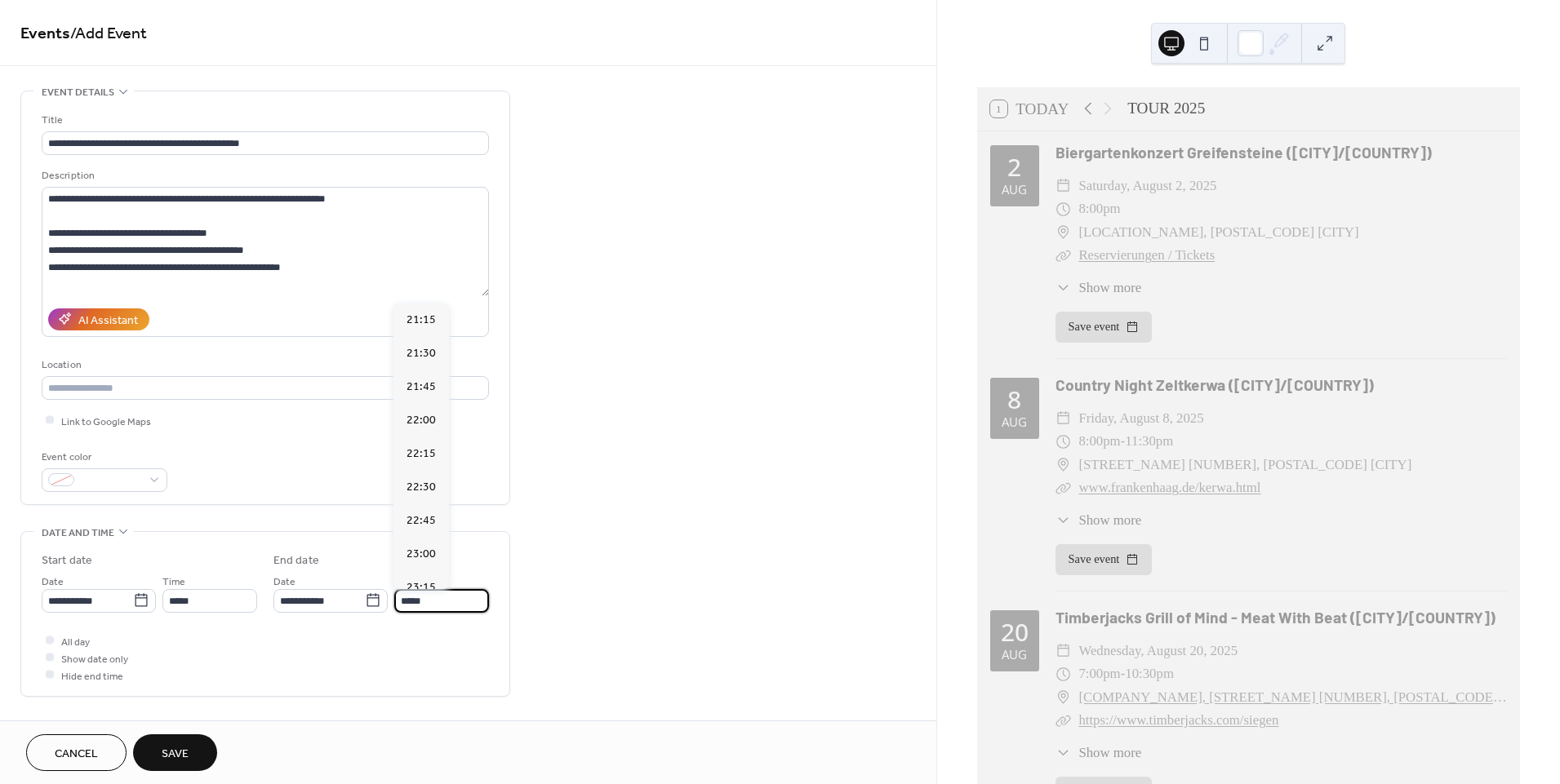 scroll, scrollTop: 86, scrollLeft: 0, axis: vertical 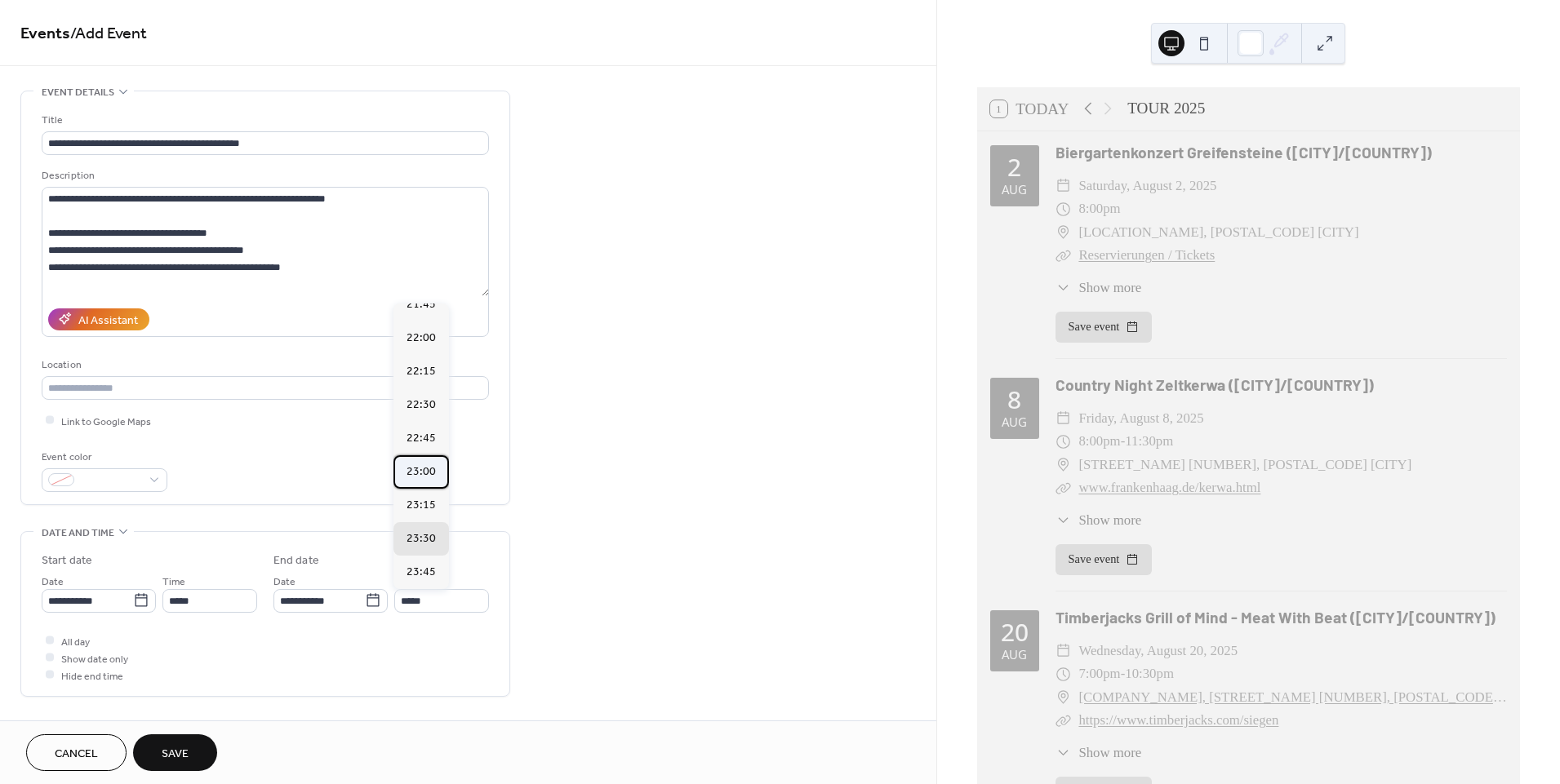click on "23:00" at bounding box center [421, 472] 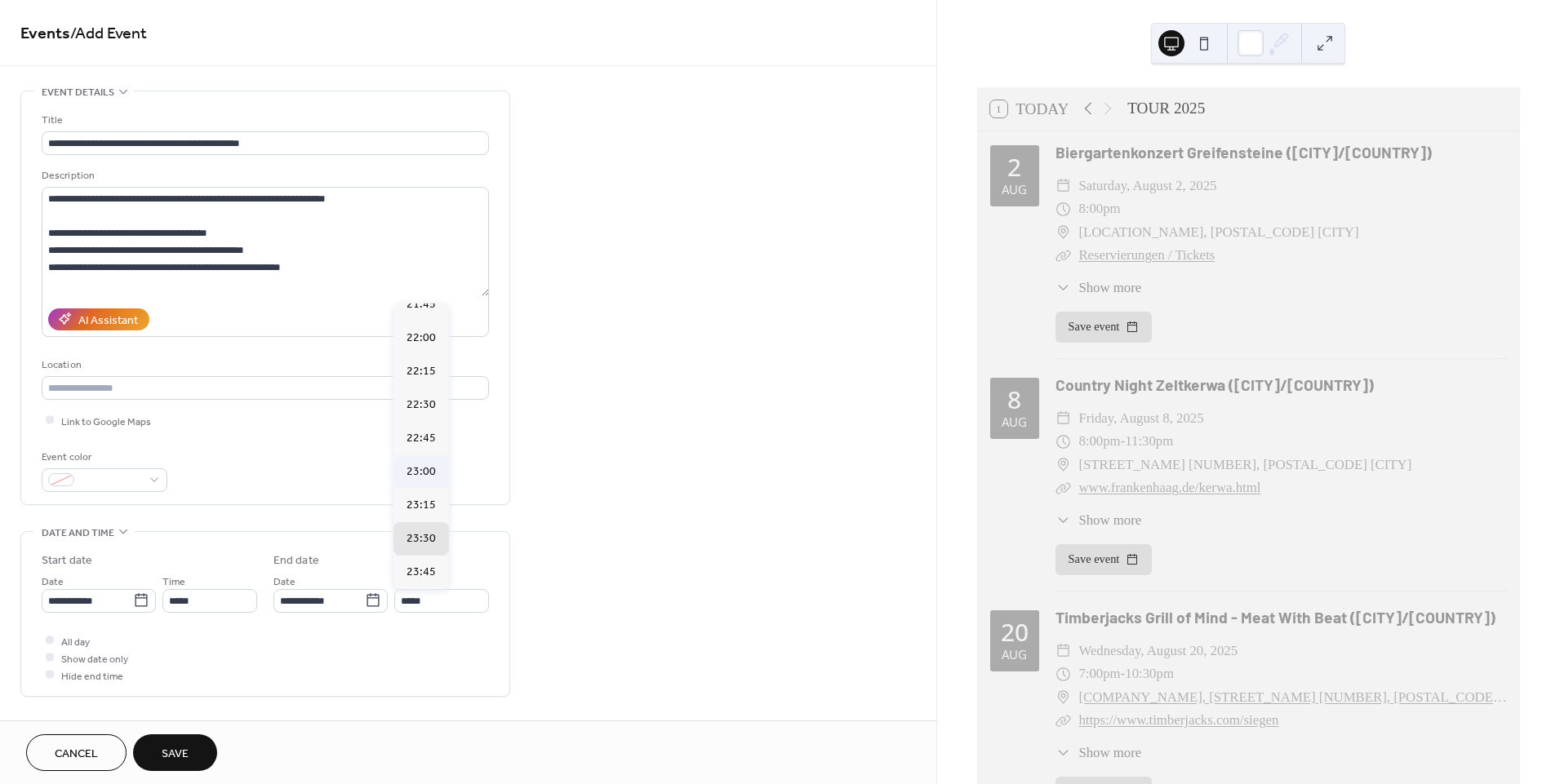 type on "*****" 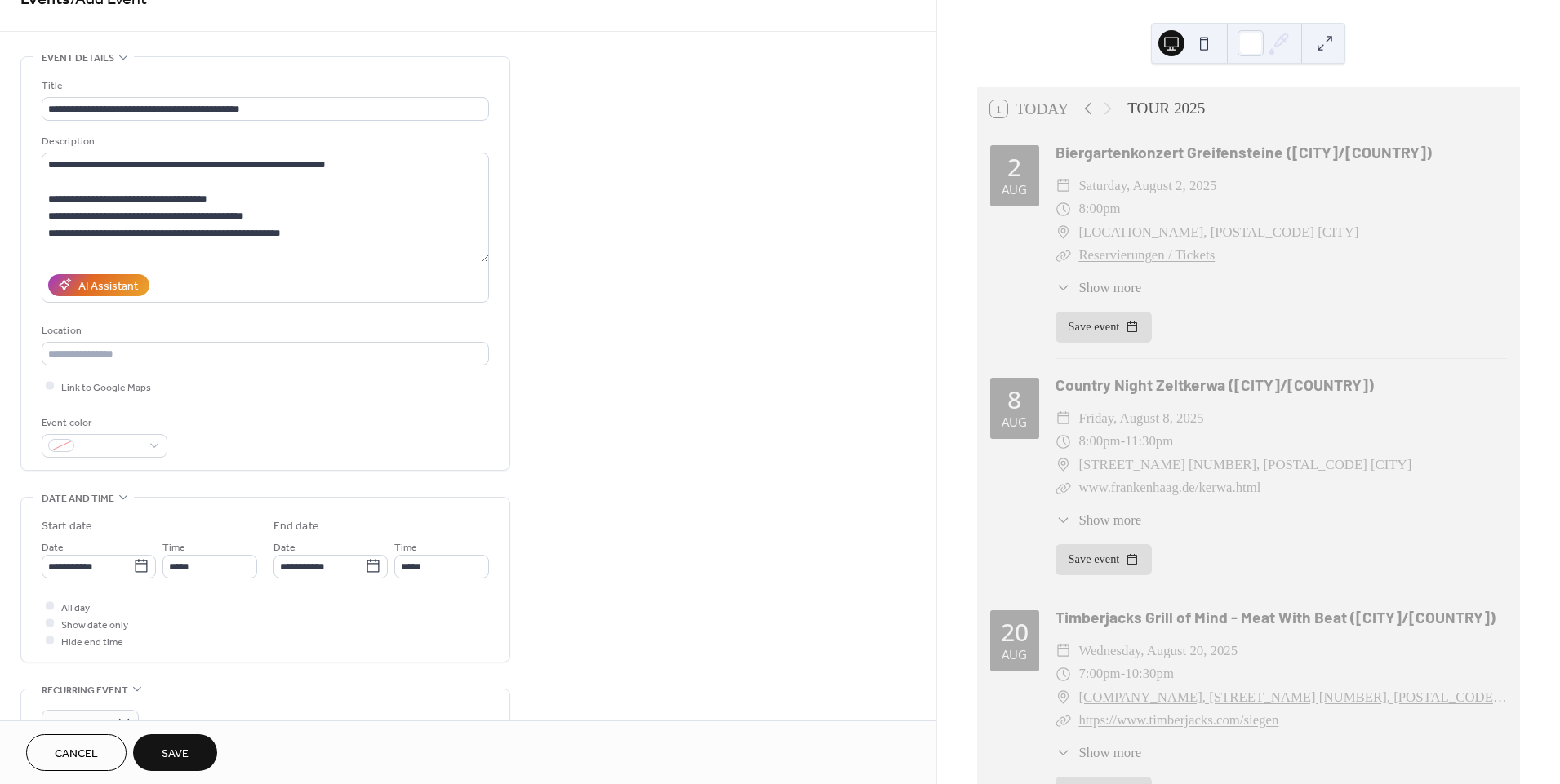 scroll, scrollTop: 181, scrollLeft: 0, axis: vertical 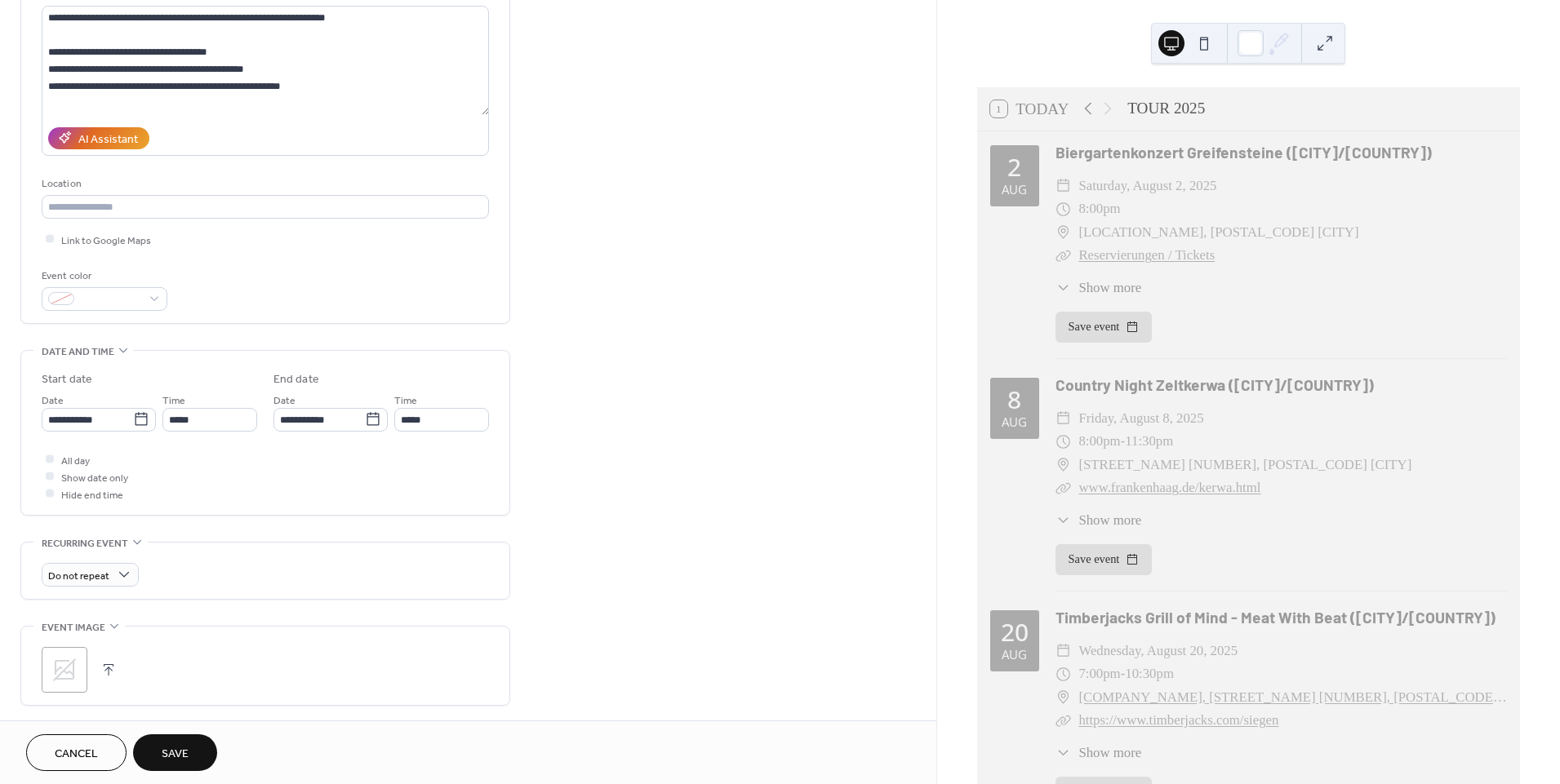 click on ";" at bounding box center (64, 670) 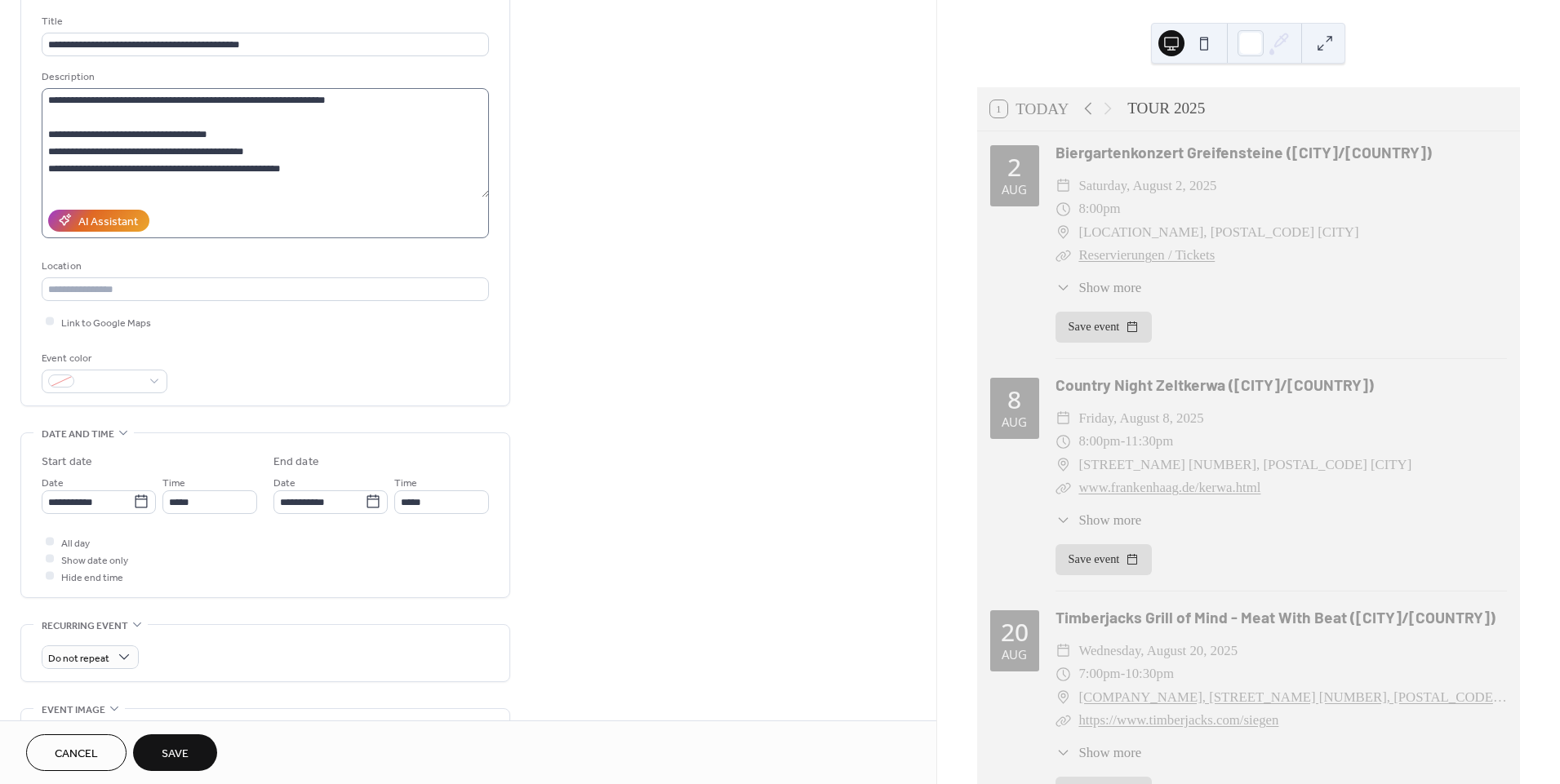 scroll, scrollTop: 91, scrollLeft: 0, axis: vertical 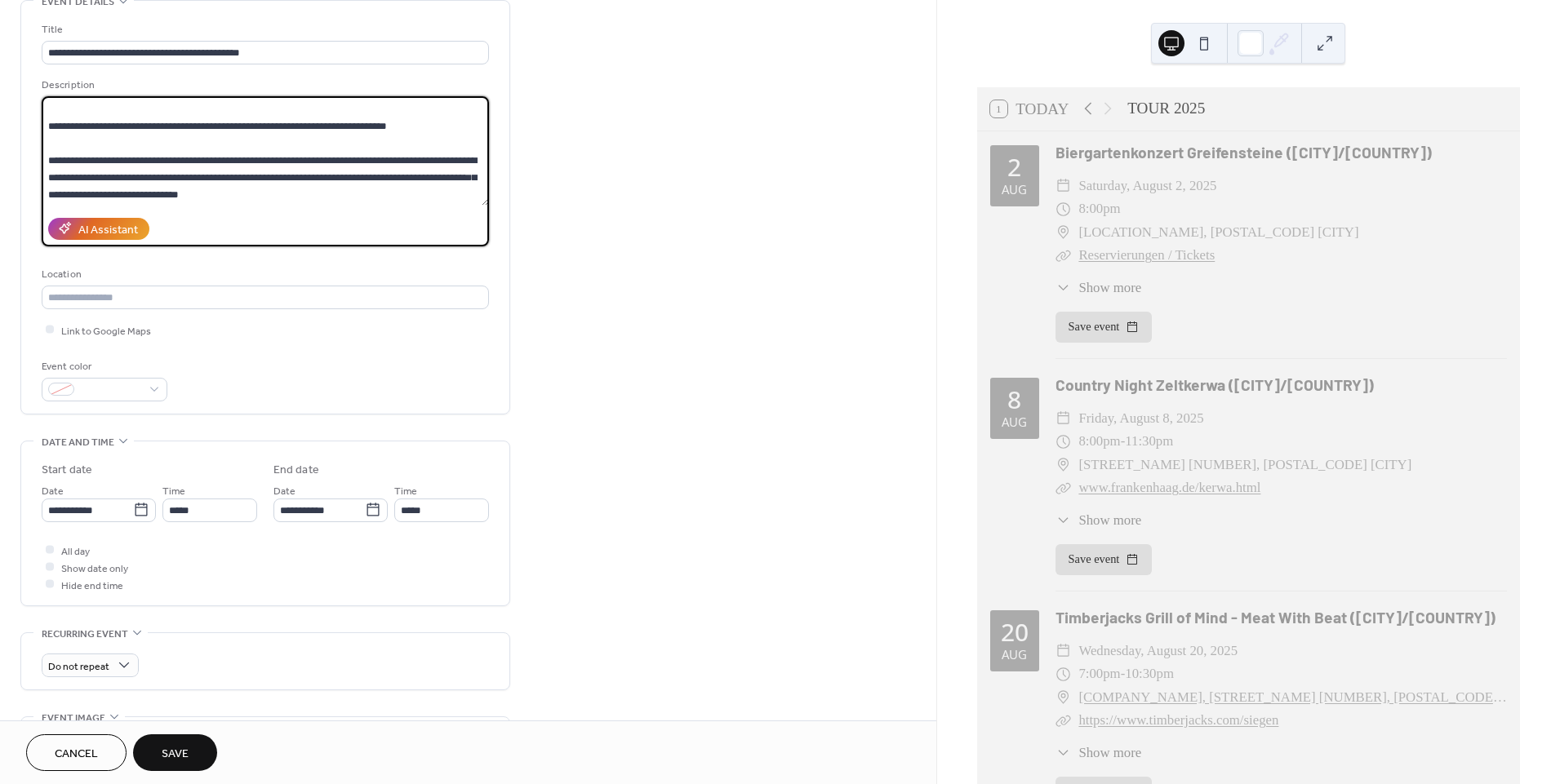 drag, startPoint x: 461, startPoint y: 193, endPoint x: 20, endPoint y: 151, distance: 442.995 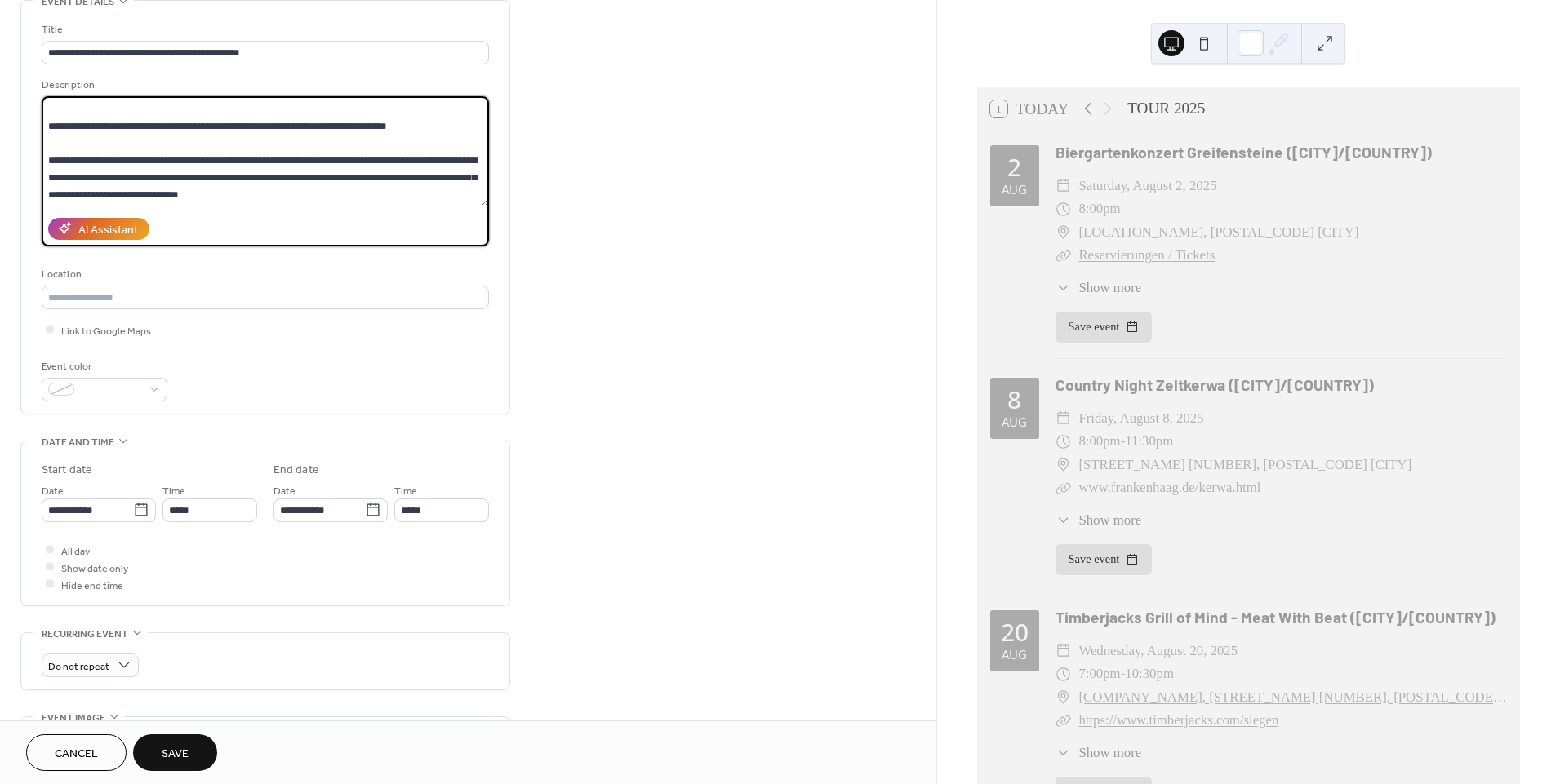 click on "**********" at bounding box center [265, 207] 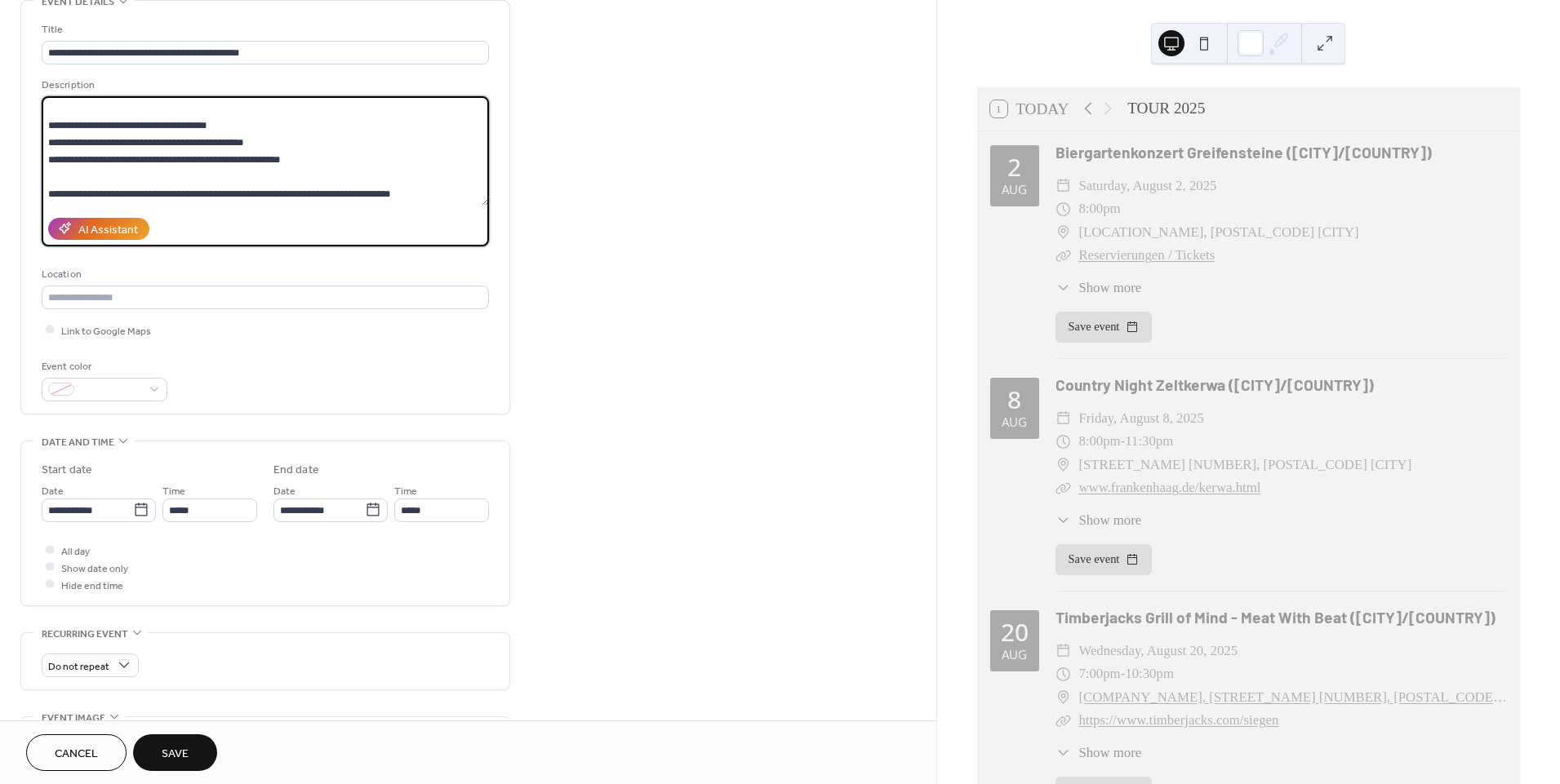 scroll, scrollTop: 0, scrollLeft: 0, axis: both 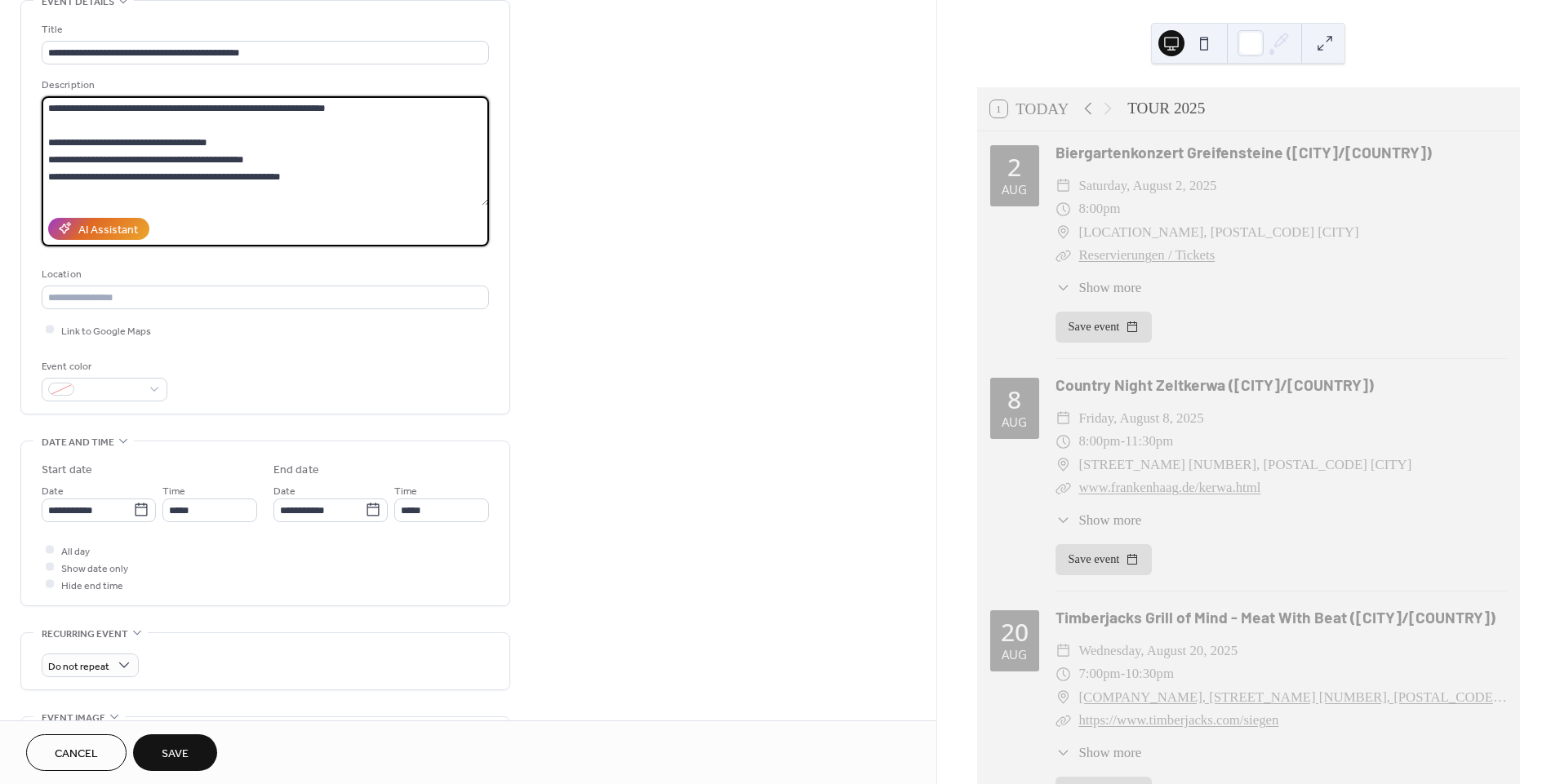 drag, startPoint x: 57, startPoint y: 139, endPoint x: 263, endPoint y: 142, distance: 206.02184 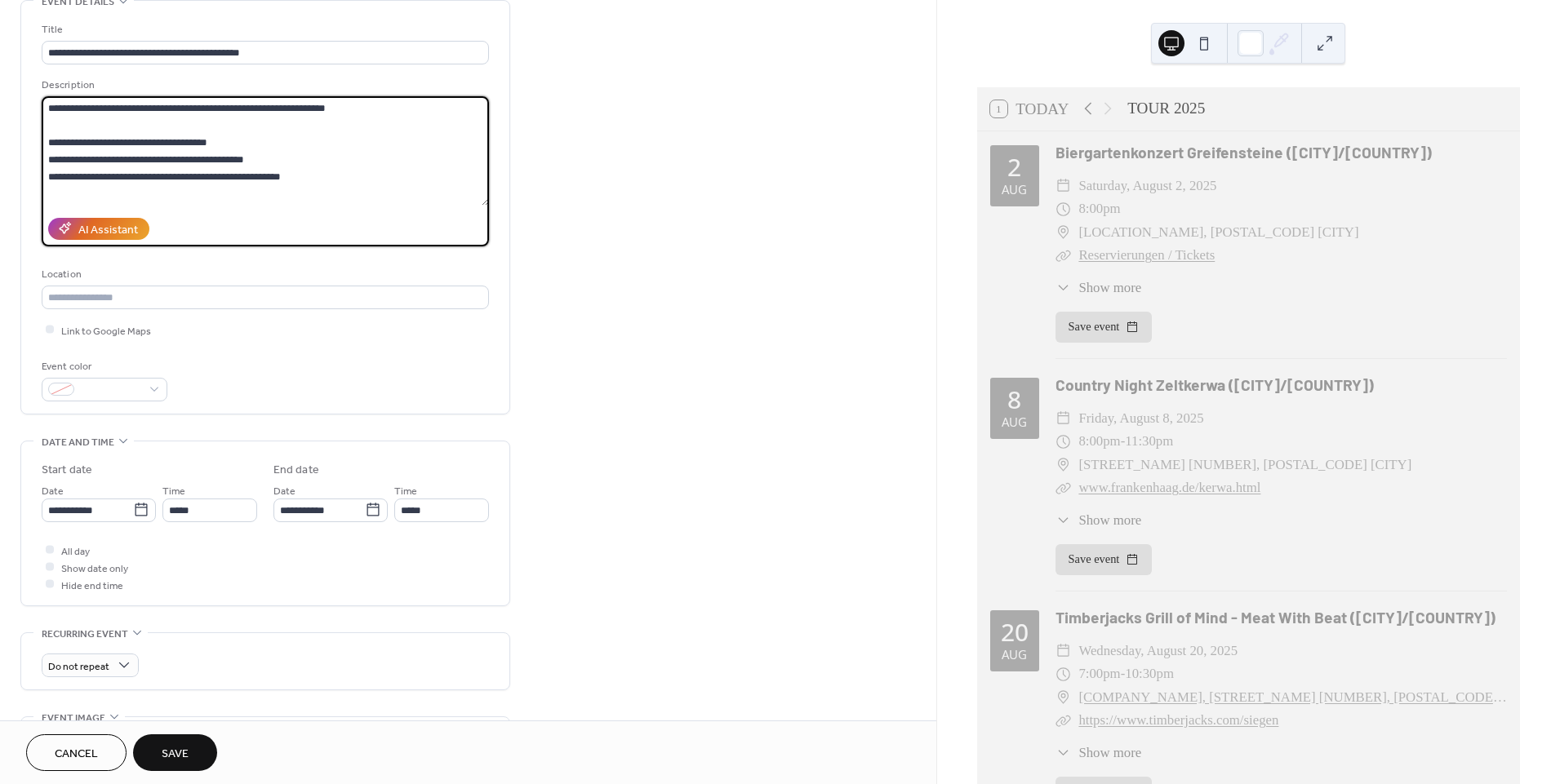 click on "**********" at bounding box center (265, 151) 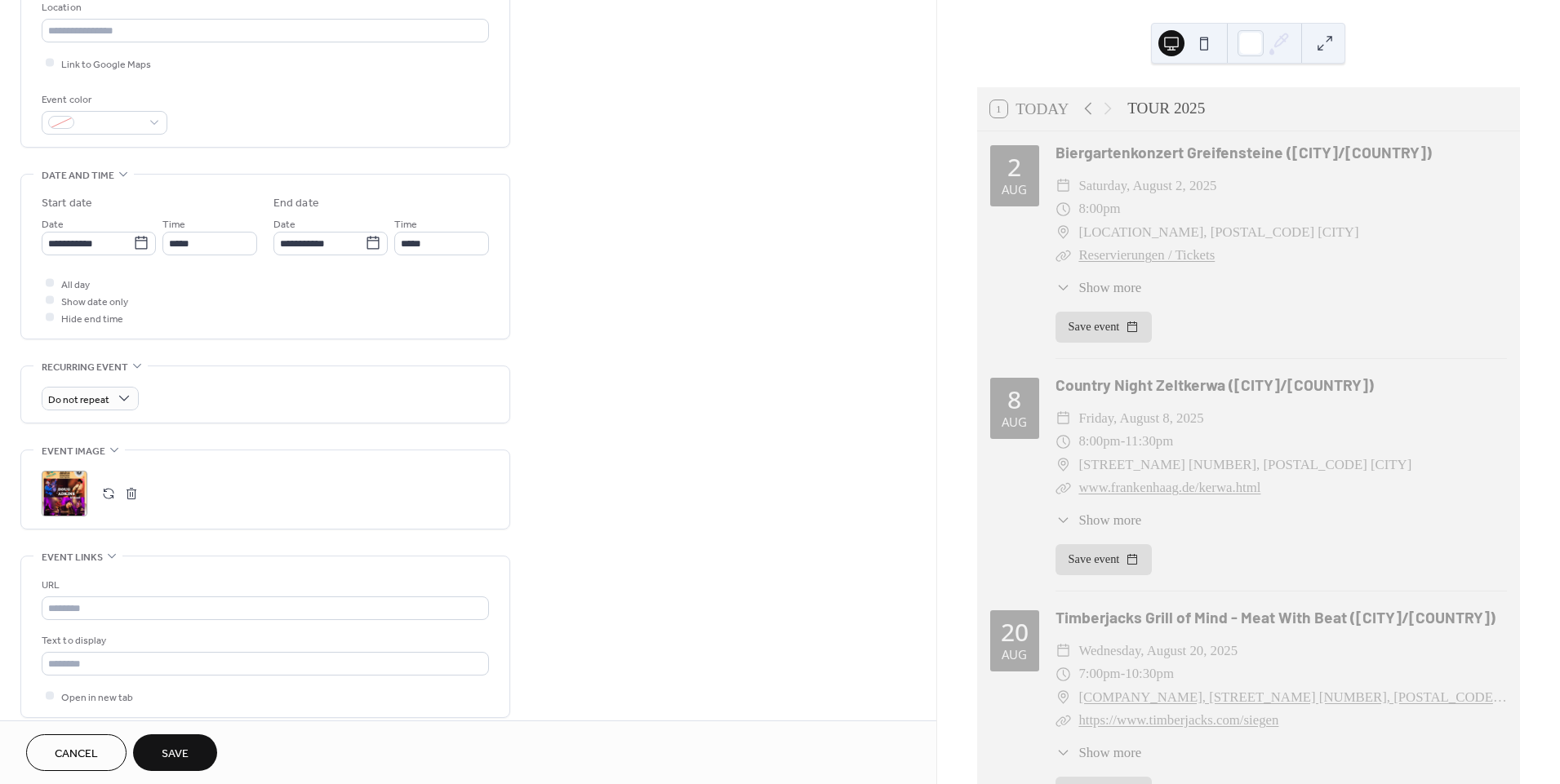 scroll, scrollTop: 362, scrollLeft: 0, axis: vertical 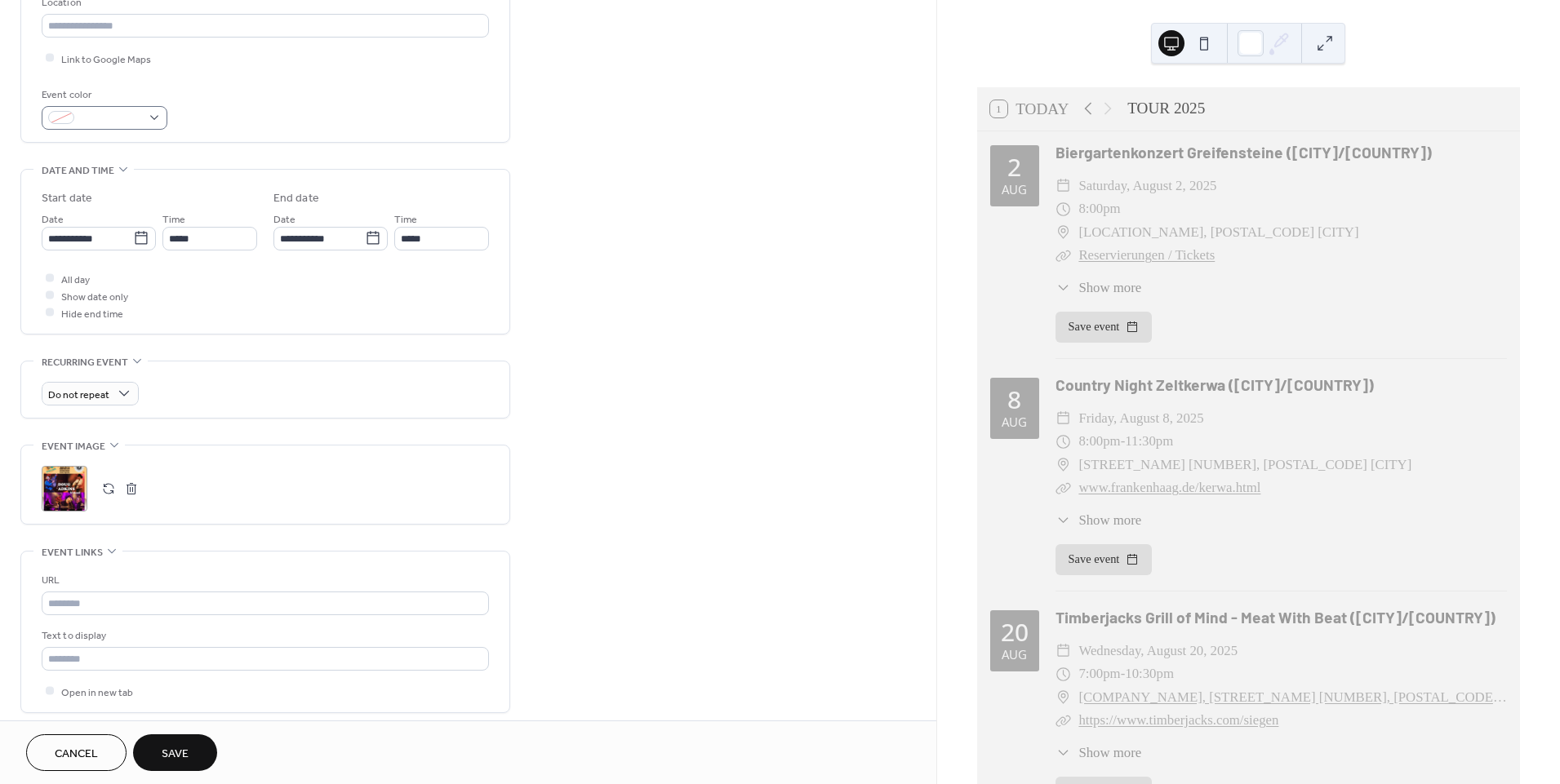 type on "**********" 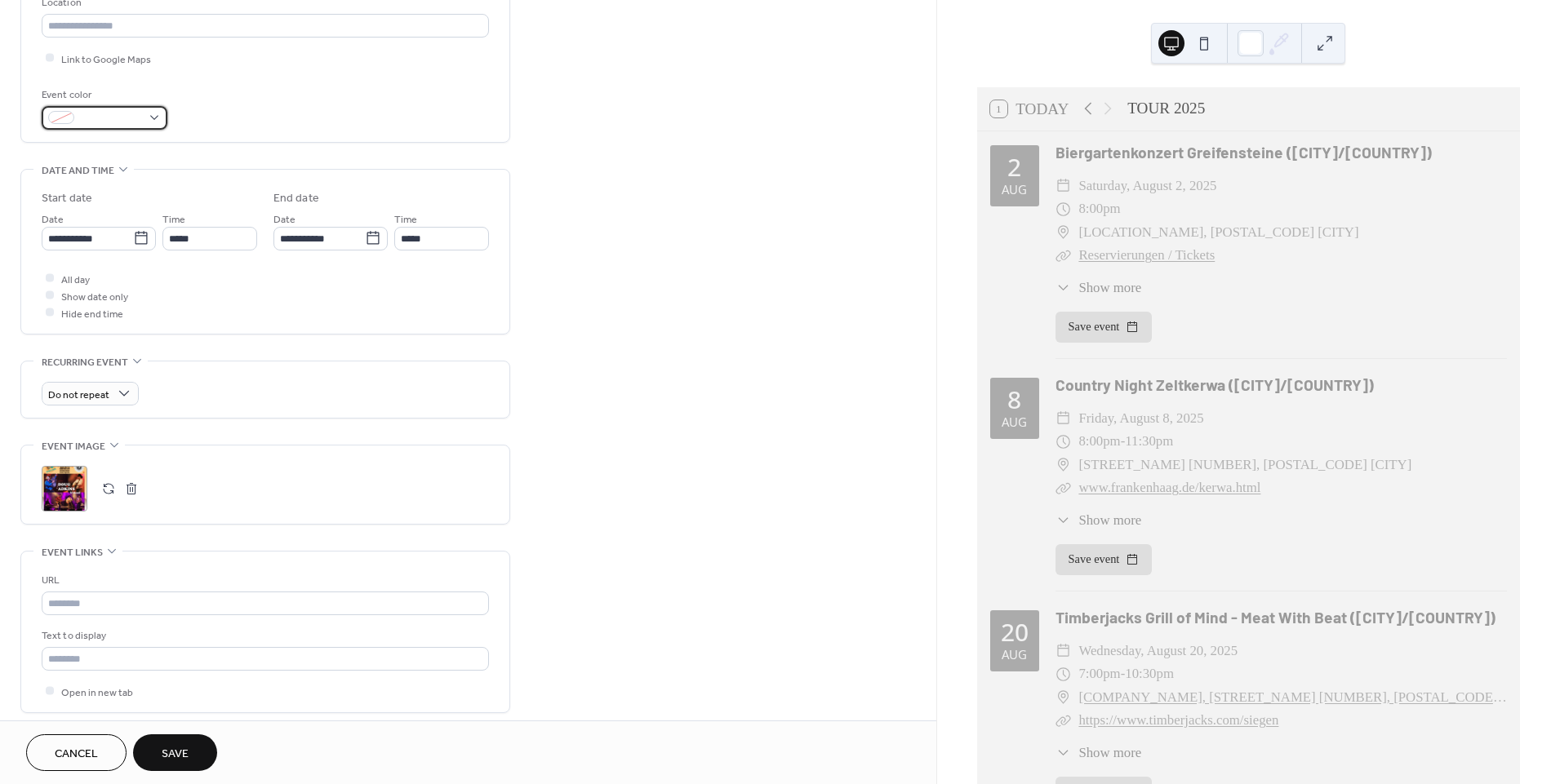 click at bounding box center (111, 118) 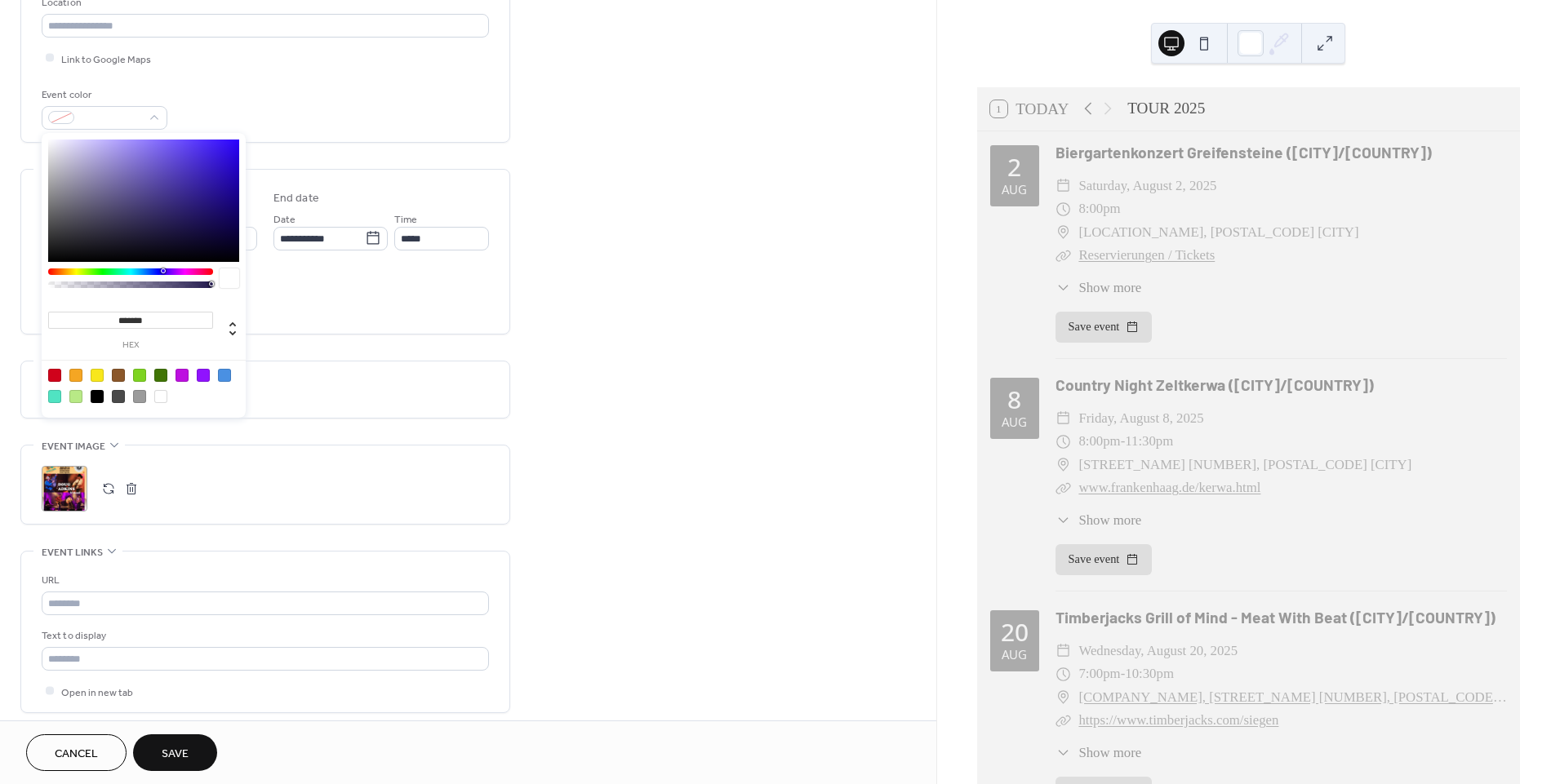 click at bounding box center (140, 396) 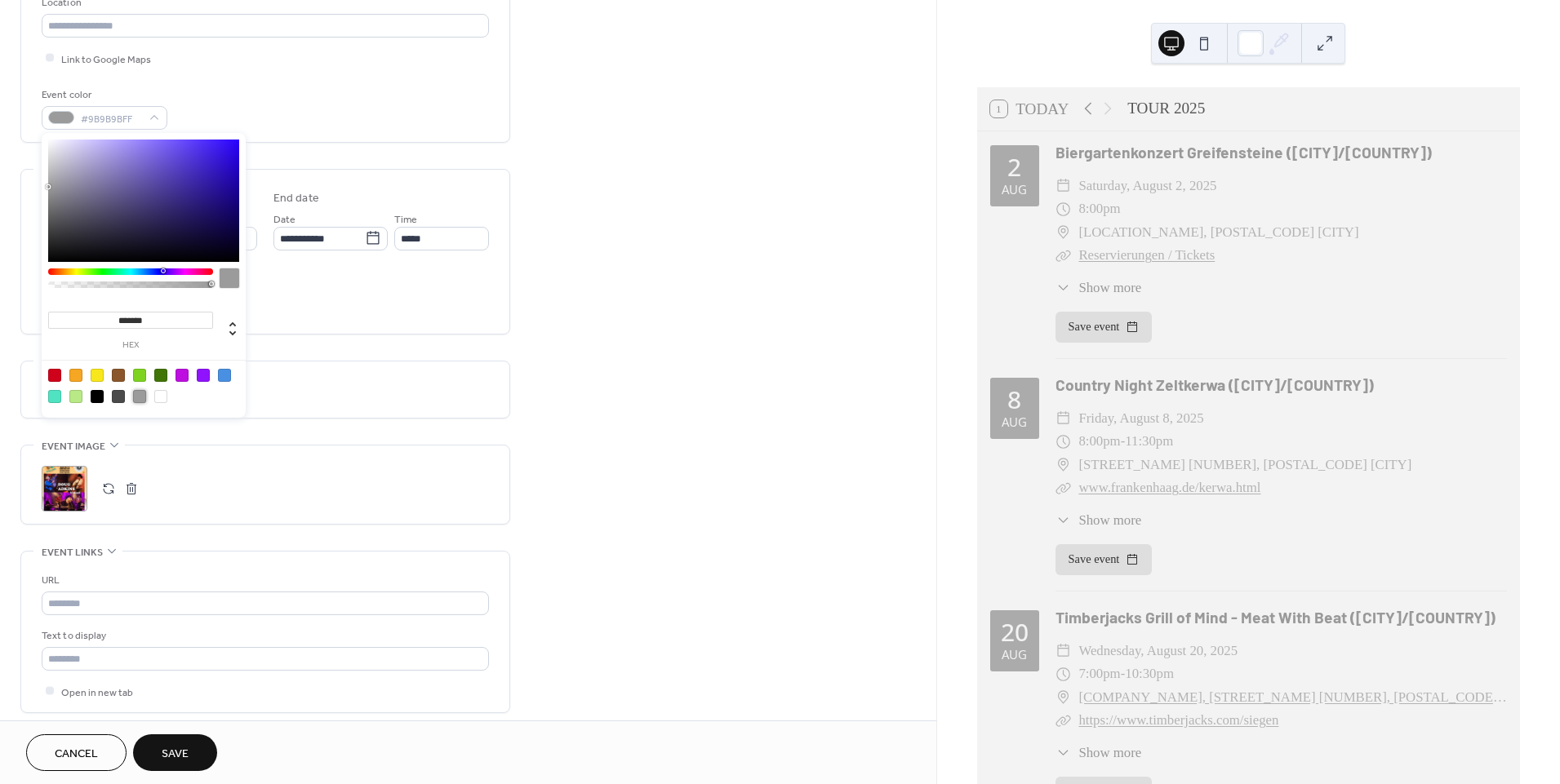 click on "Save" at bounding box center [175, 754] 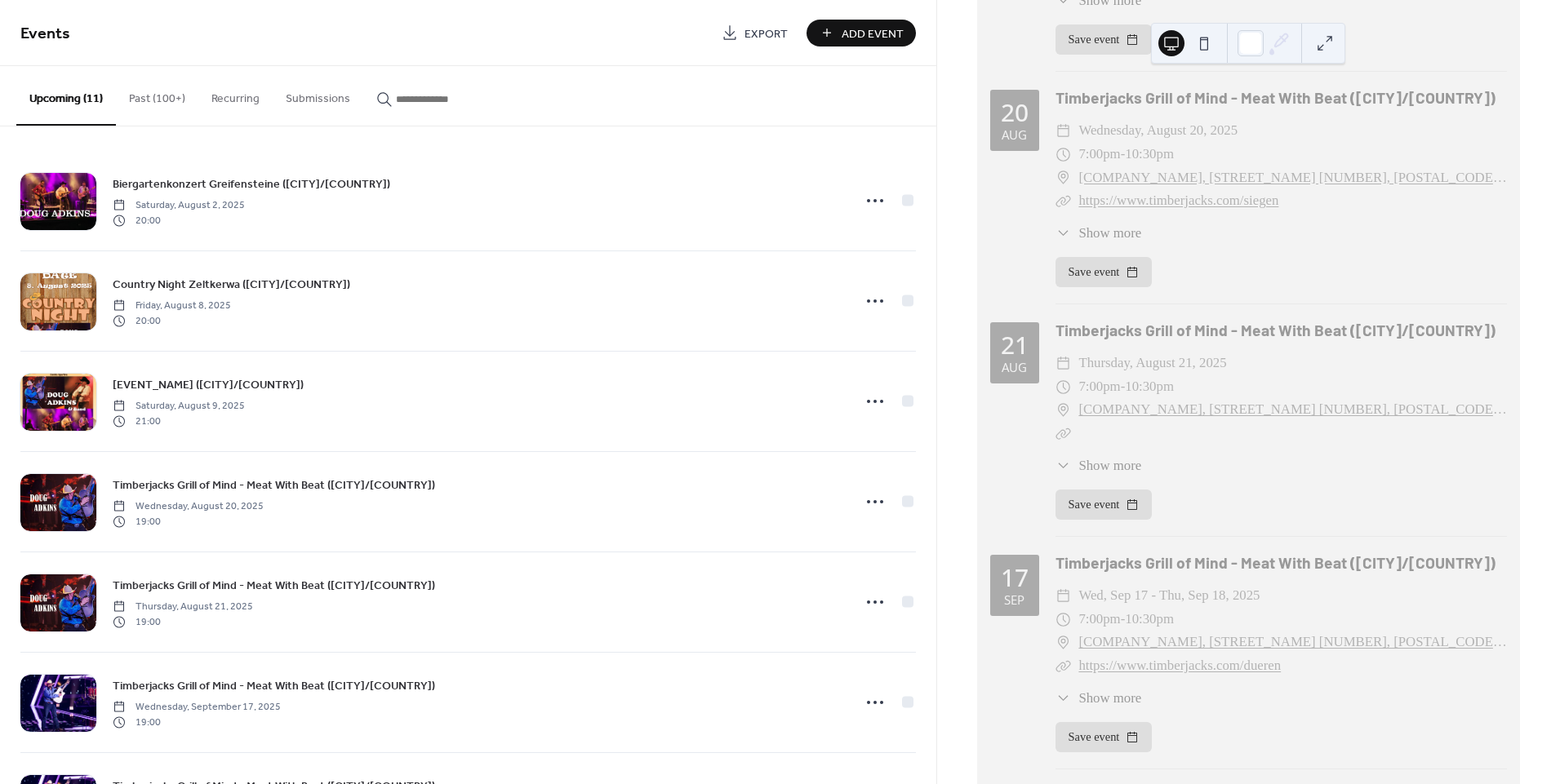 scroll, scrollTop: 724, scrollLeft: 0, axis: vertical 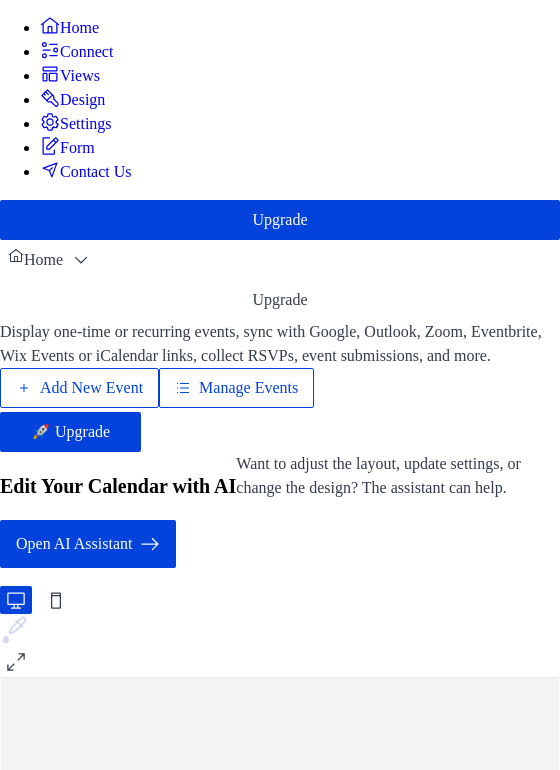 click on "Manage Events" at bounding box center (248, 388) 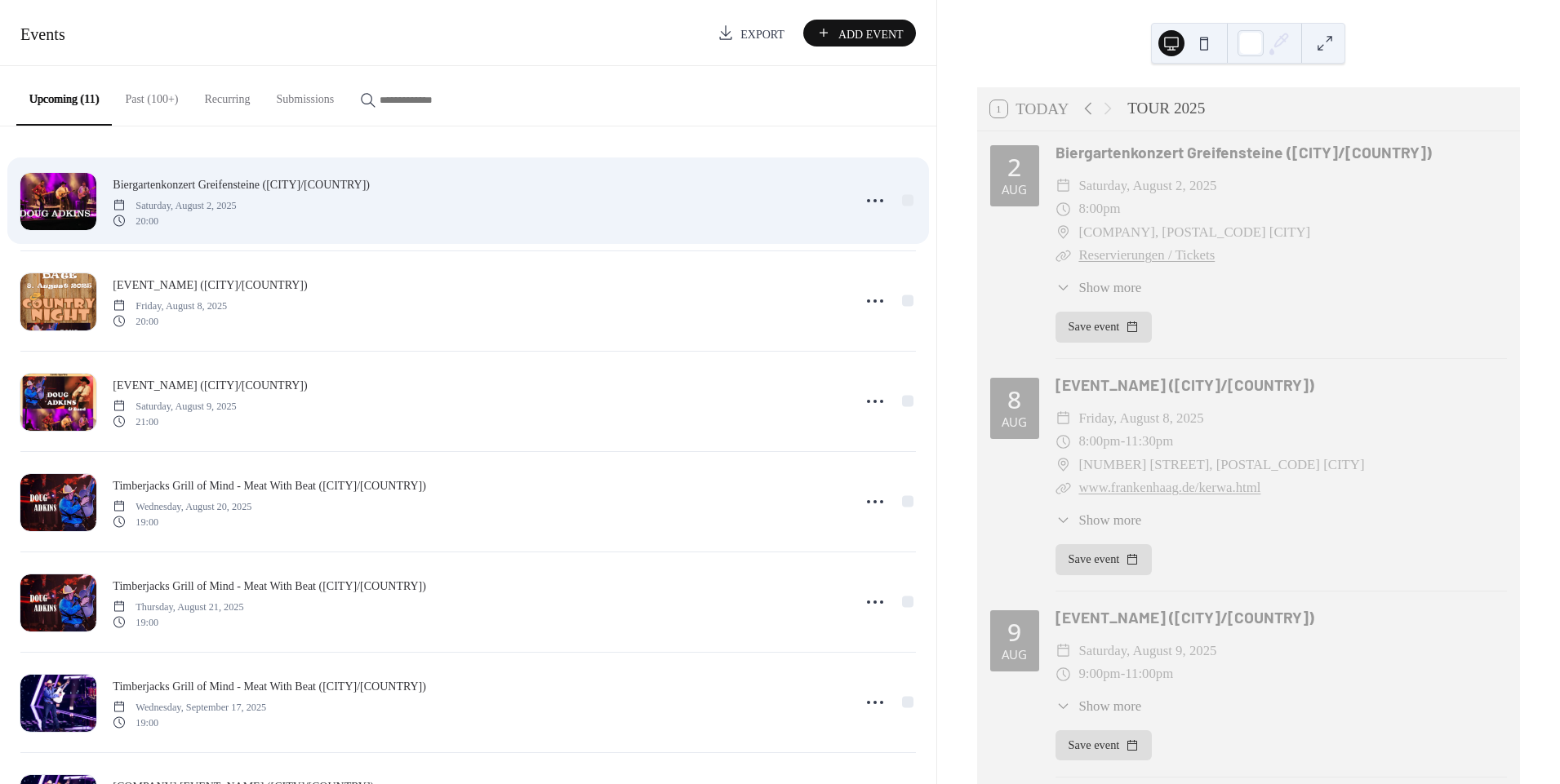 scroll, scrollTop: 0, scrollLeft: 0, axis: both 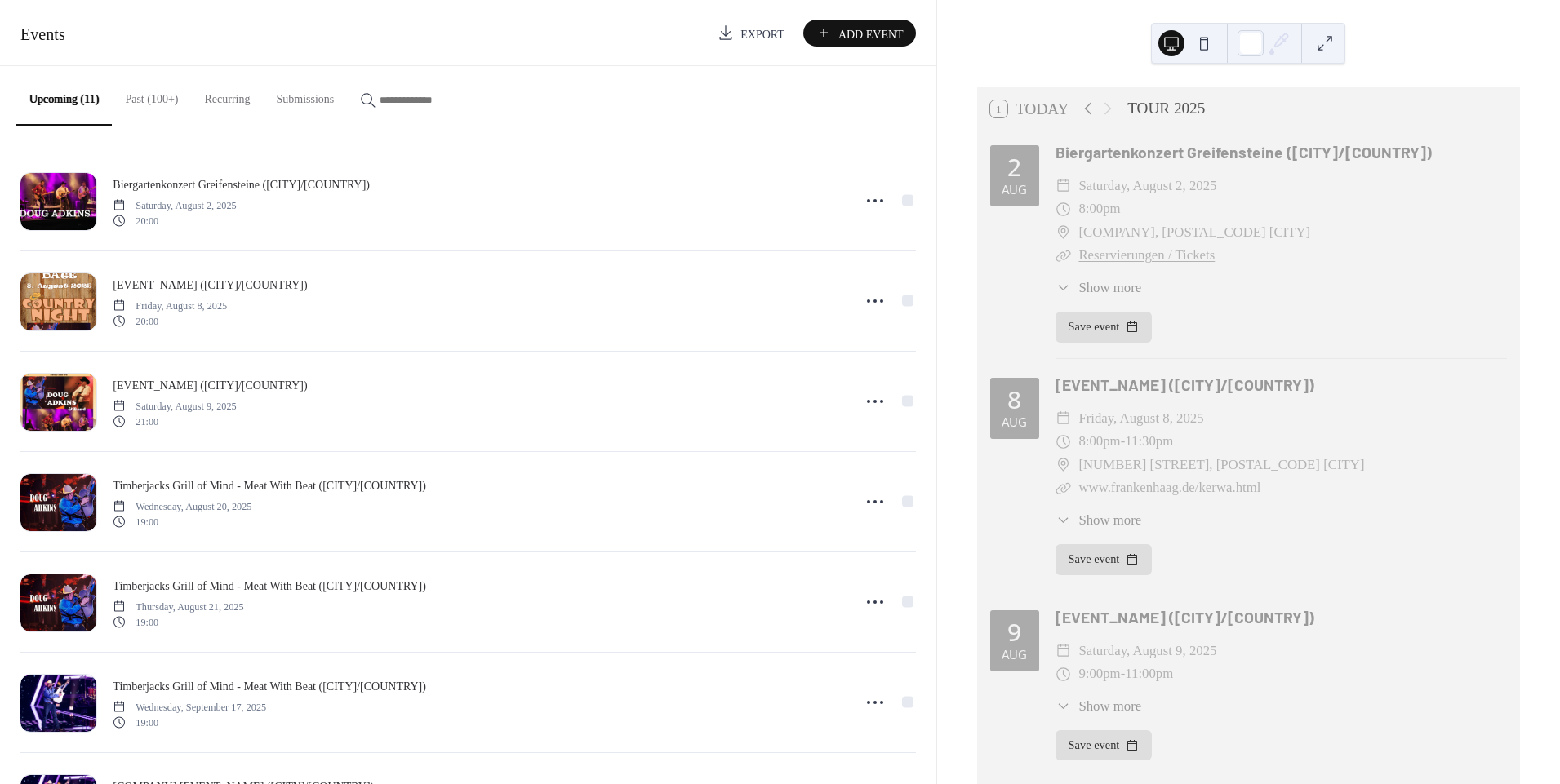 click on "Past (100+)" at bounding box center [151, 95] 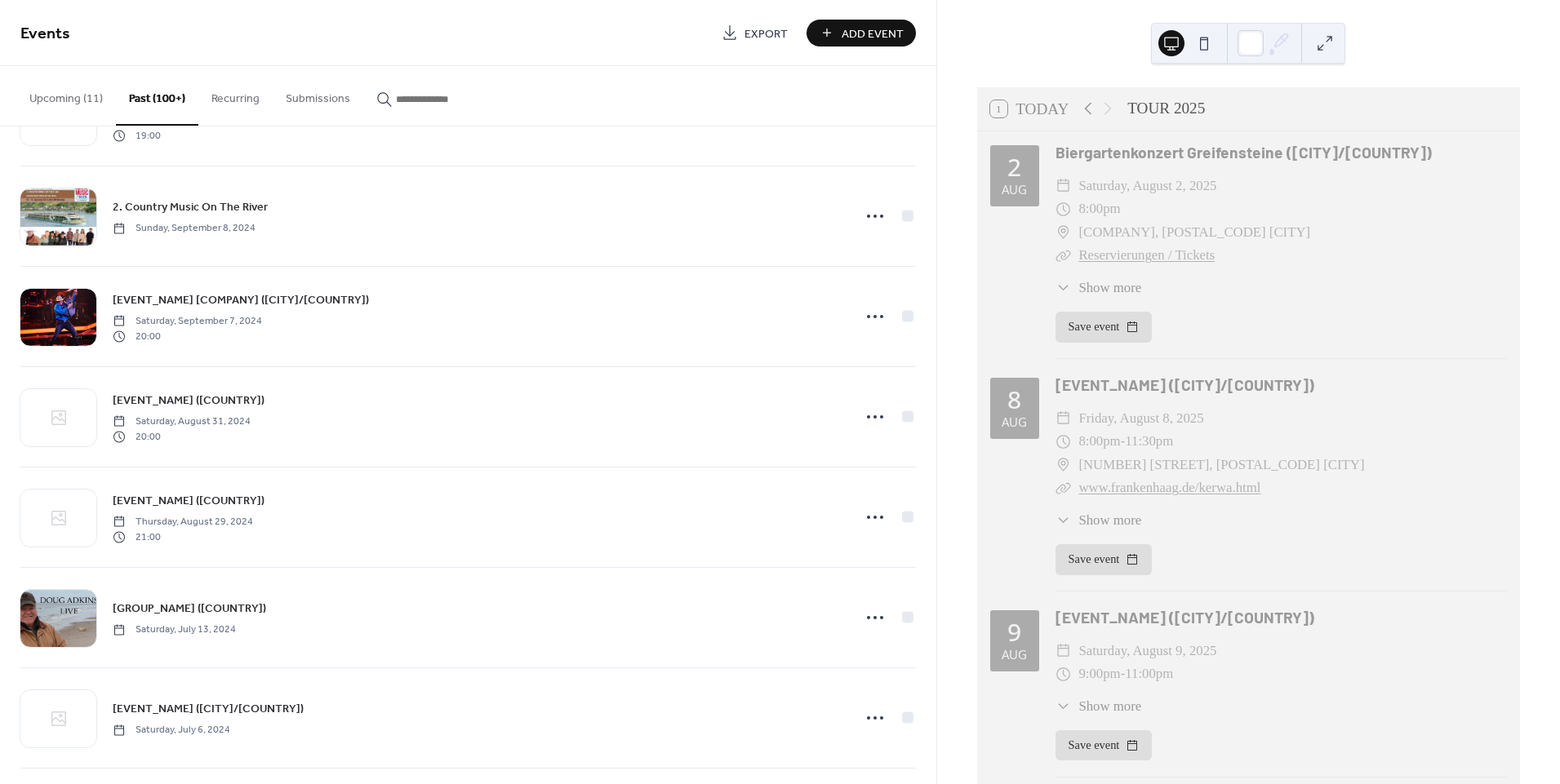 scroll, scrollTop: 2947, scrollLeft: 0, axis: vertical 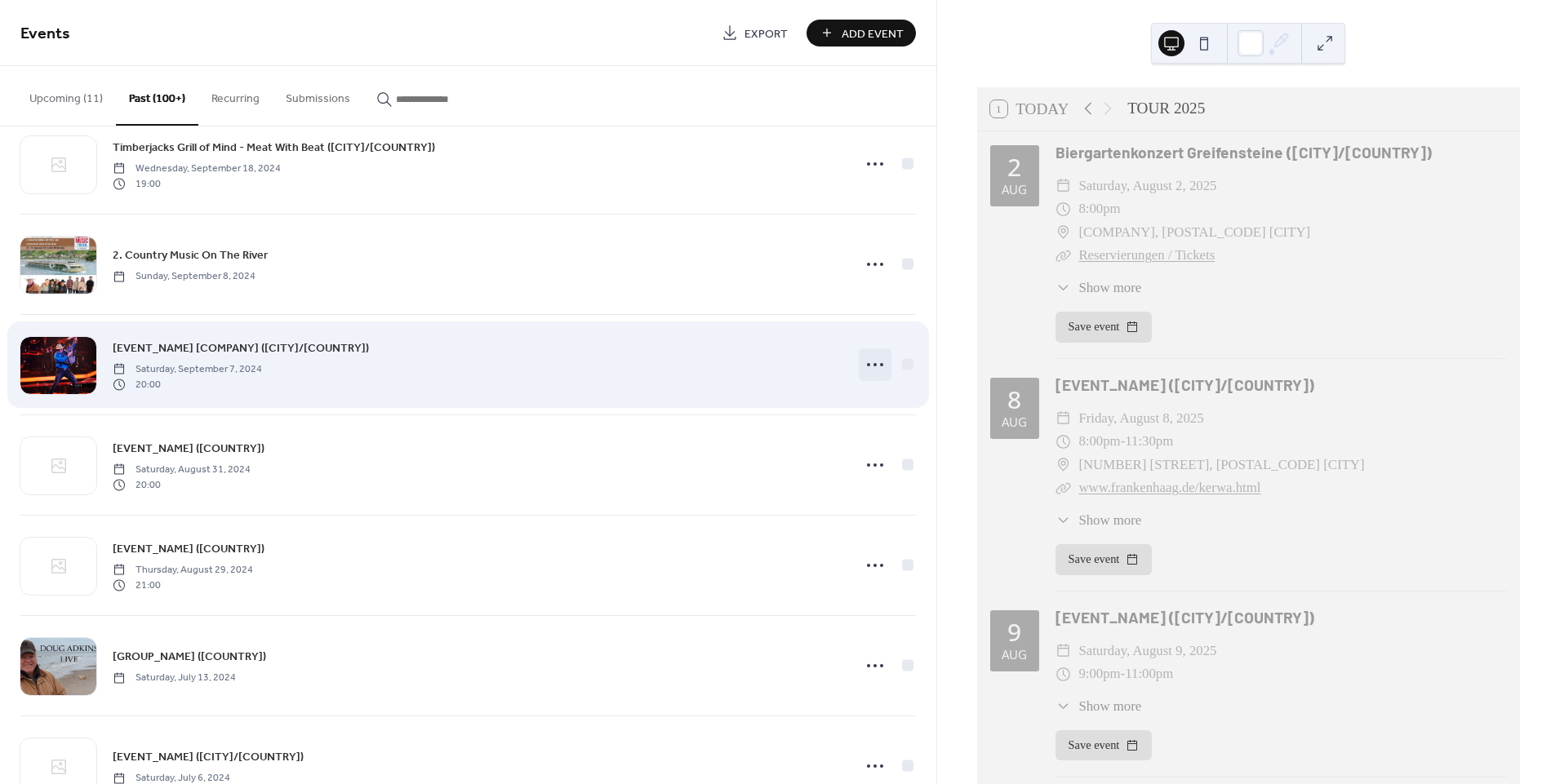 click 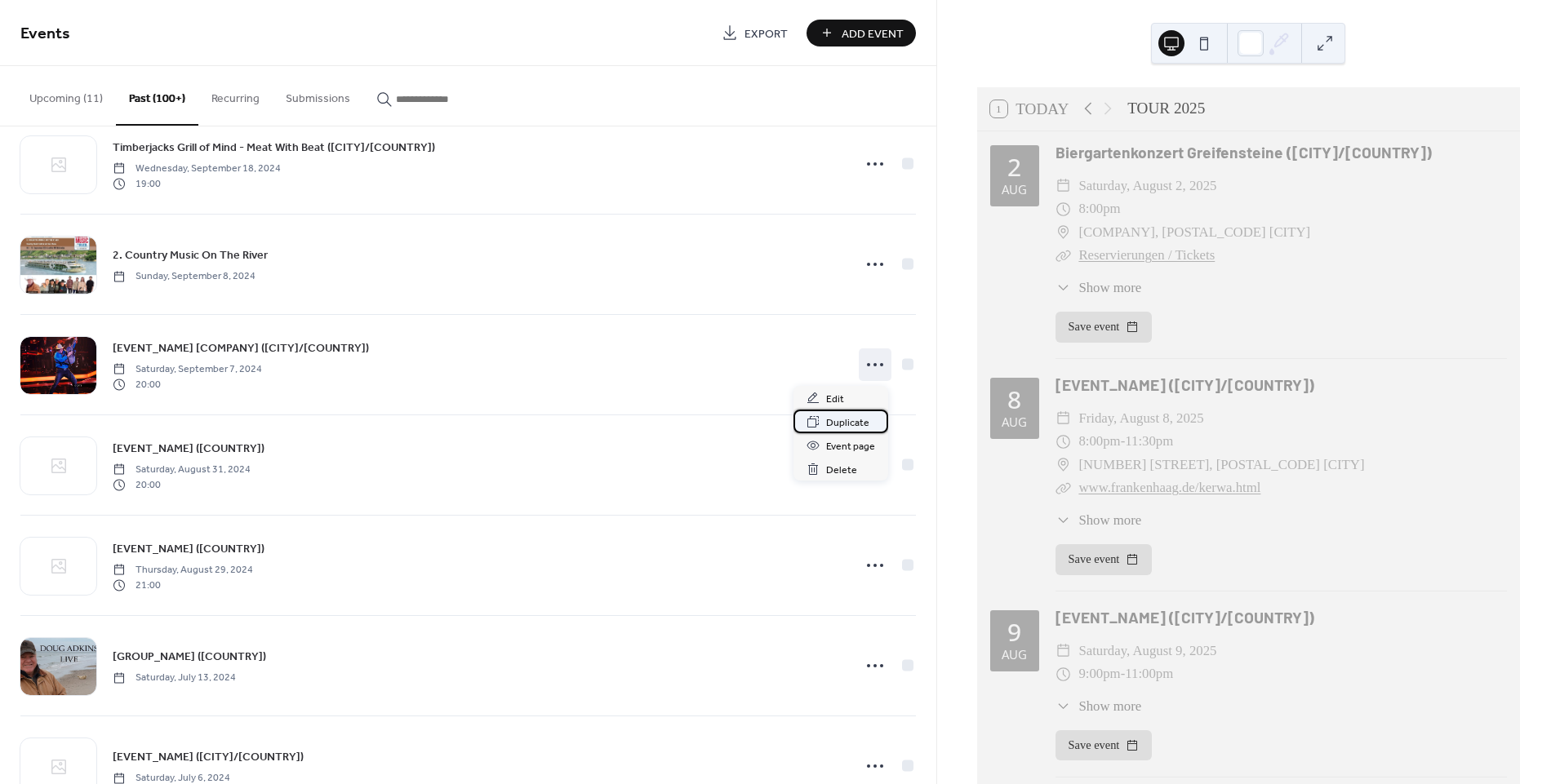 click on "Duplicate" at bounding box center [847, 423] 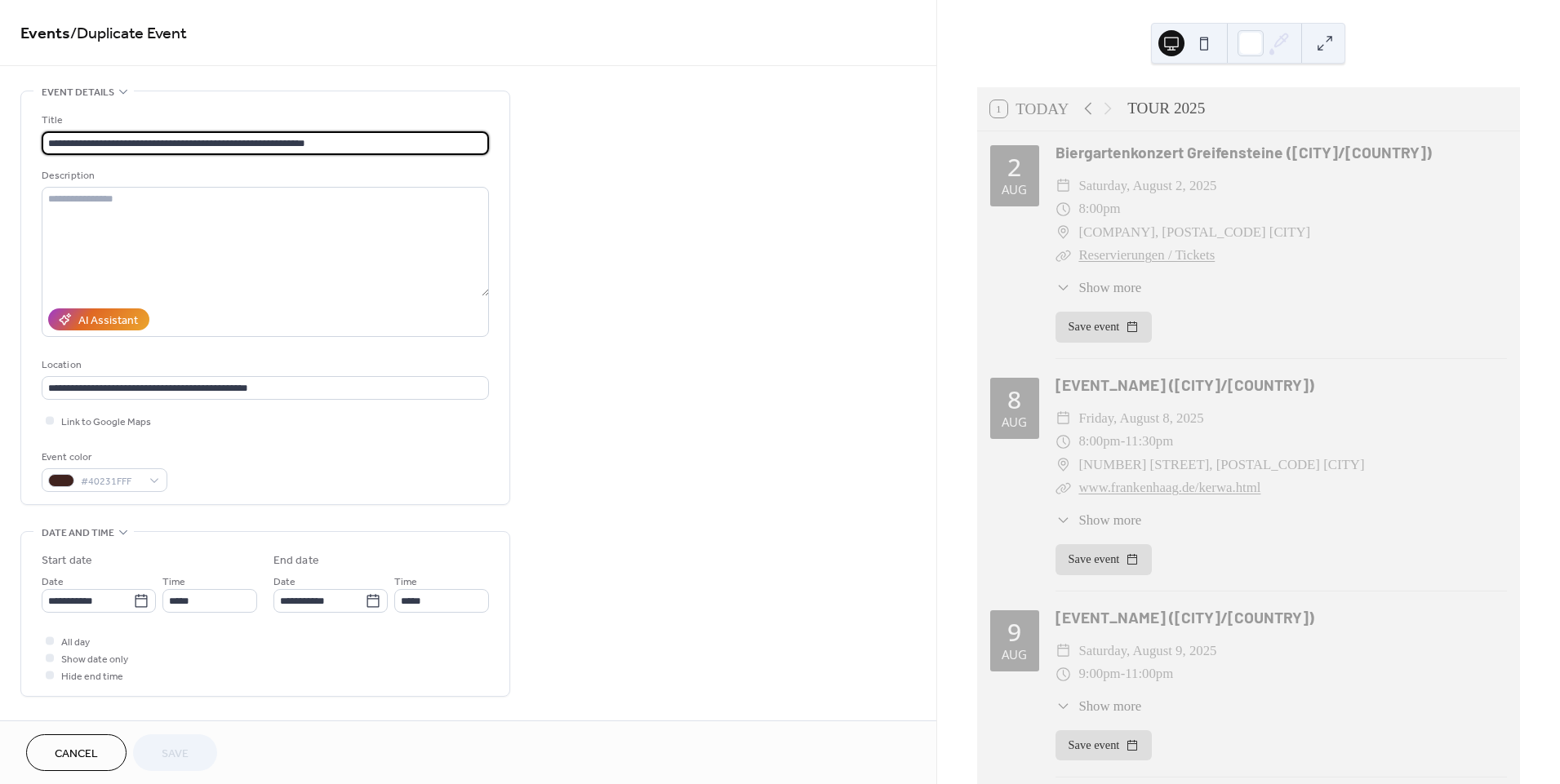 drag, startPoint x: 189, startPoint y: 136, endPoint x: 248, endPoint y: 141, distance: 59.211485 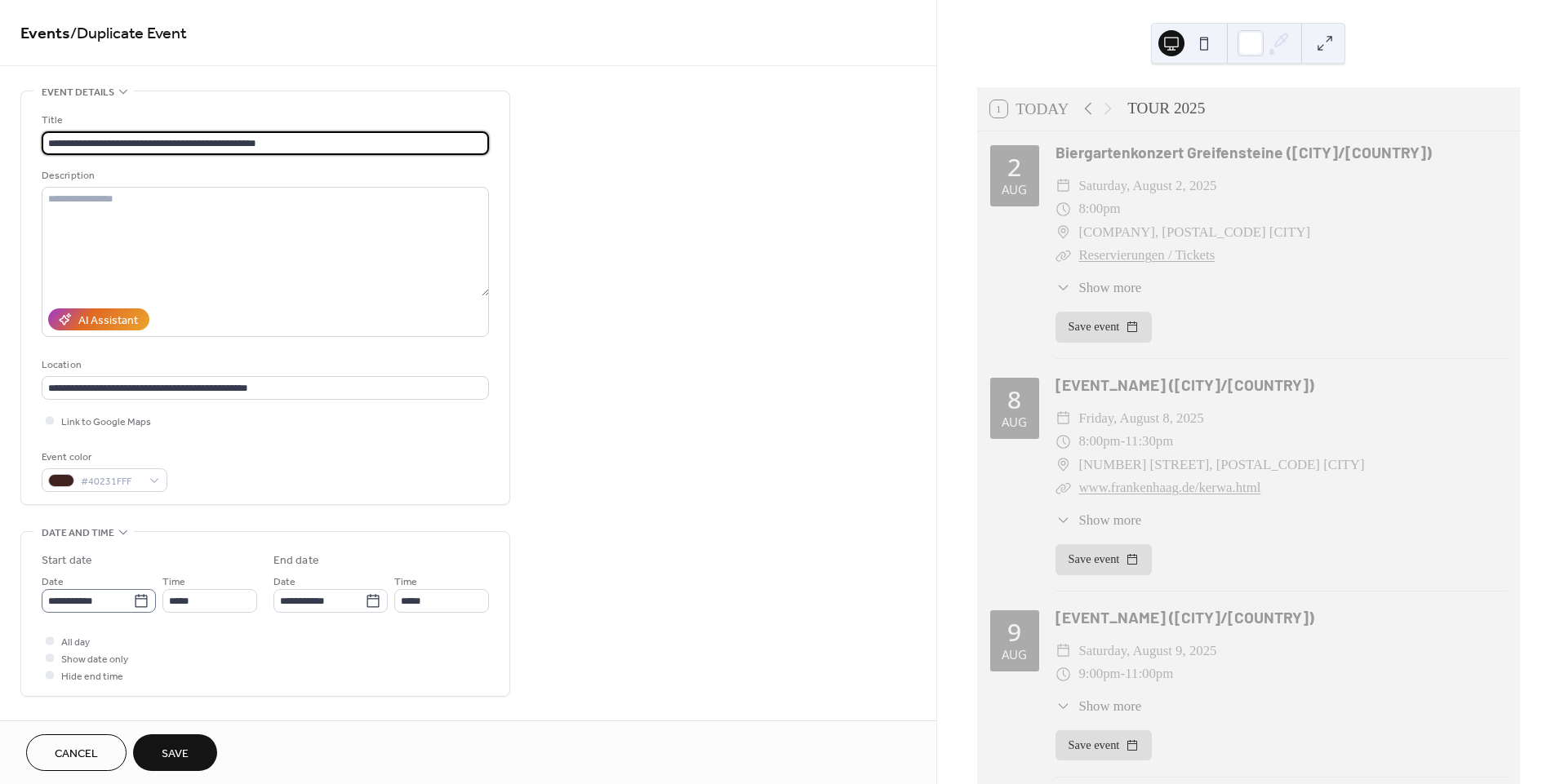 type on "**********" 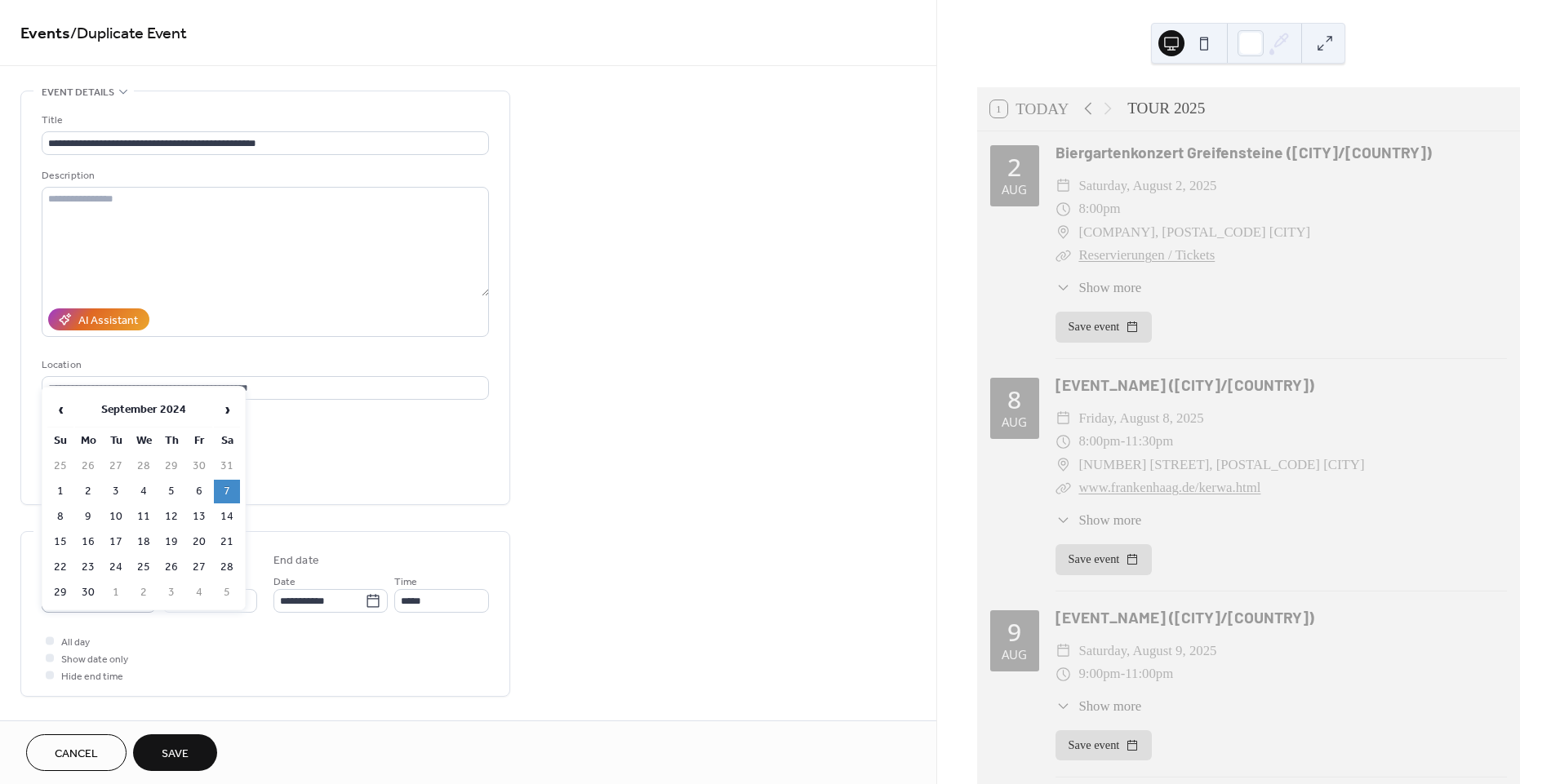 click on "**********" at bounding box center [780, 392] 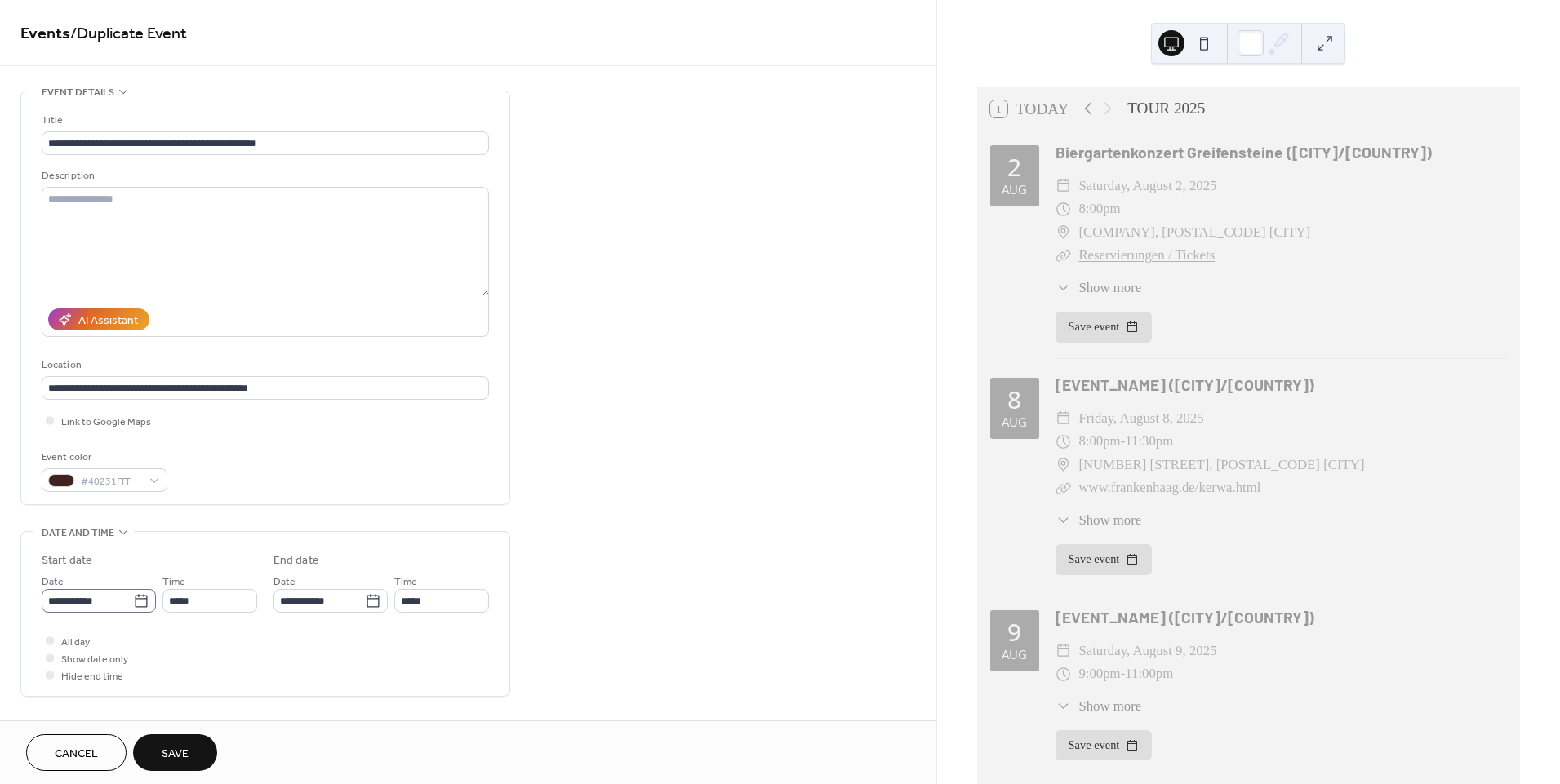 click 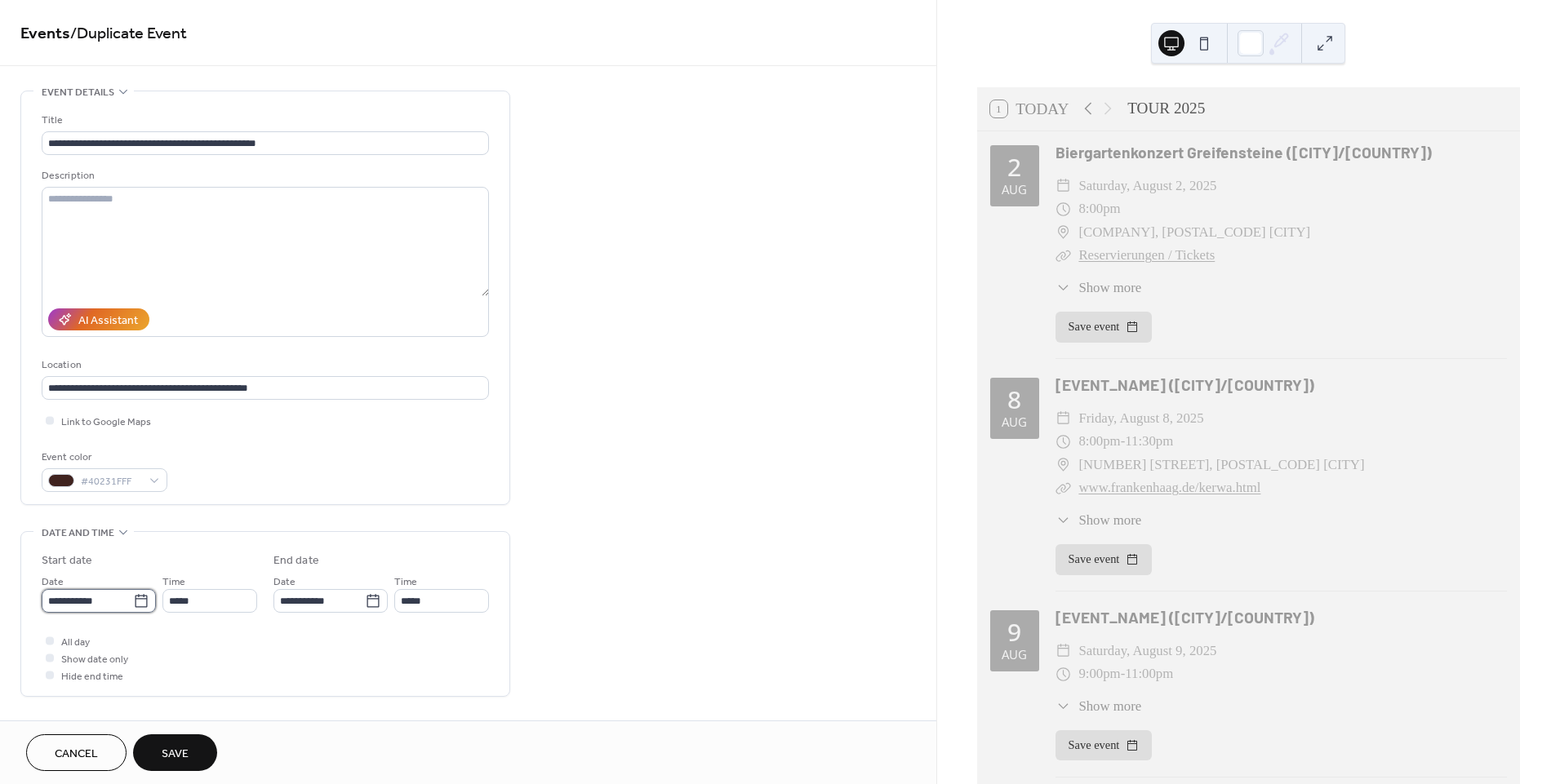 click on "**********" at bounding box center (87, 600) 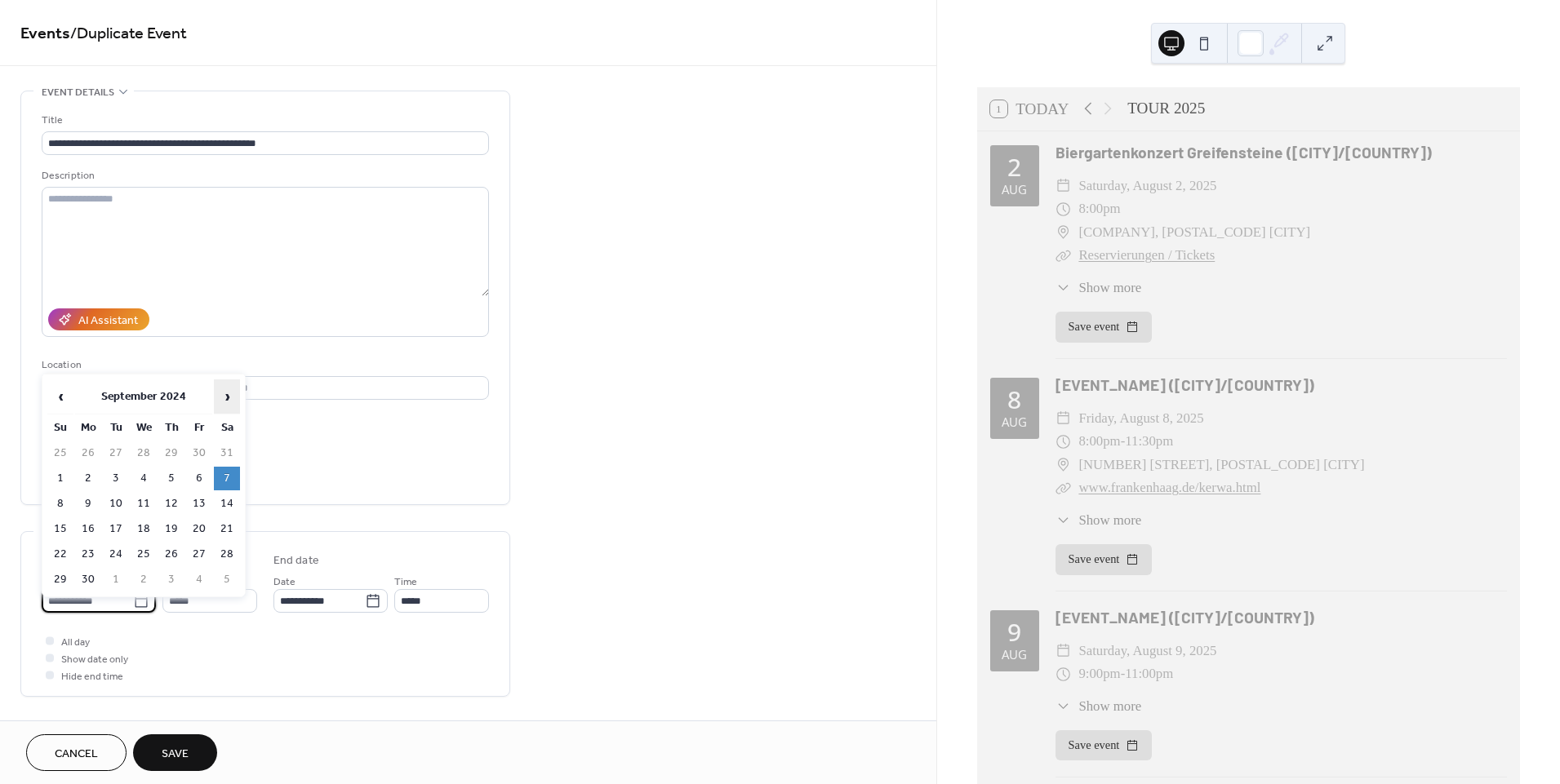 click on "›" at bounding box center (227, 396) 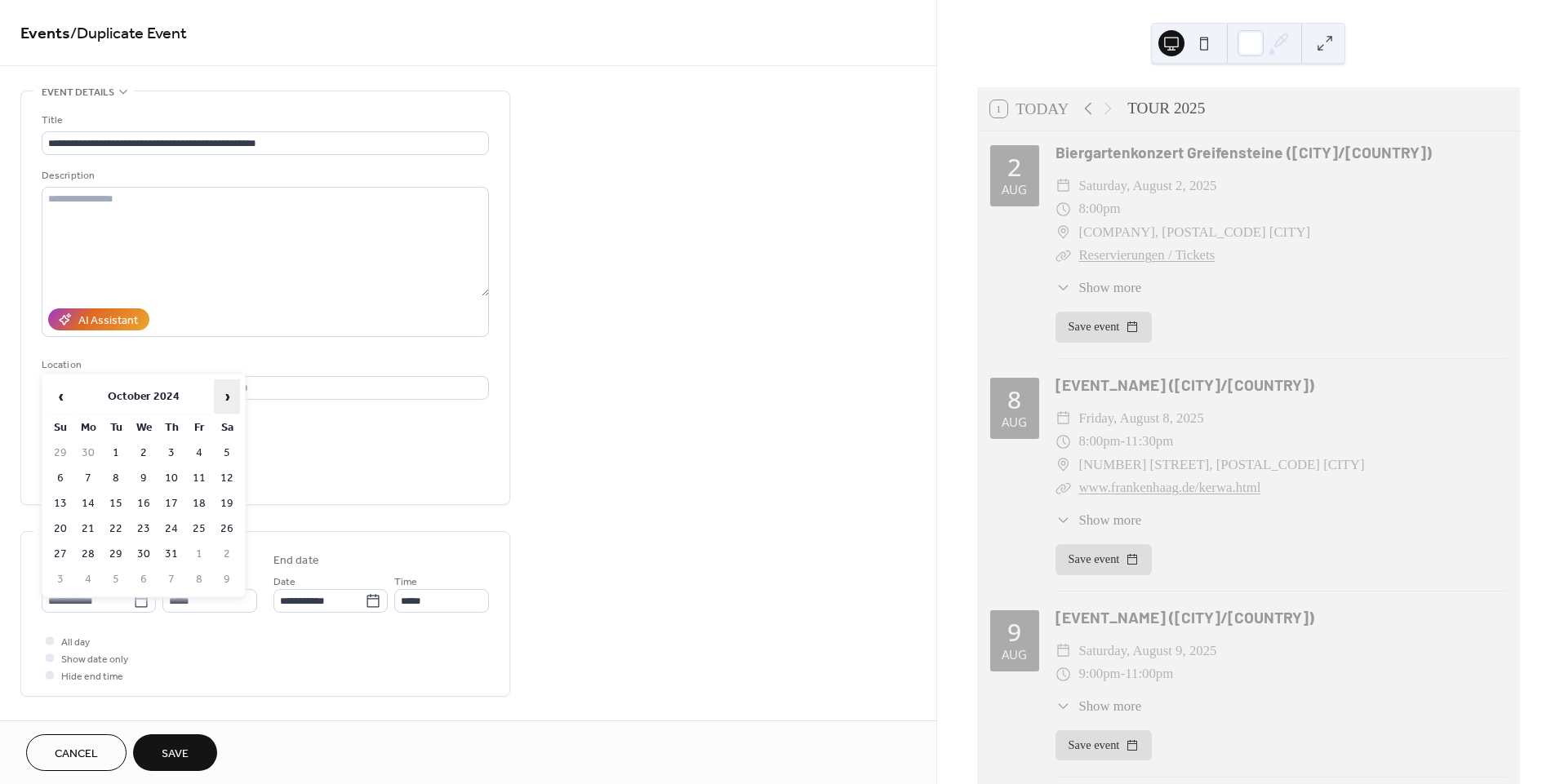 click on "›" at bounding box center (227, 396) 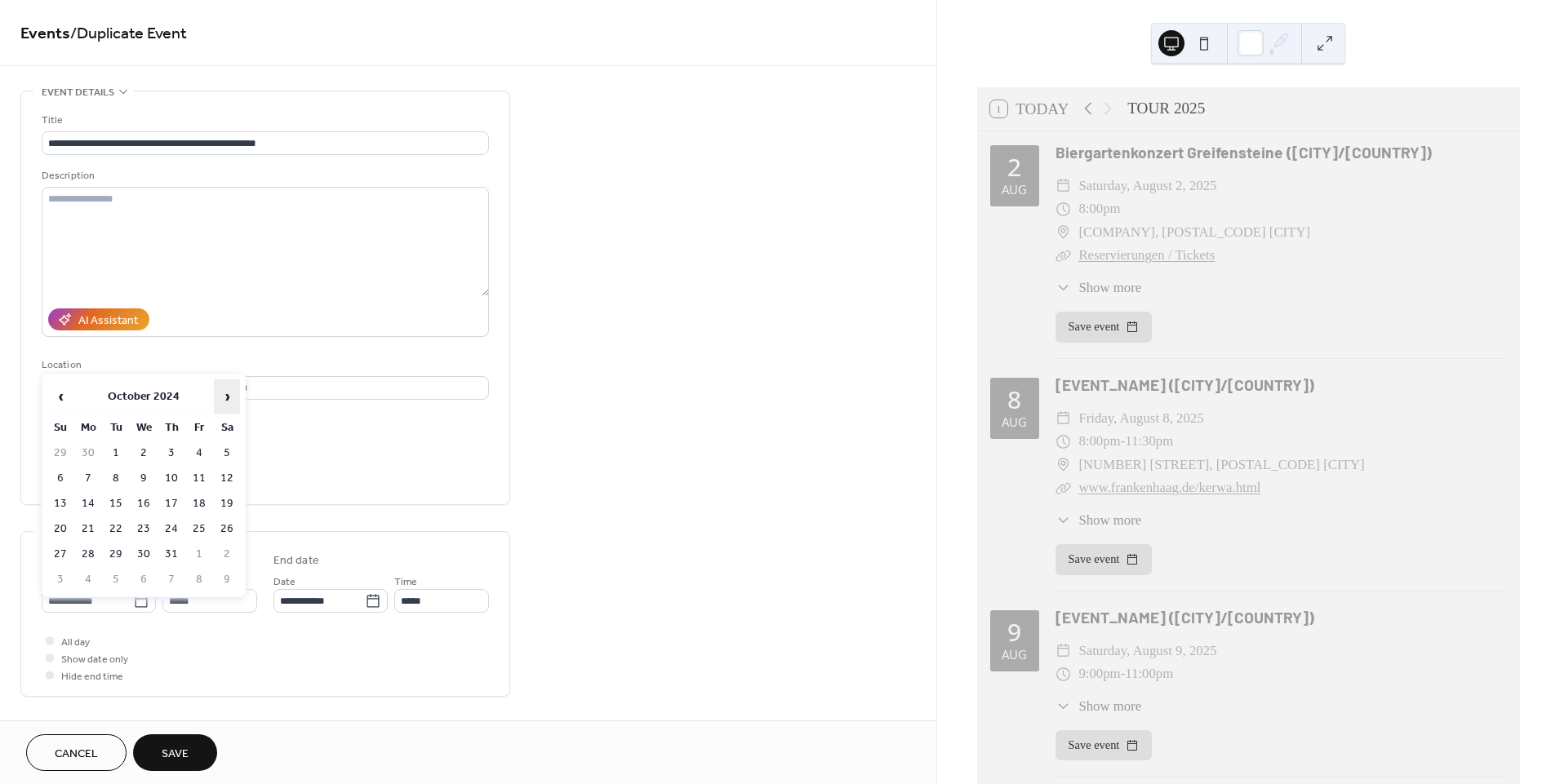 click on "›" at bounding box center (227, 396) 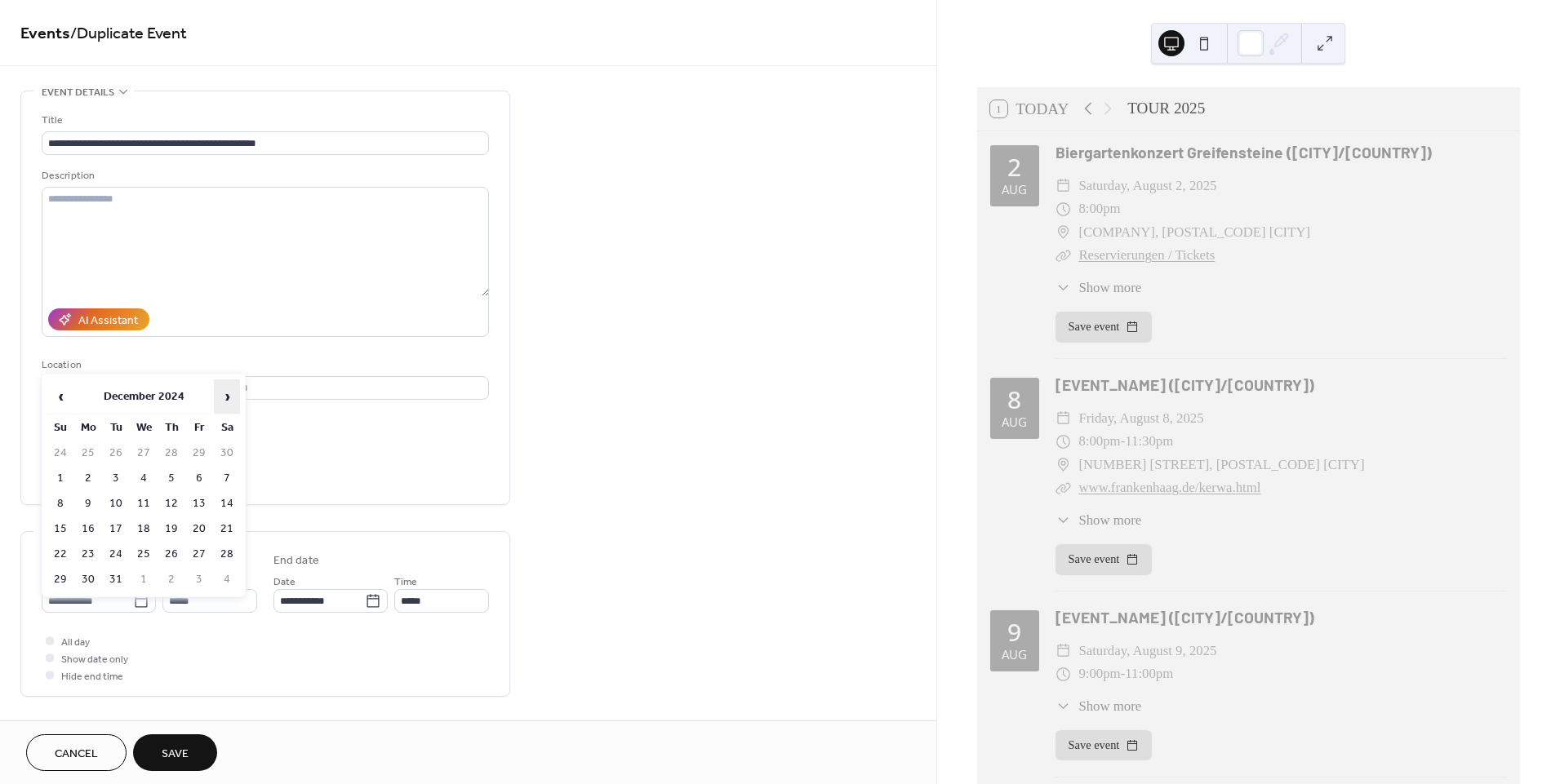 click on "›" at bounding box center (227, 396) 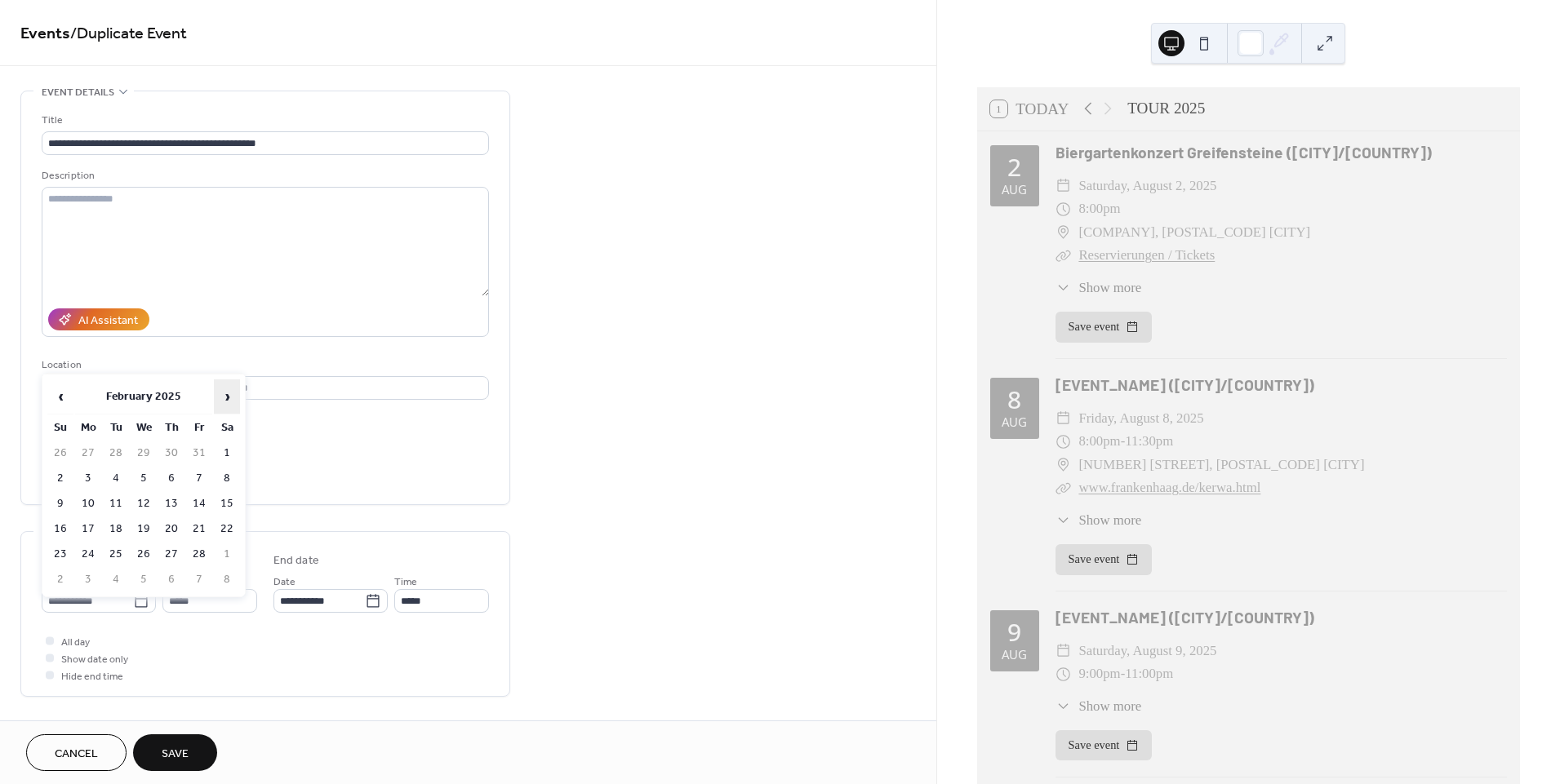 click on "›" at bounding box center [227, 396] 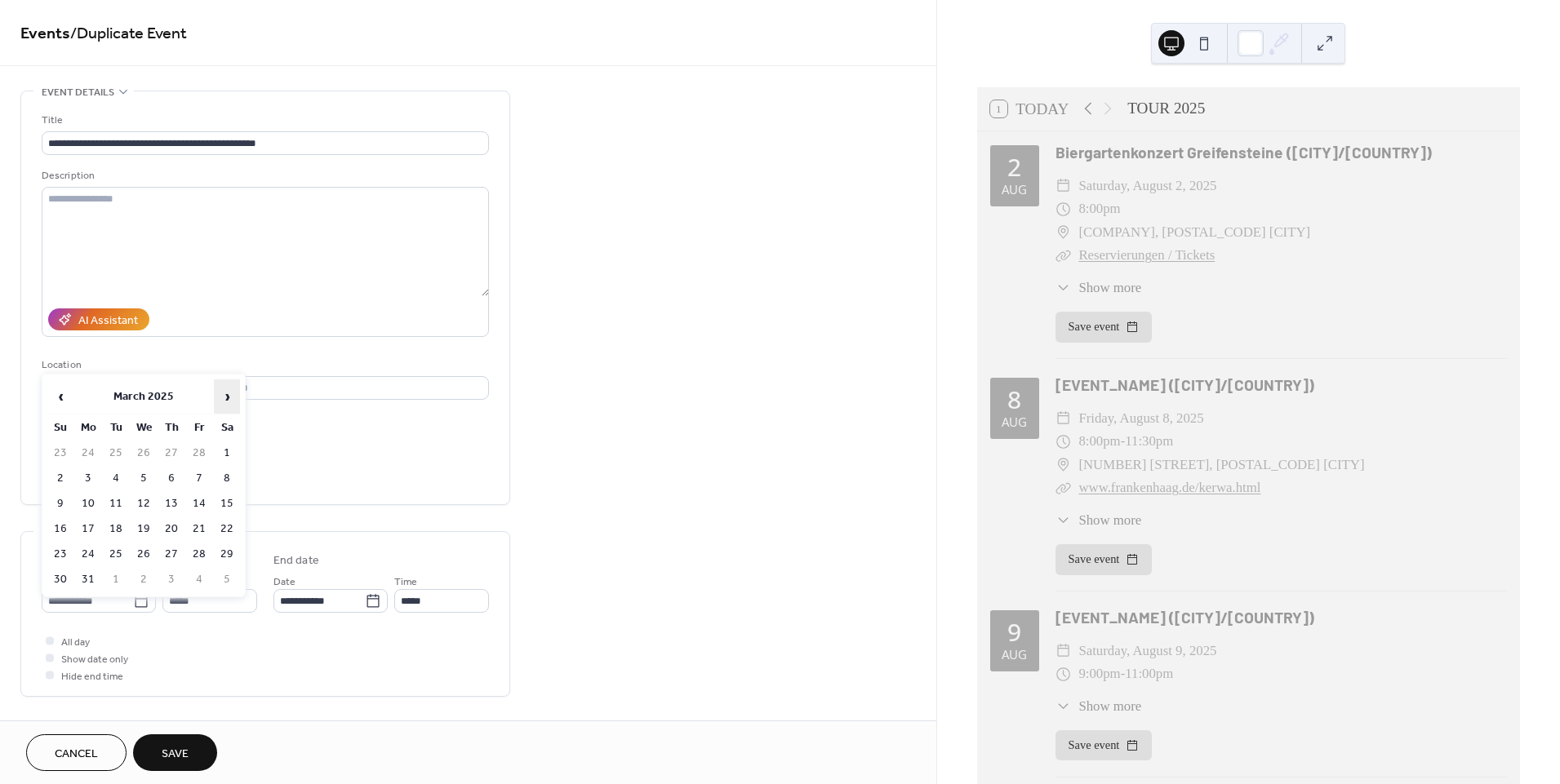 click on "›" at bounding box center (227, 396) 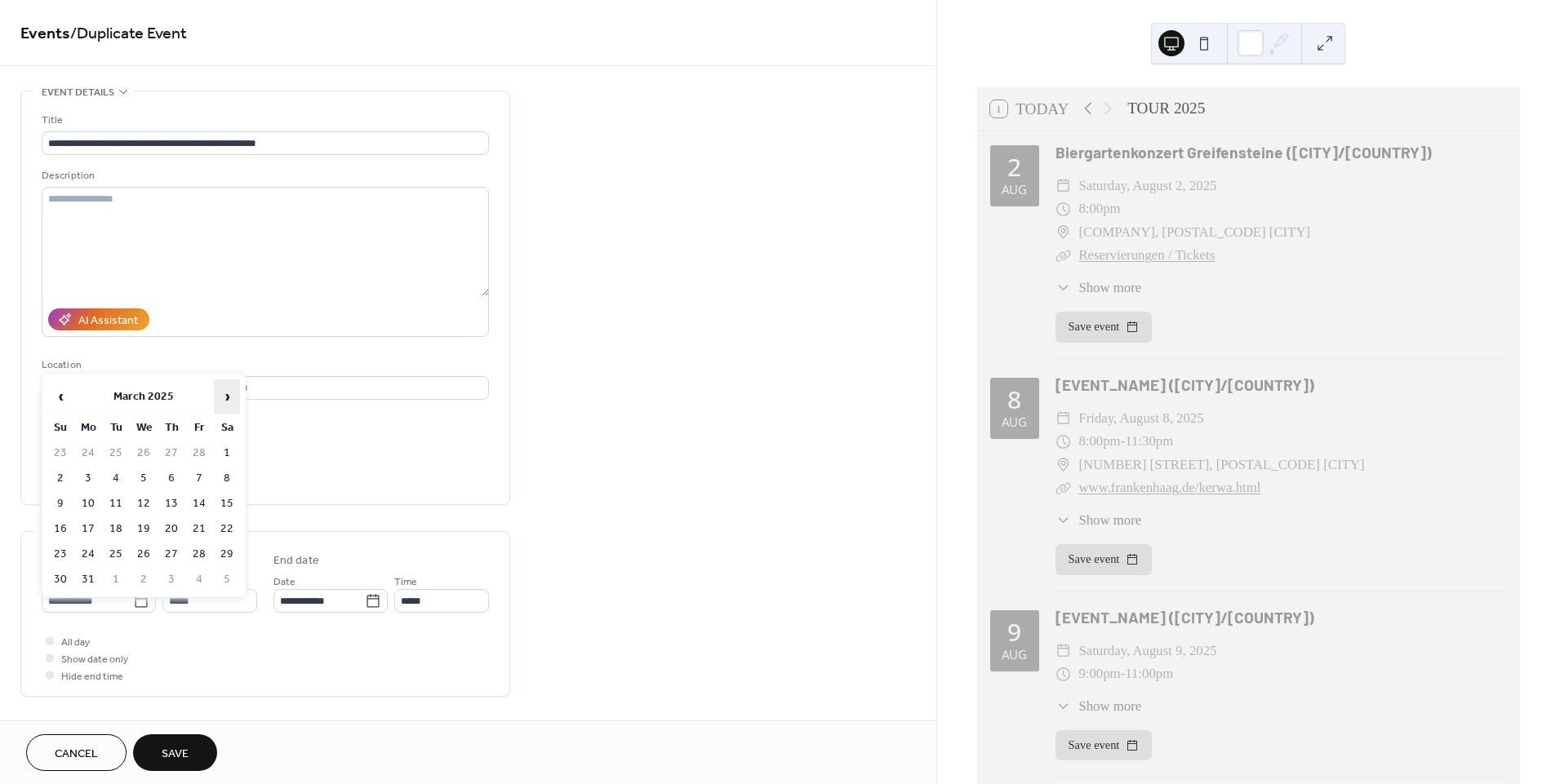 click on "›" at bounding box center (227, 396) 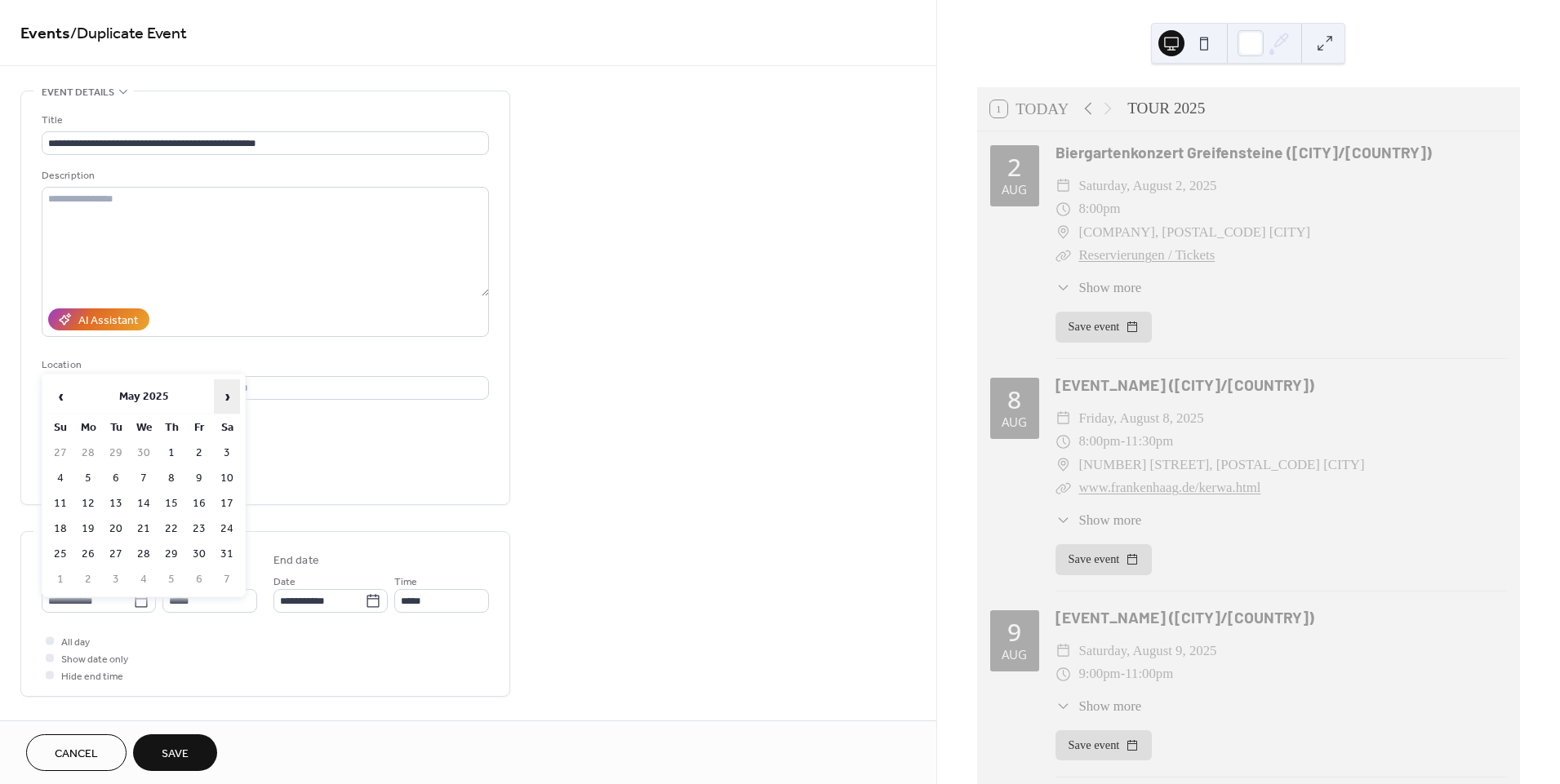 click on "›" at bounding box center (227, 396) 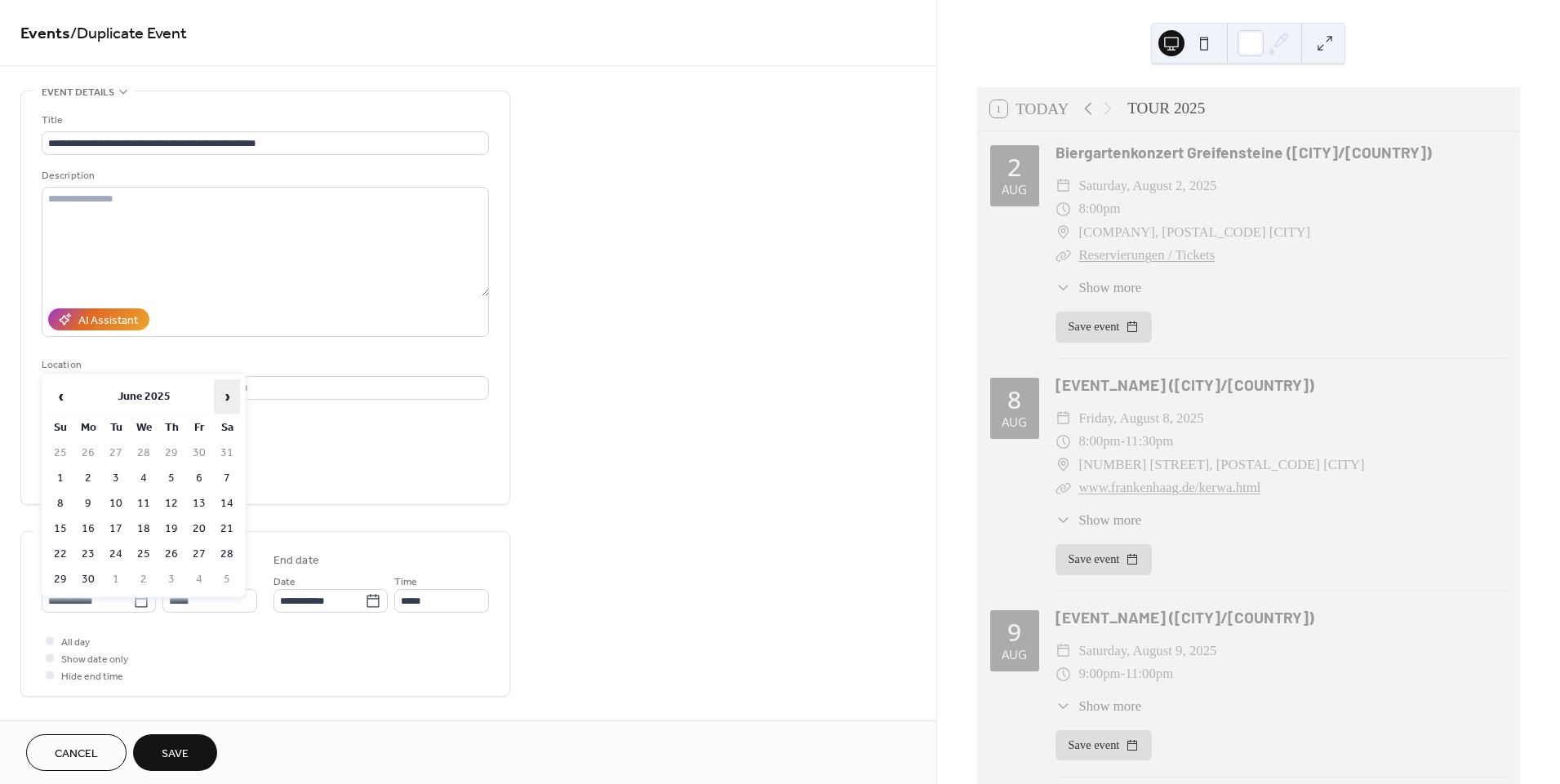 click on "›" at bounding box center [227, 396] 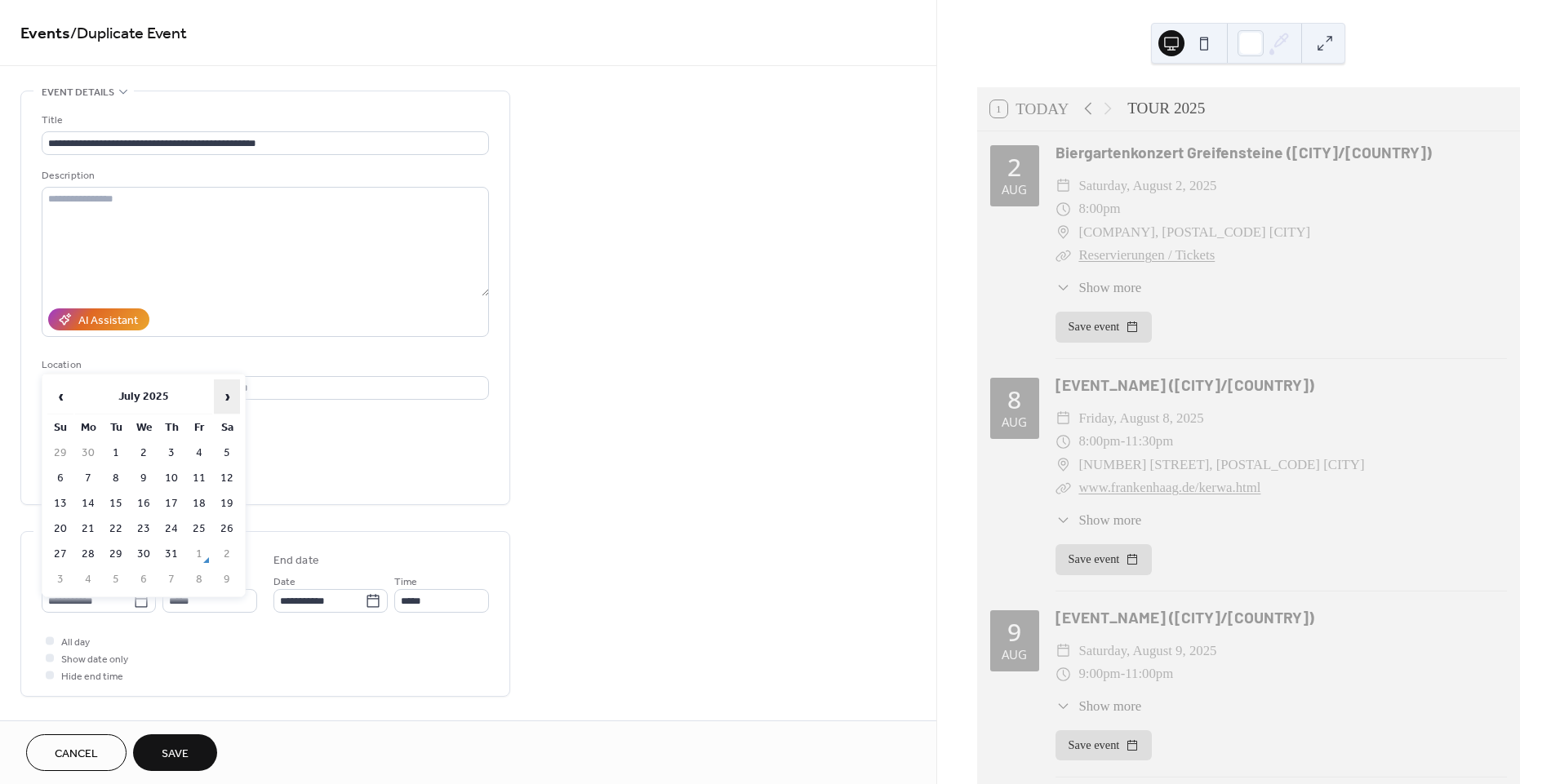 click on "›" at bounding box center (227, 396) 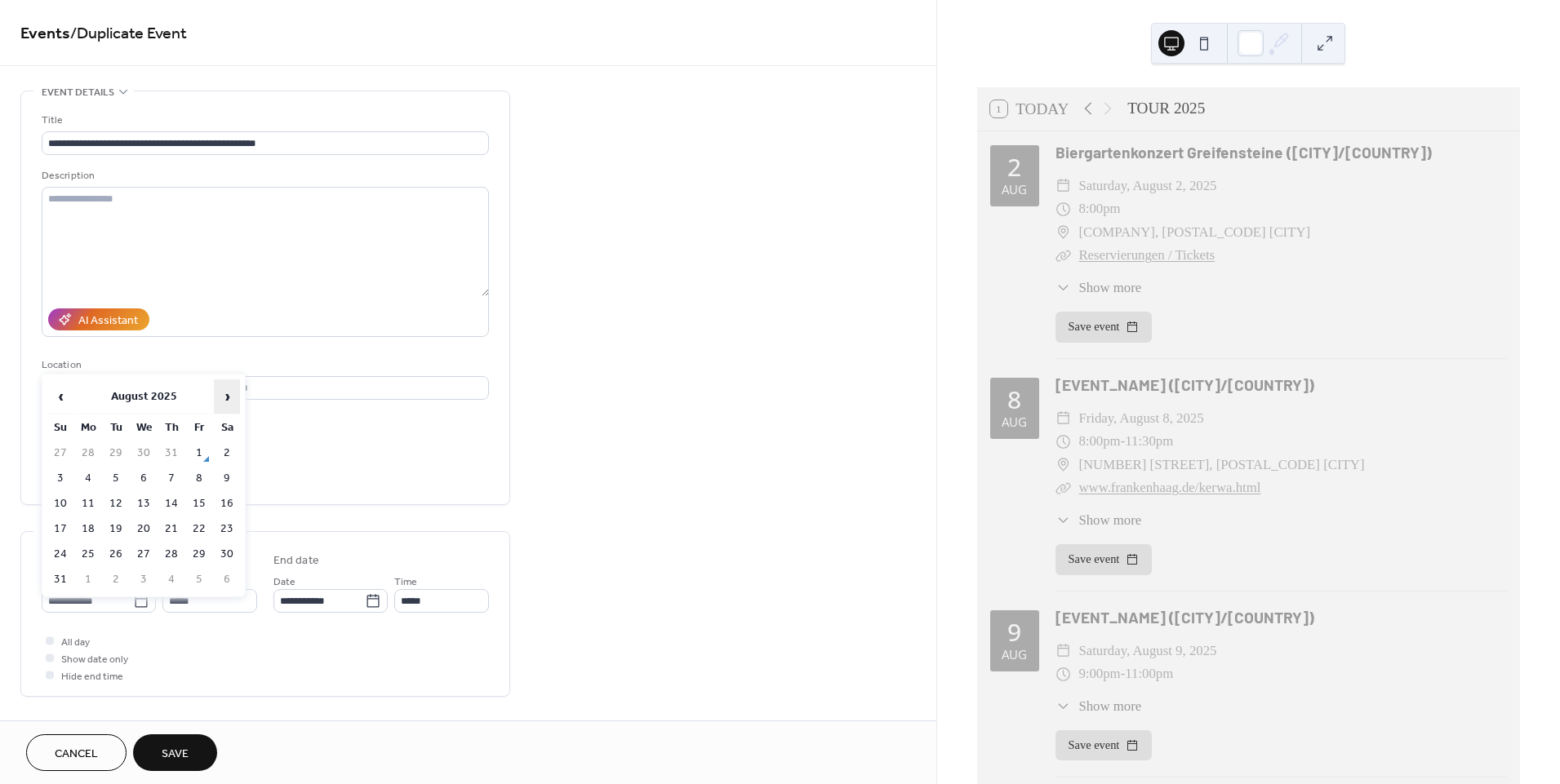 click on "›" at bounding box center (227, 396) 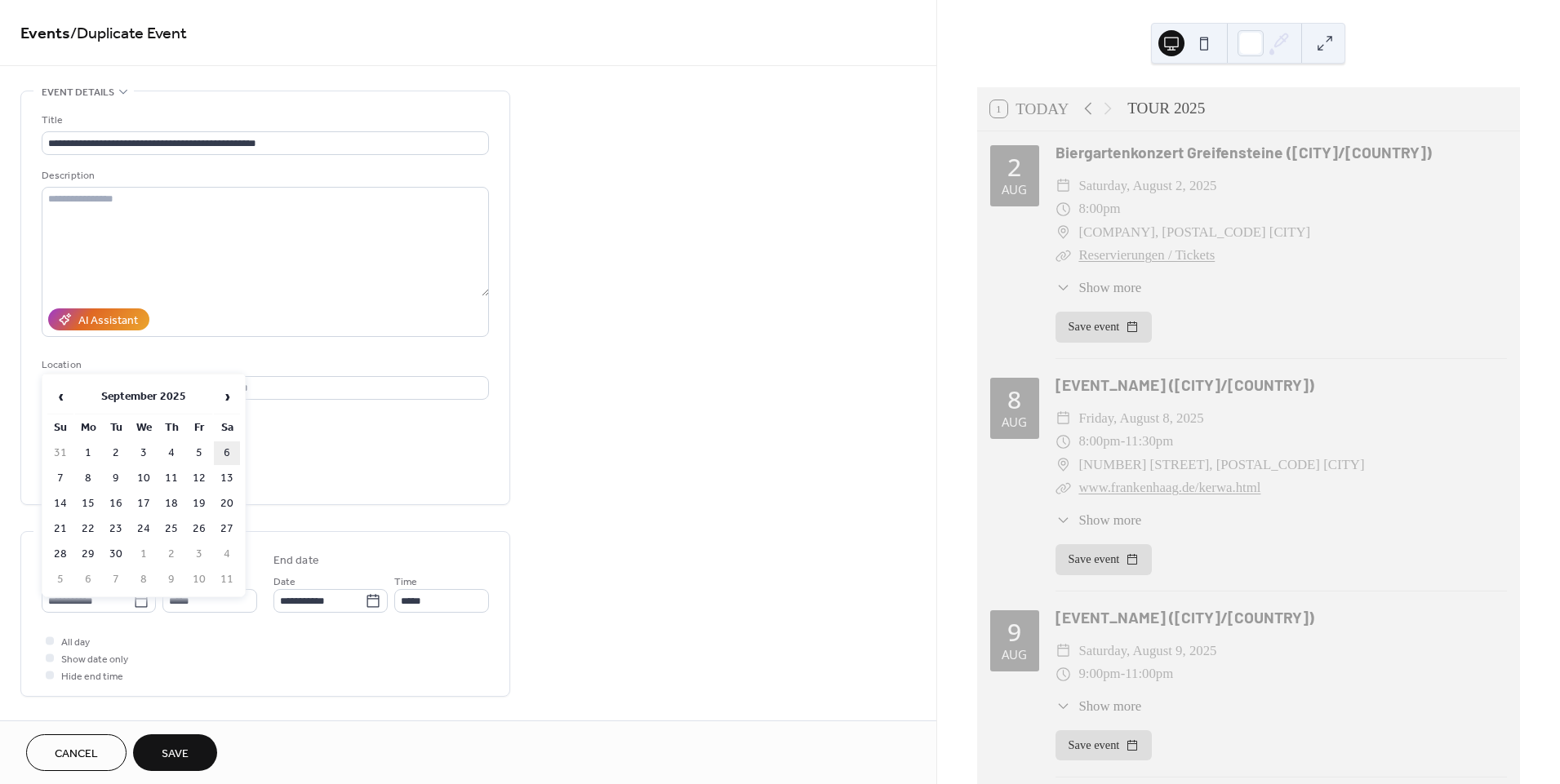 click on "6" at bounding box center [227, 453] 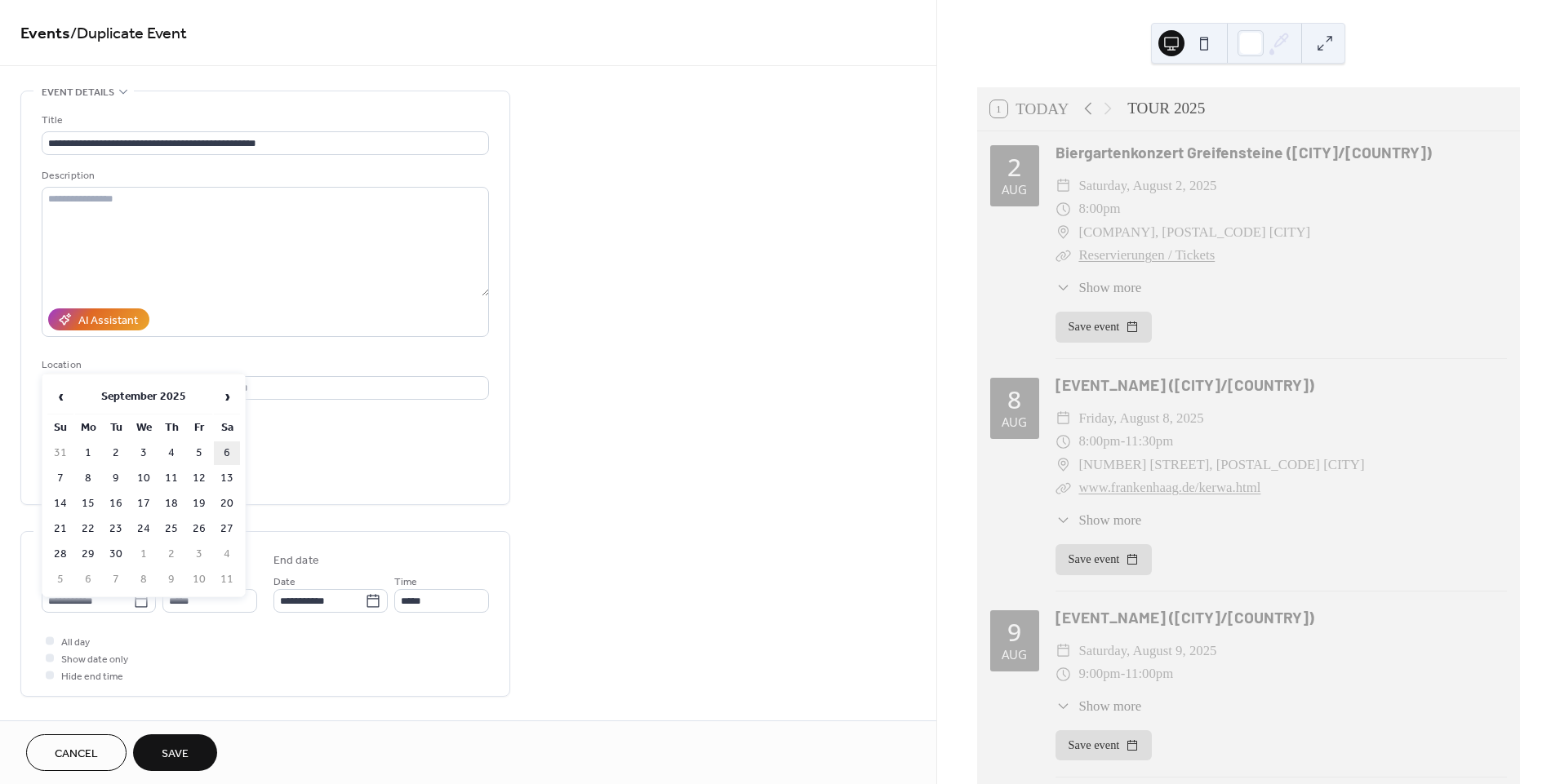 type on "**********" 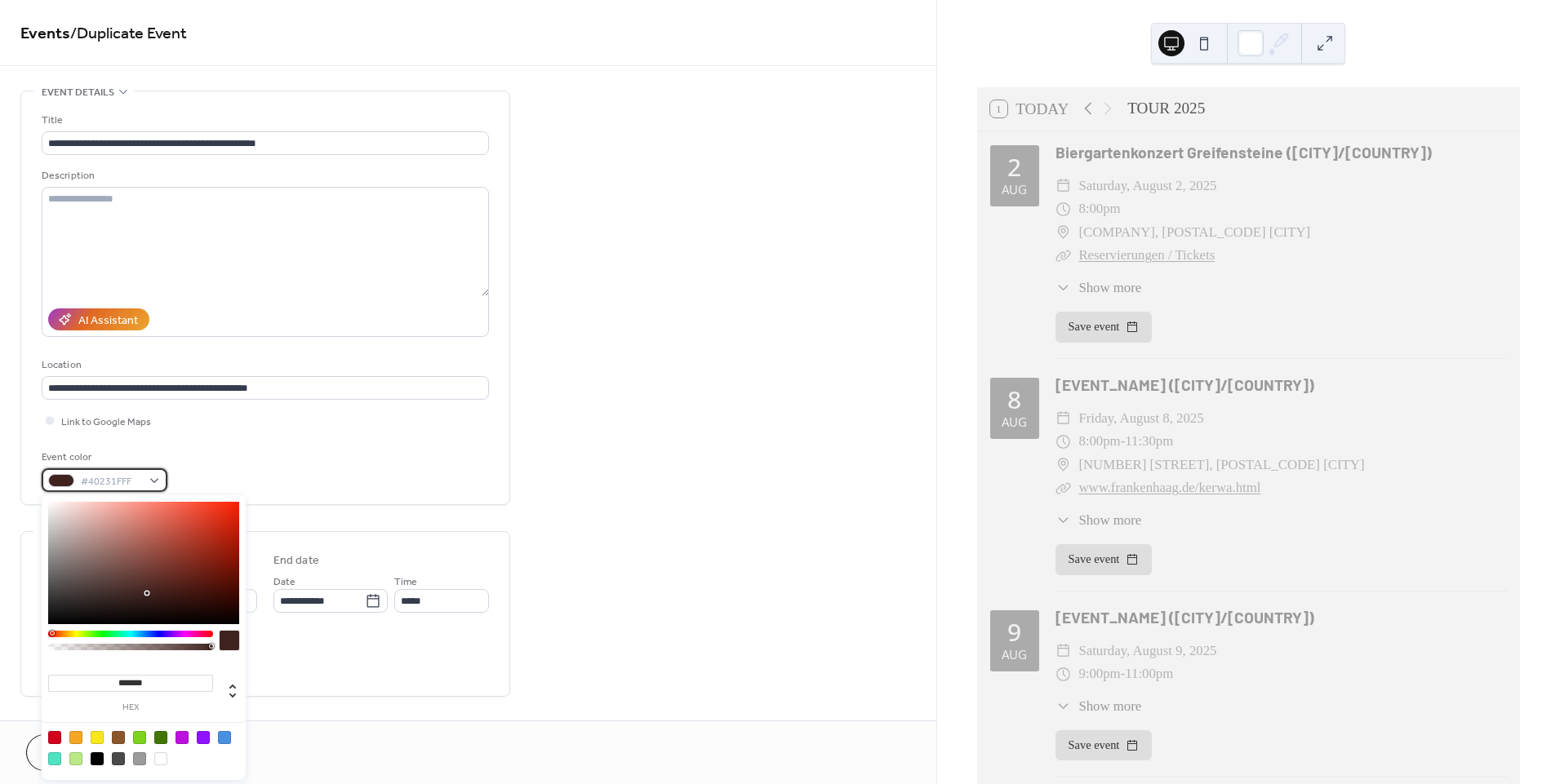click on "#40231FFF" at bounding box center (104, 480) 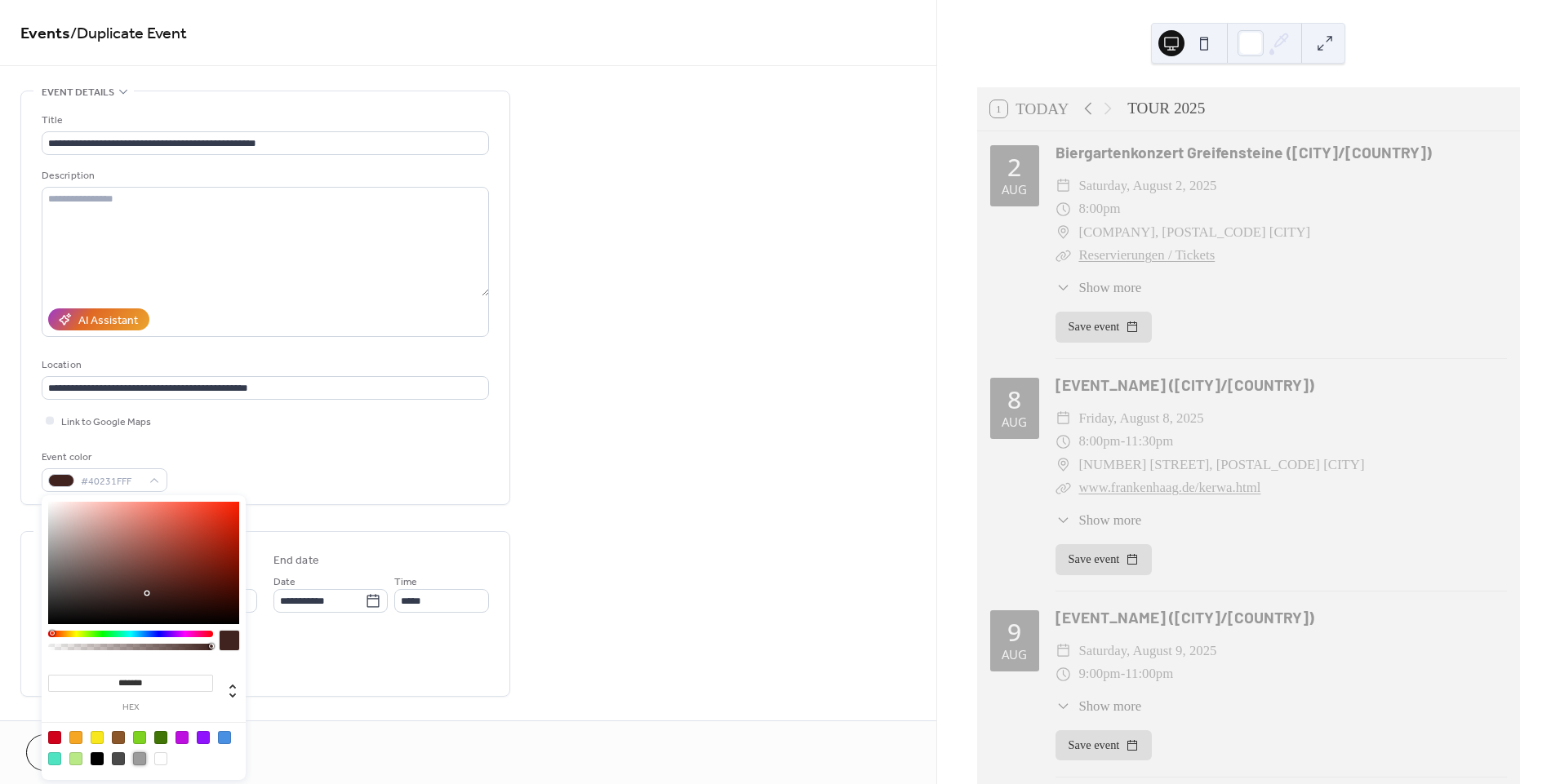 click at bounding box center [140, 759] 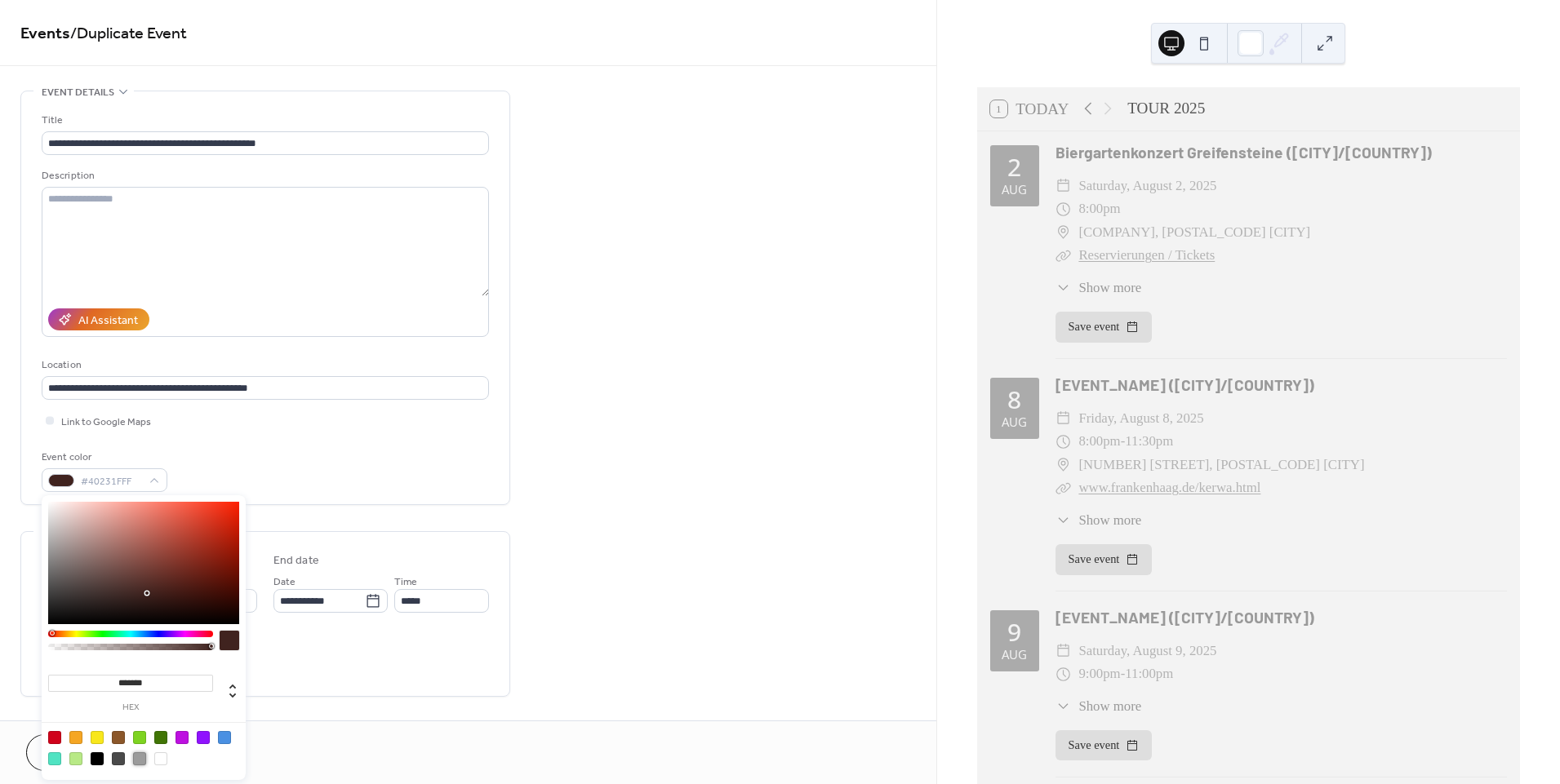 type on "*******" 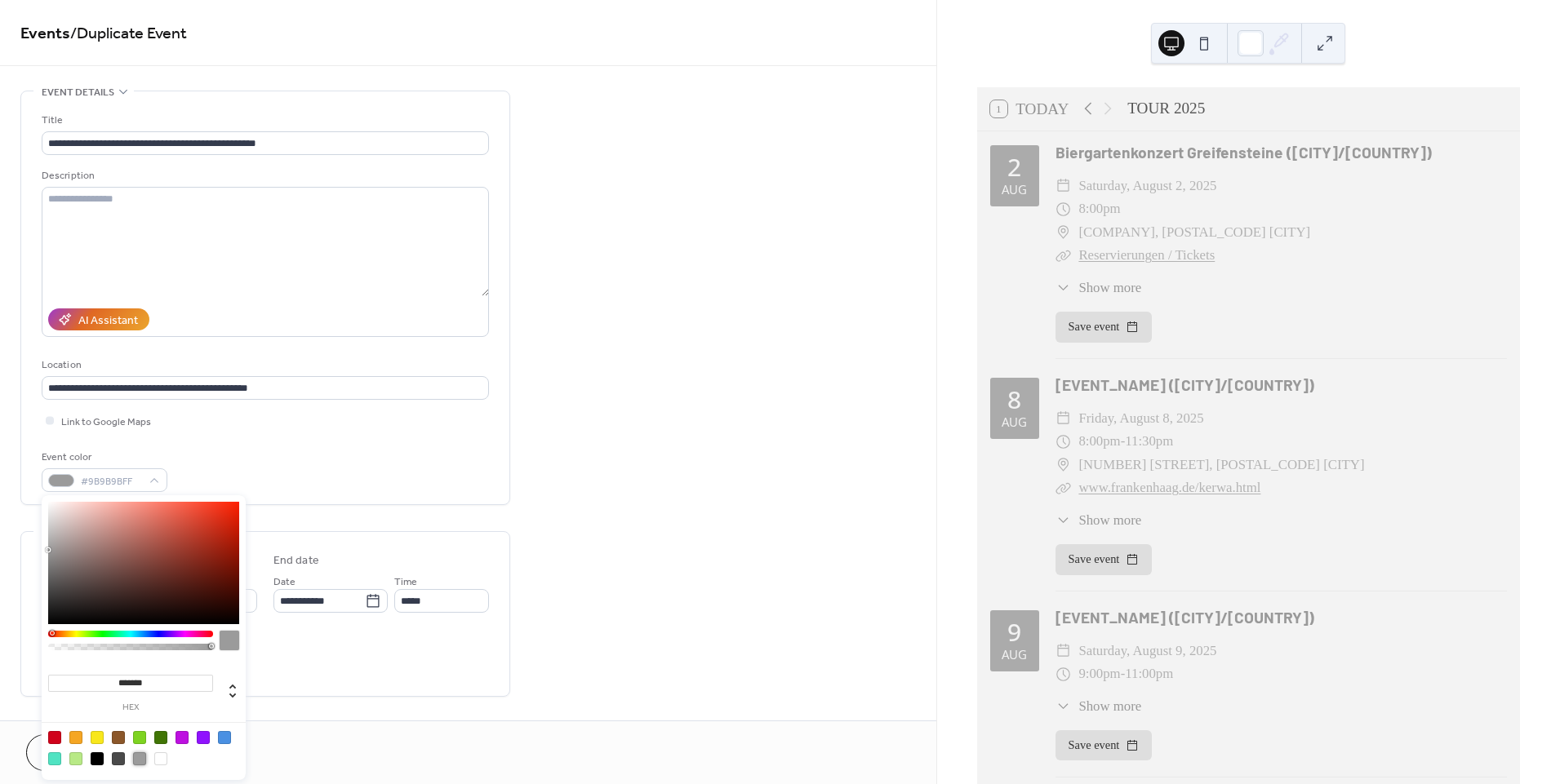 click on "**********" at bounding box center [468, 685] 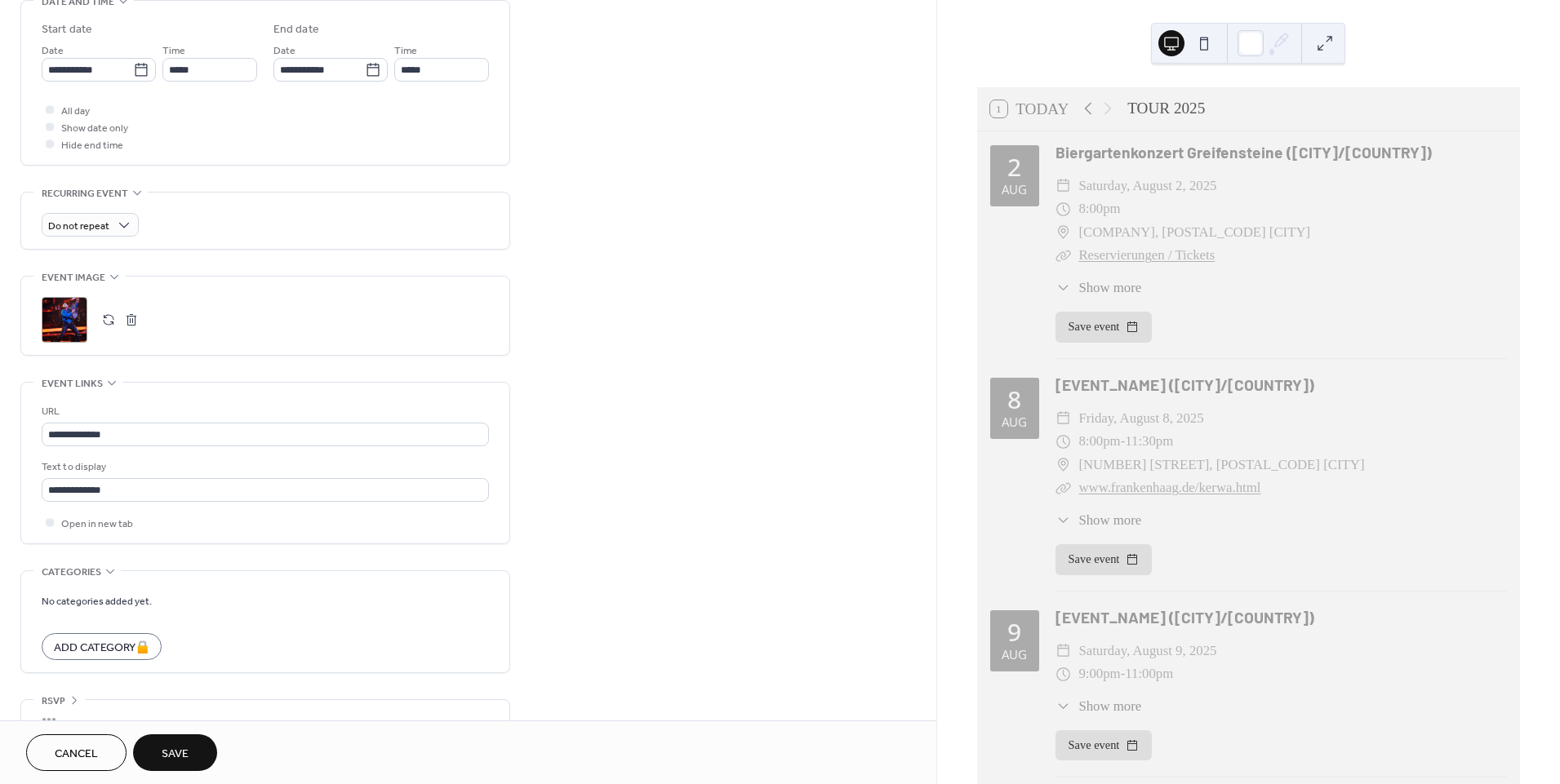 scroll, scrollTop: 560, scrollLeft: 0, axis: vertical 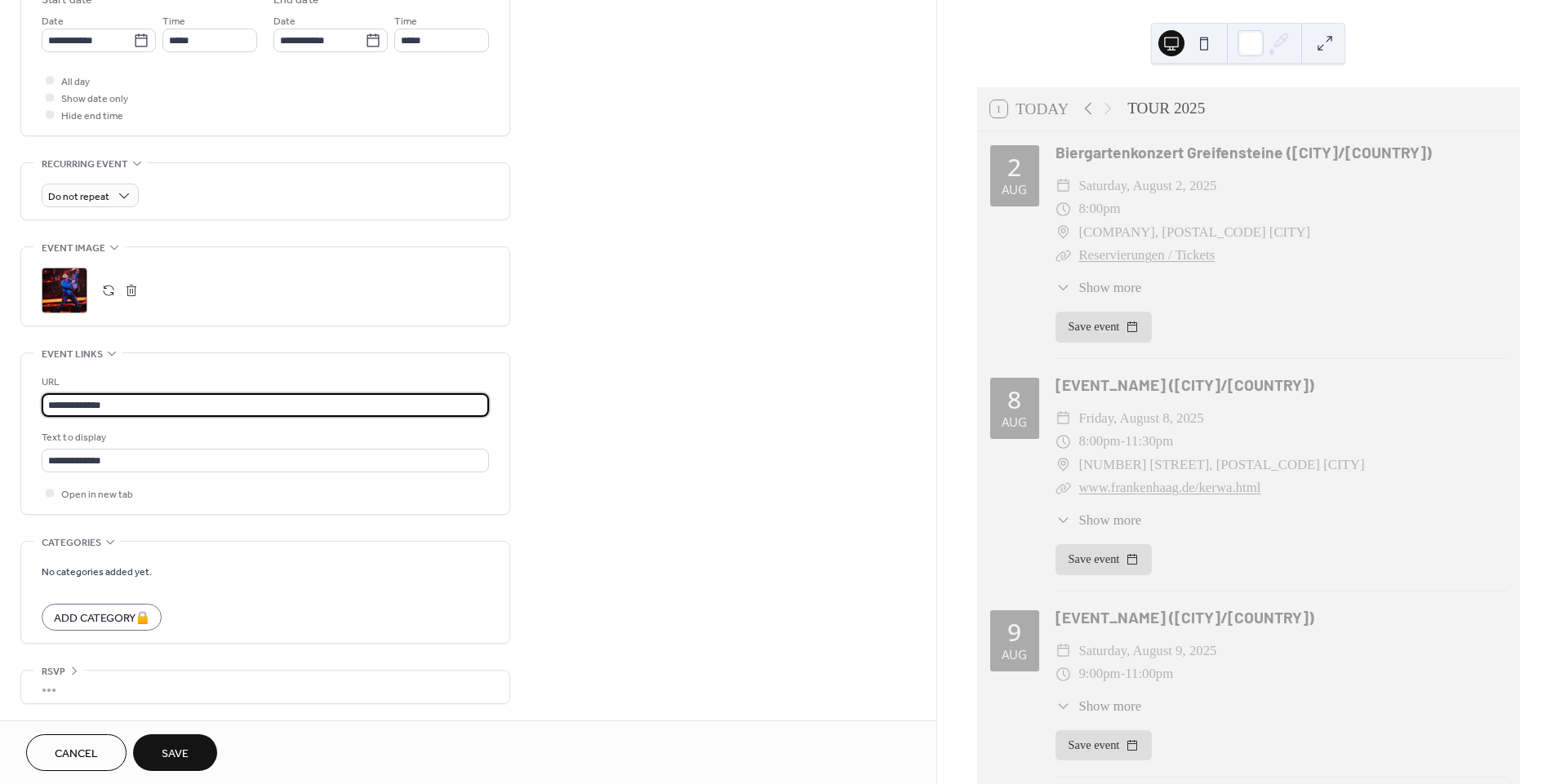 drag, startPoint x: 157, startPoint y: 402, endPoint x: -42, endPoint y: 397, distance: 199.0628 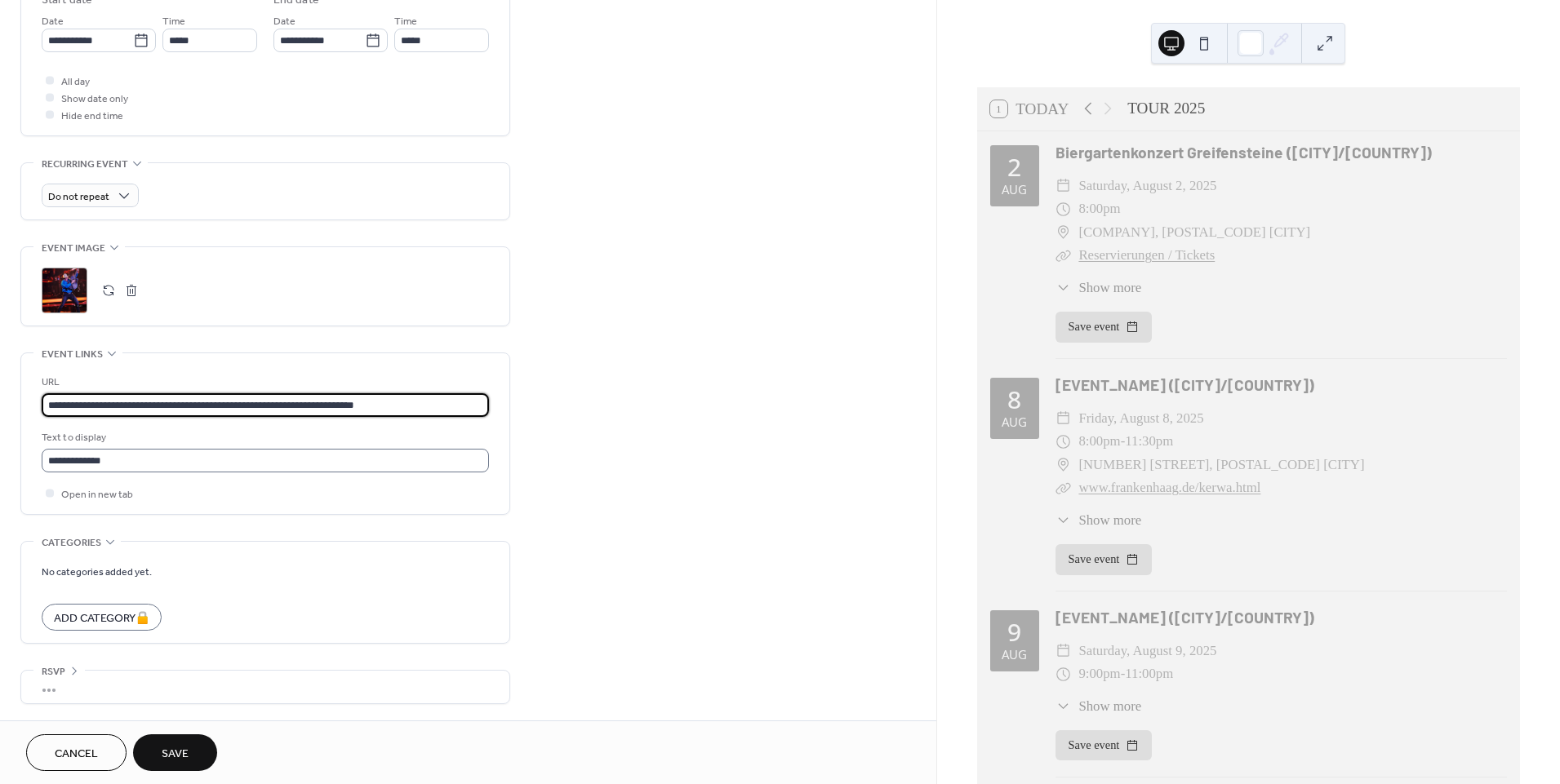 type on "**********" 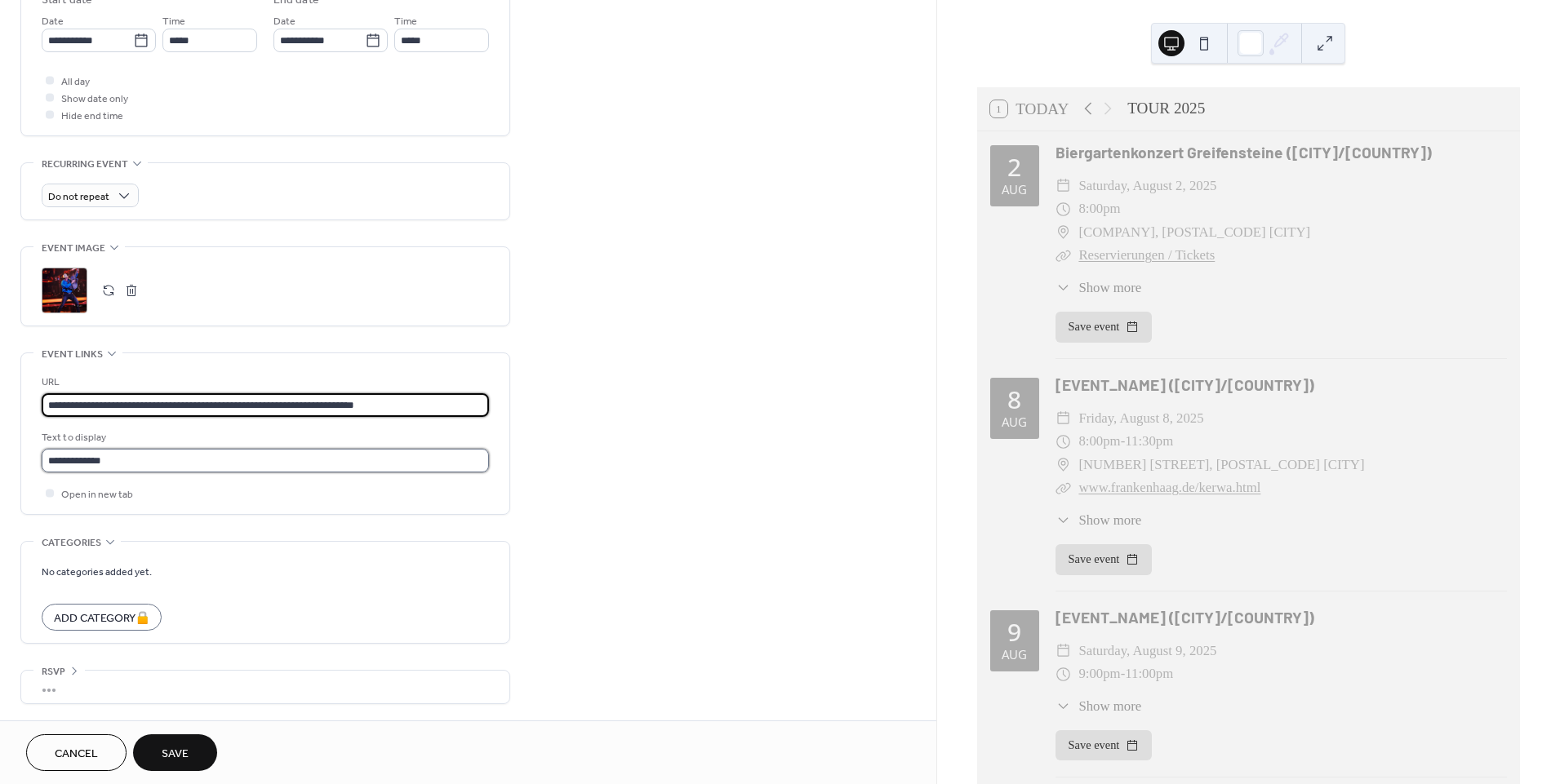 click on "**********" at bounding box center (265, 460) 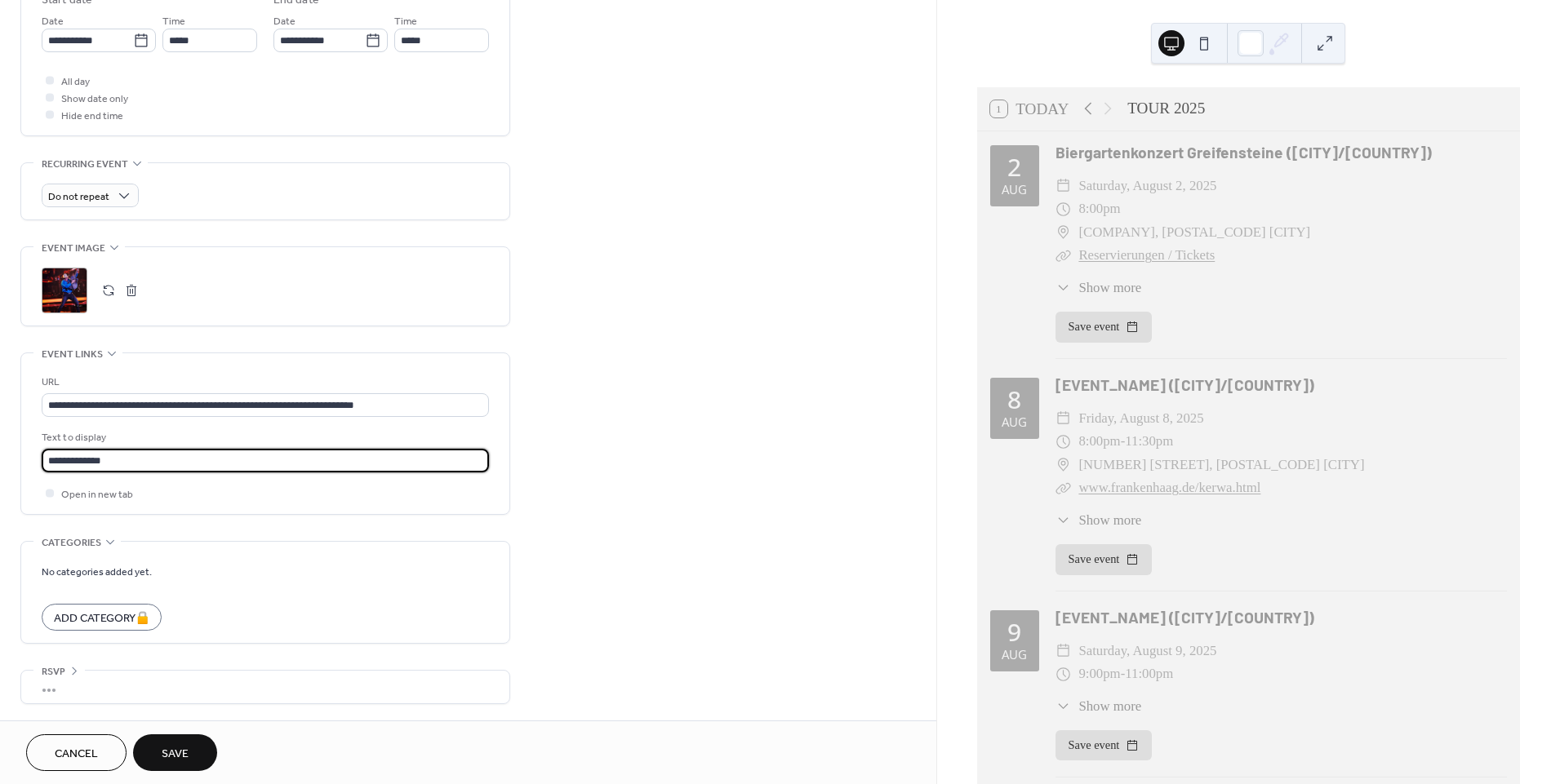 drag, startPoint x: 189, startPoint y: 463, endPoint x: -47, endPoint y: 471, distance: 236.13555 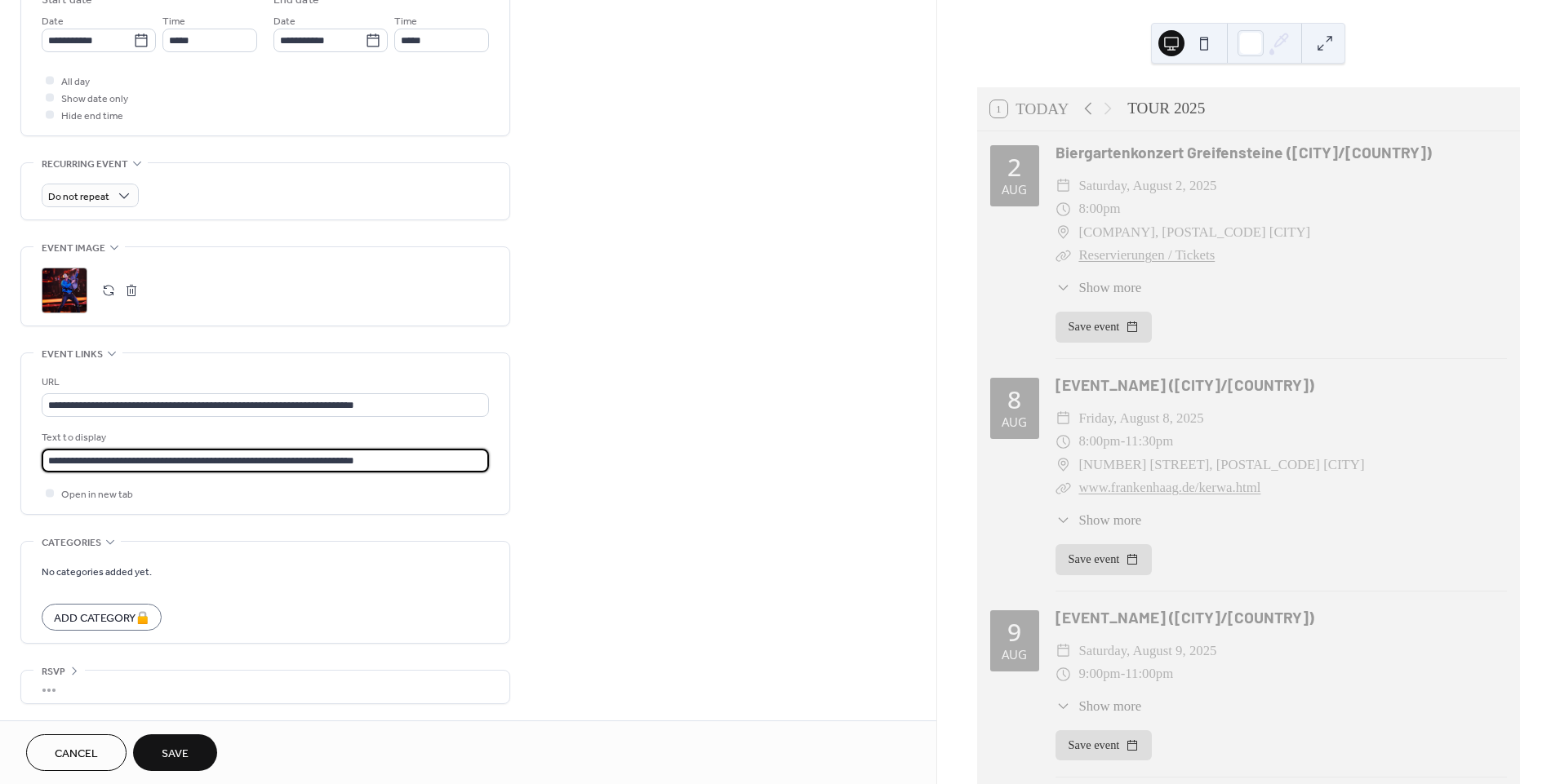 type on "**********" 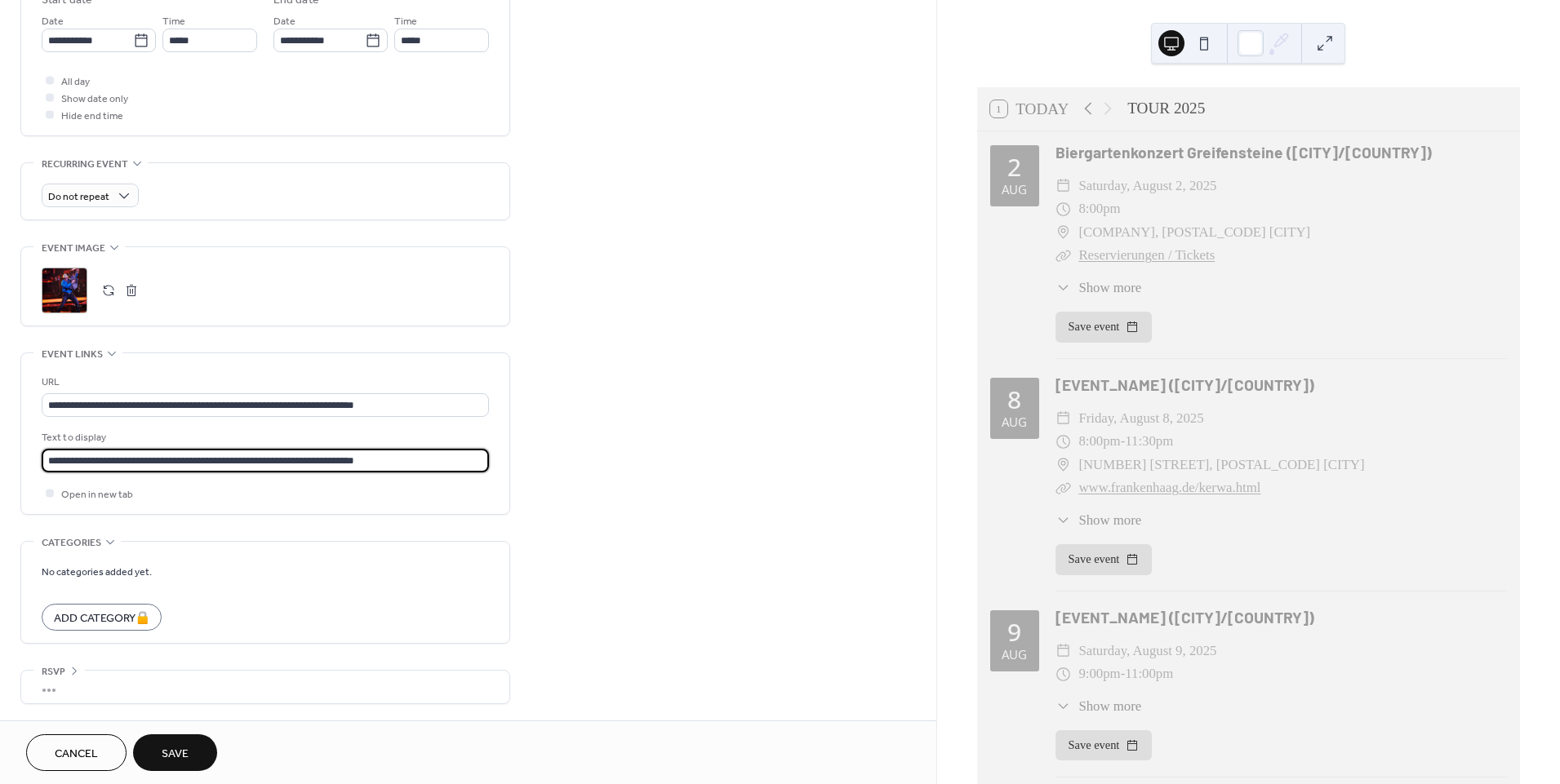 click on "Save" at bounding box center (175, 754) 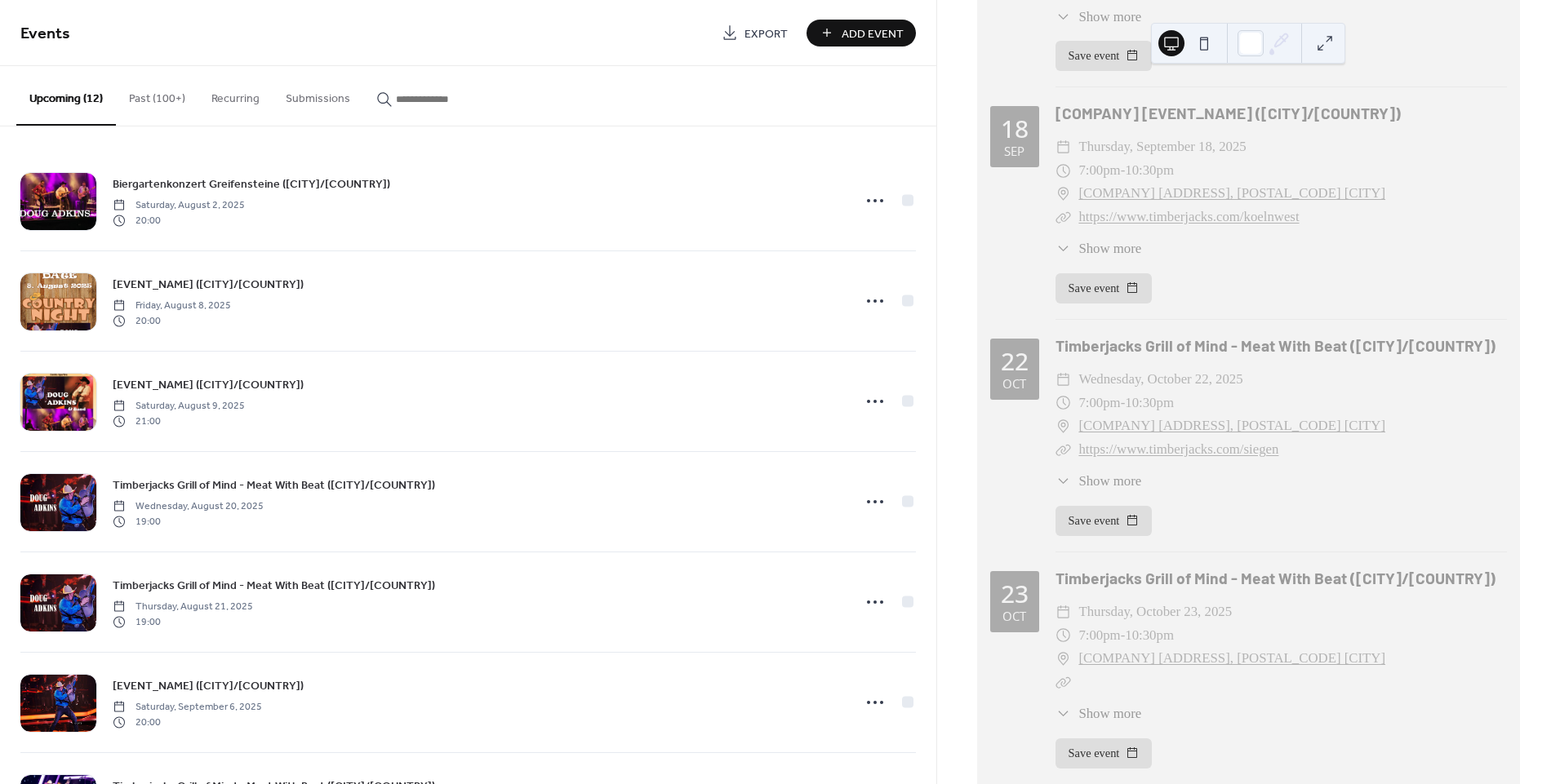 scroll, scrollTop: 1632, scrollLeft: 0, axis: vertical 